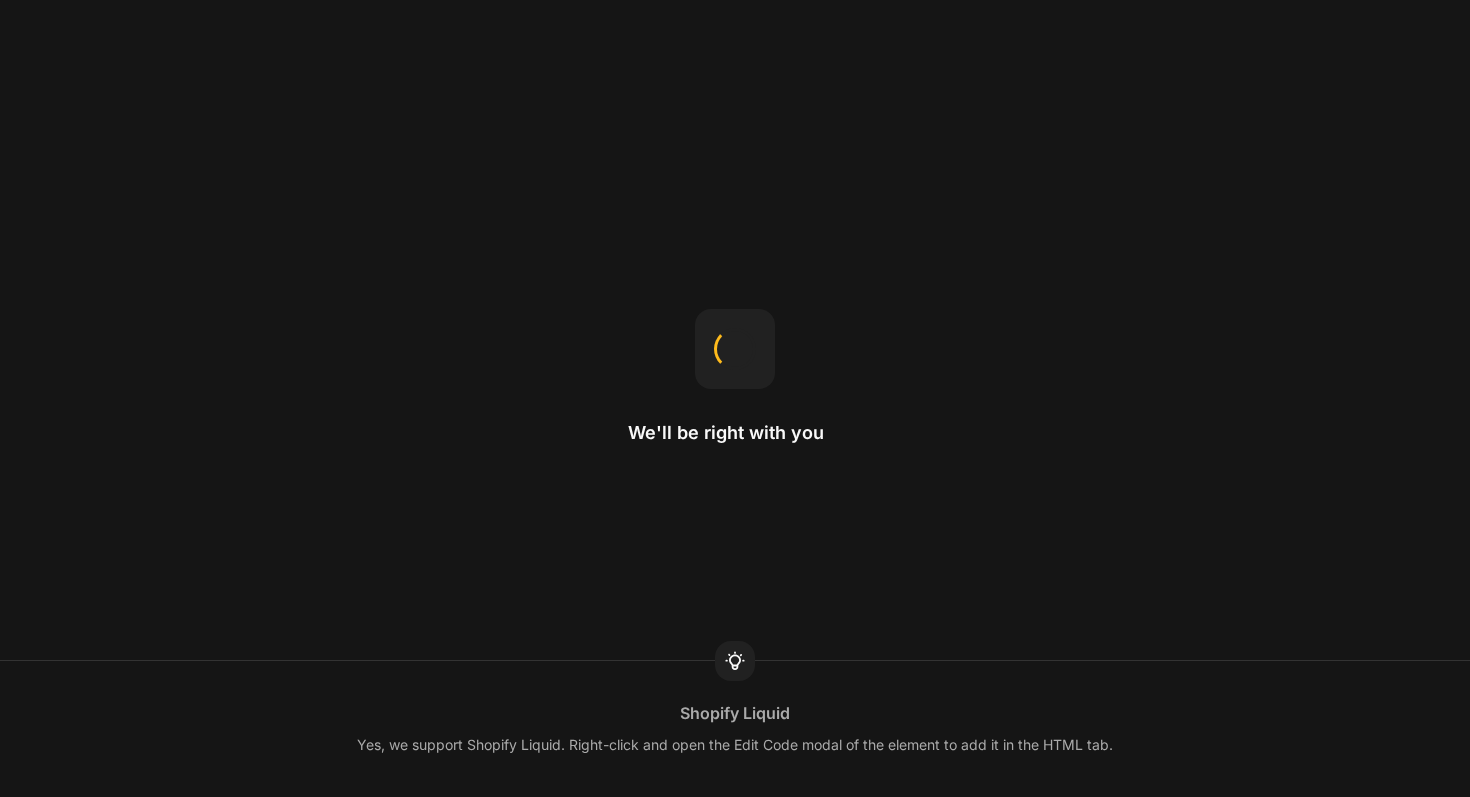scroll, scrollTop: 0, scrollLeft: 0, axis: both 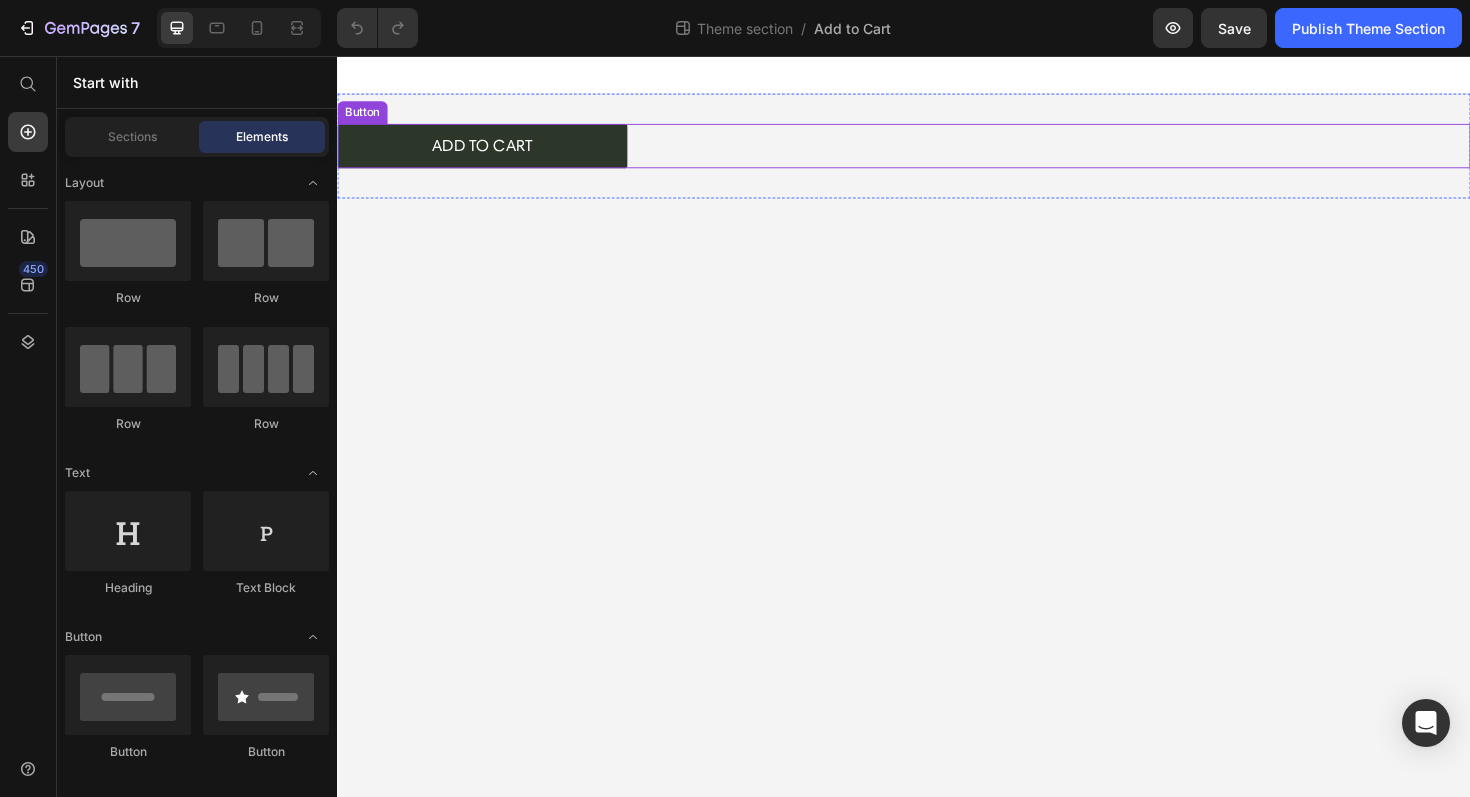 click on "ADD TO CART" at bounding box center (490, 151) 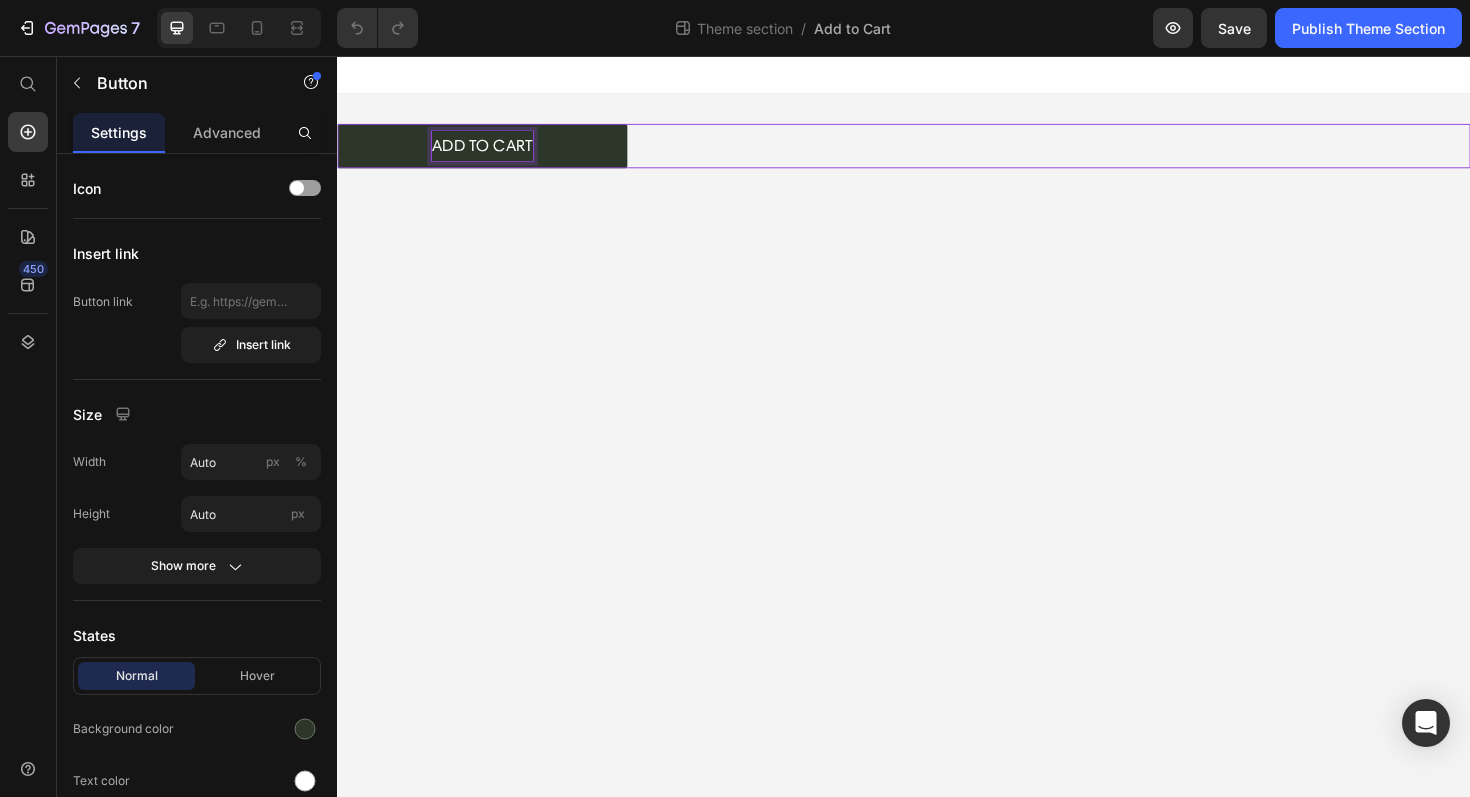 click on "ADD TO CART" at bounding box center (490, 151) 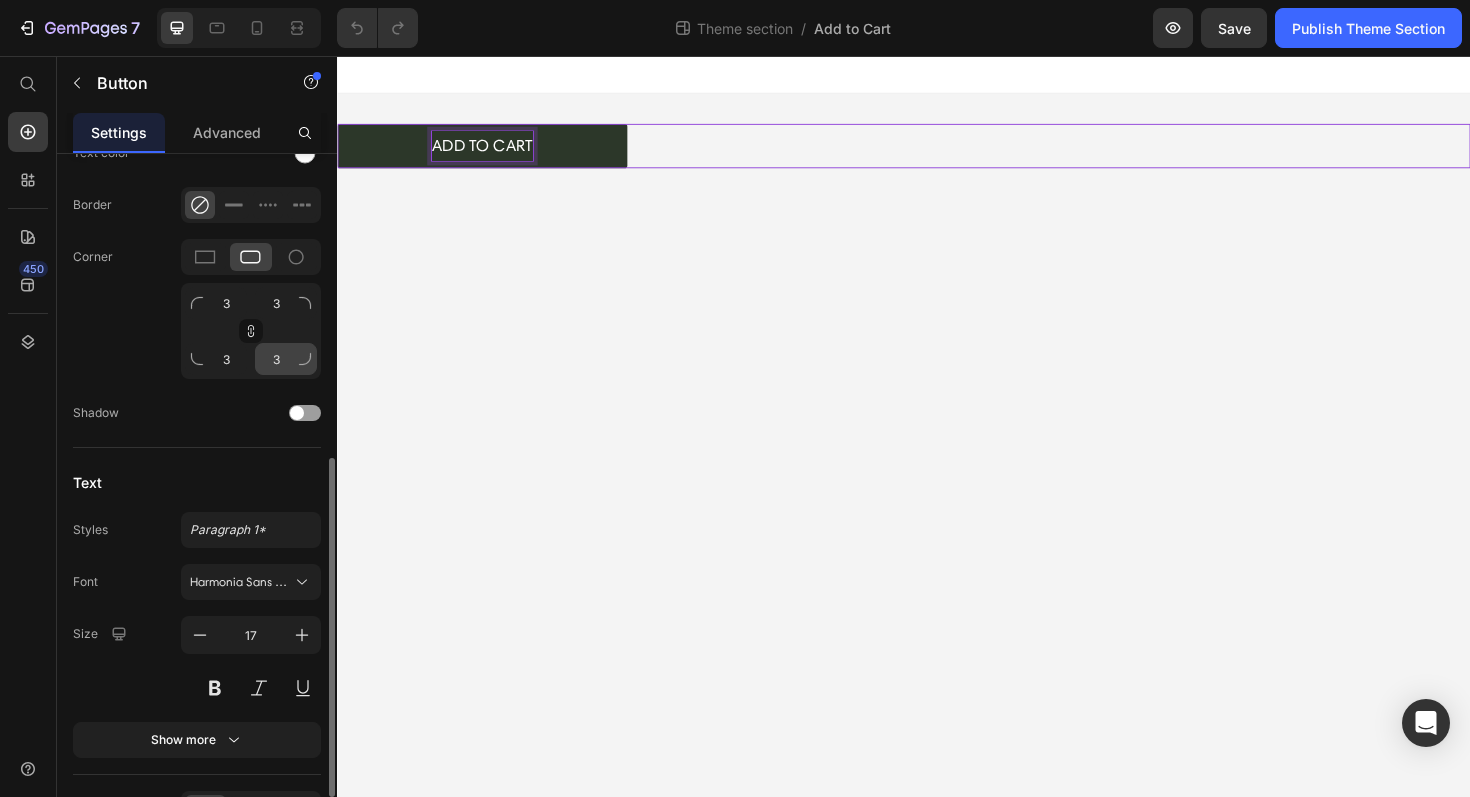 scroll, scrollTop: 745, scrollLeft: 0, axis: vertical 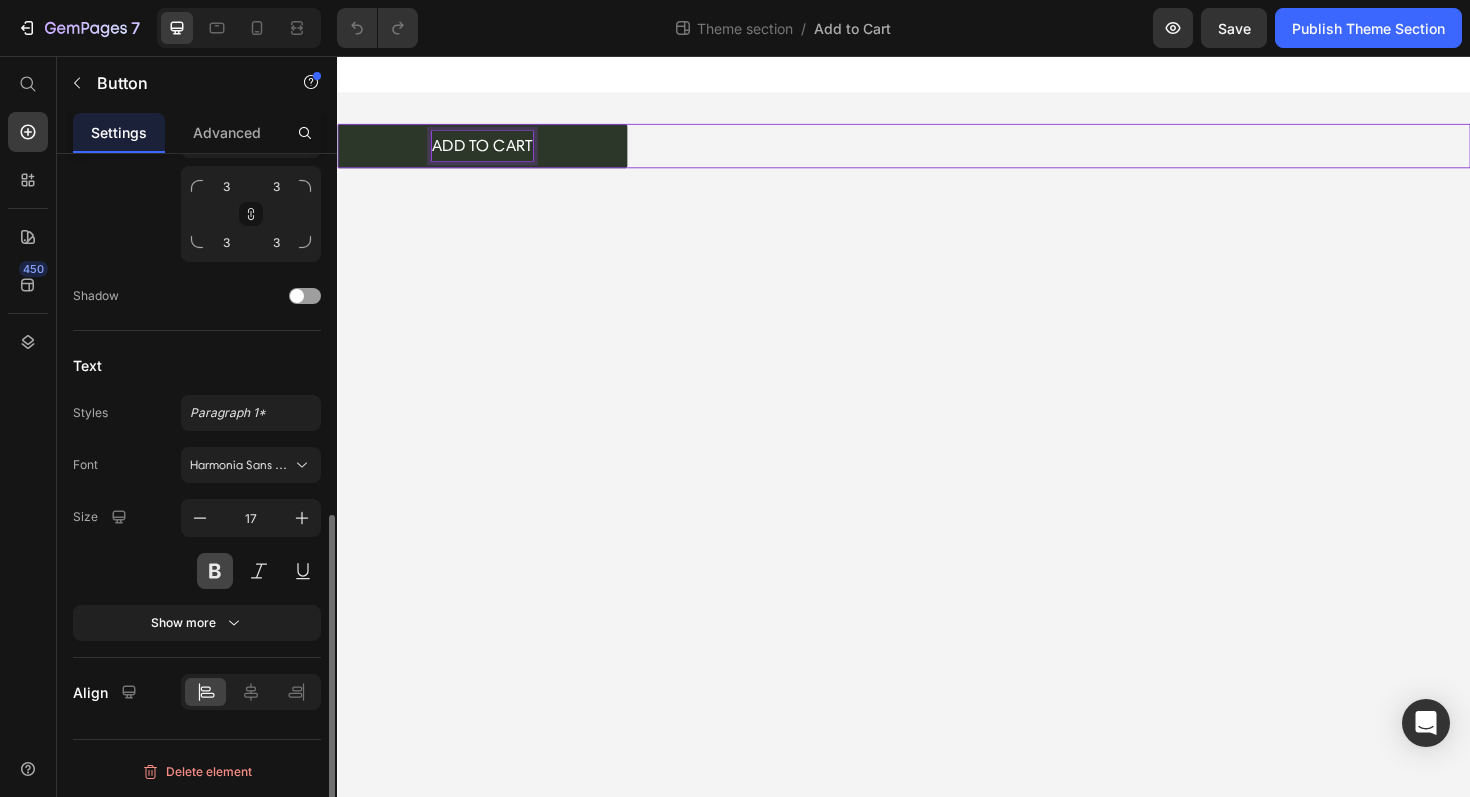 click at bounding box center [215, 571] 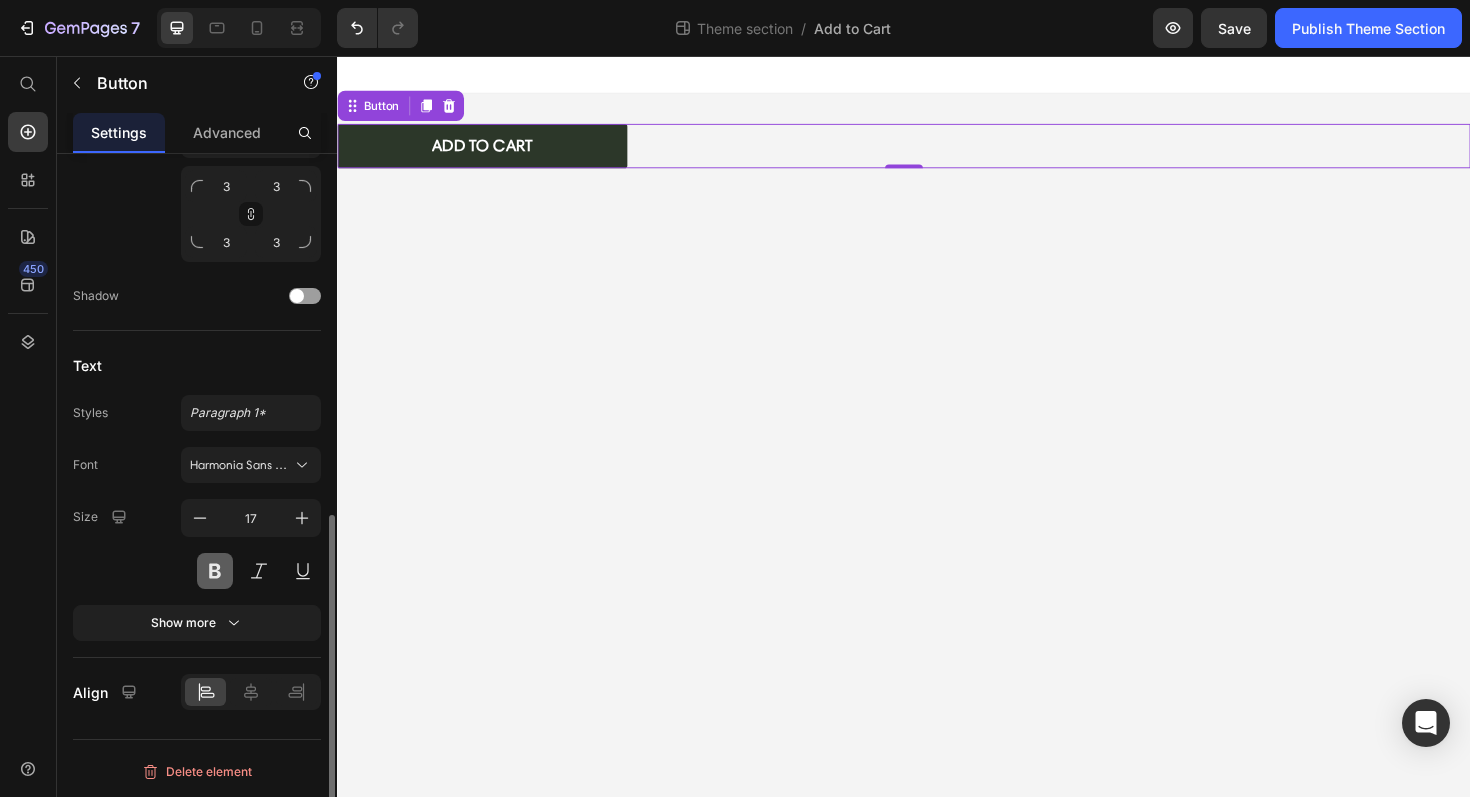 click at bounding box center [215, 571] 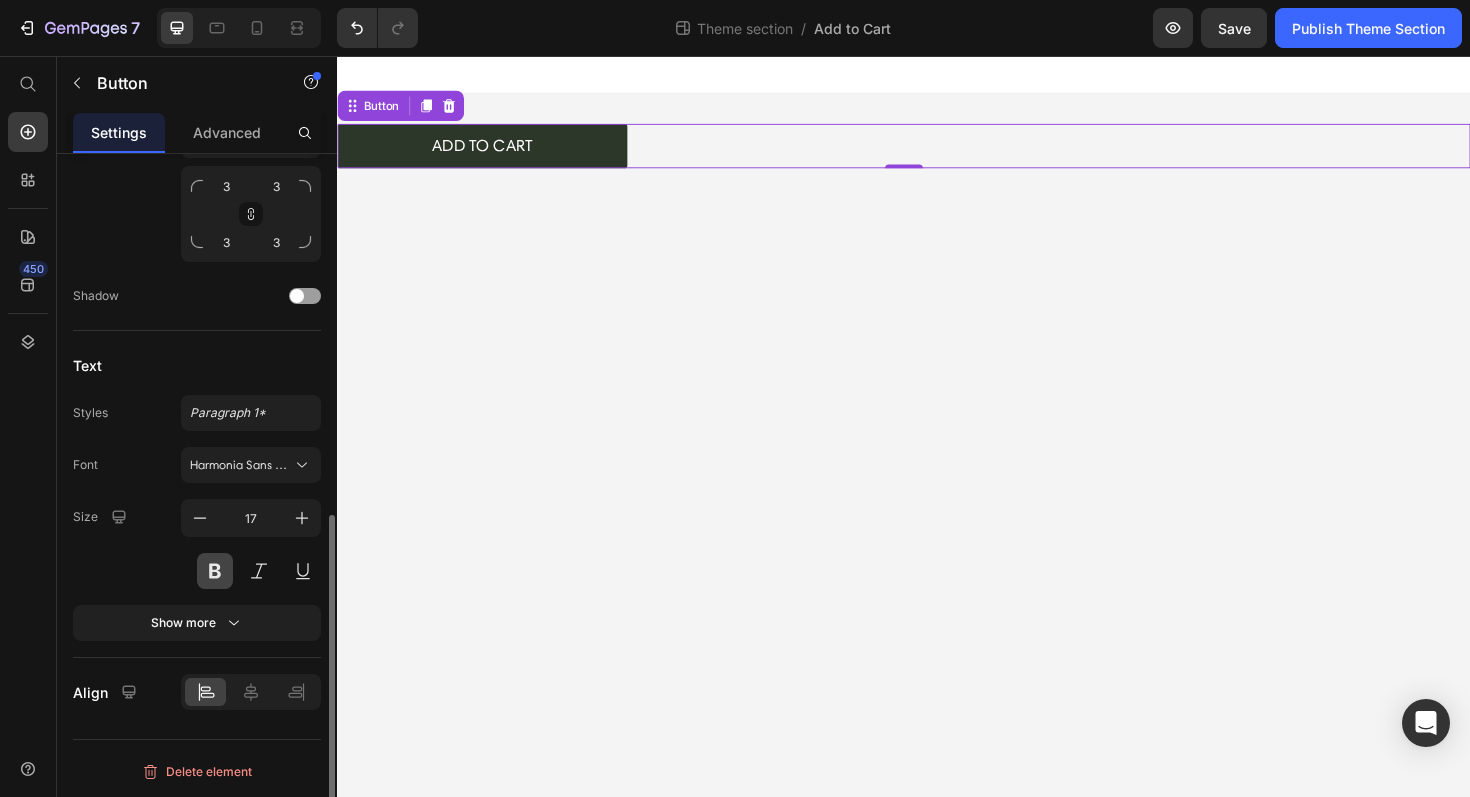 click at bounding box center (215, 571) 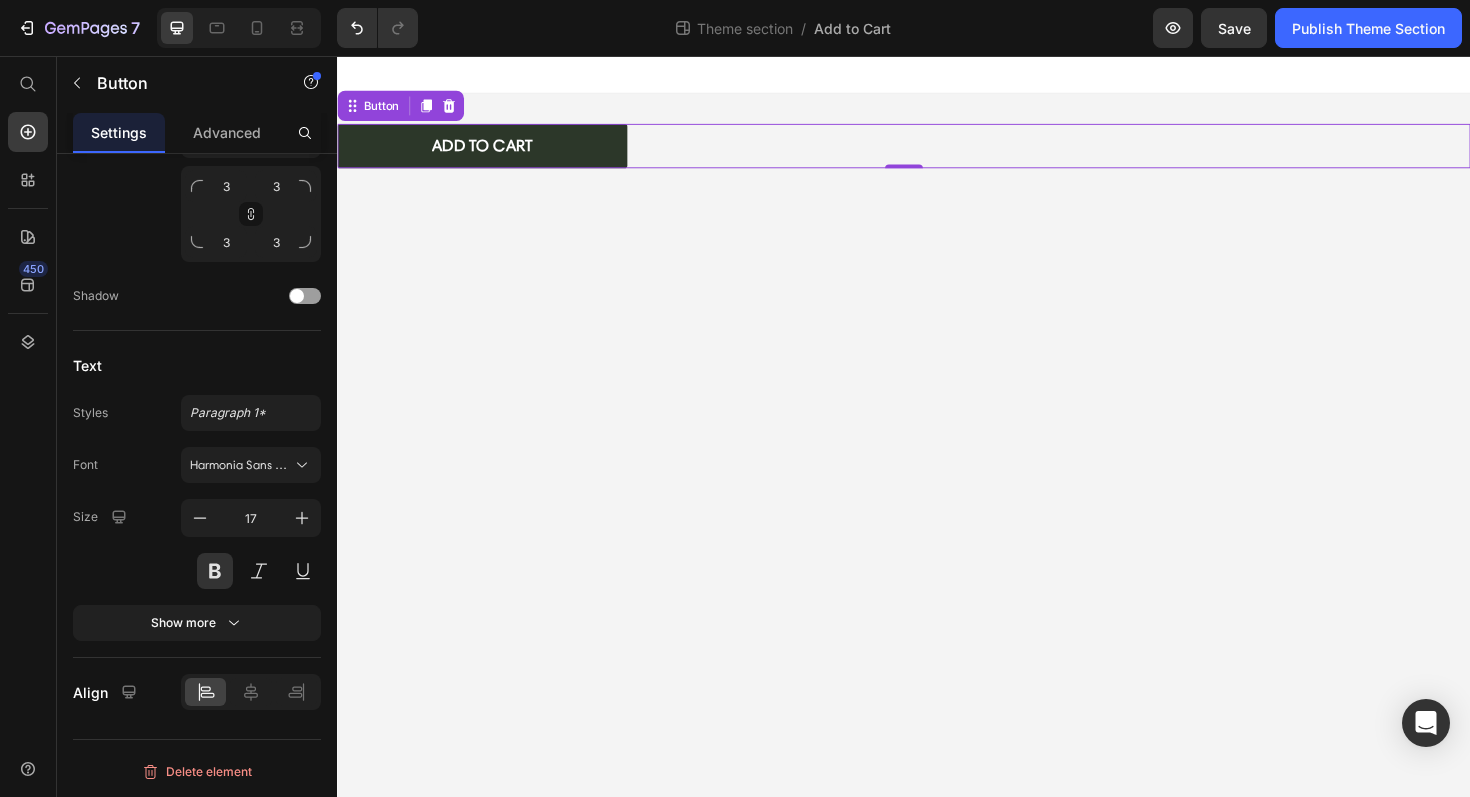 click on "ADD TO CART" at bounding box center (490, 151) 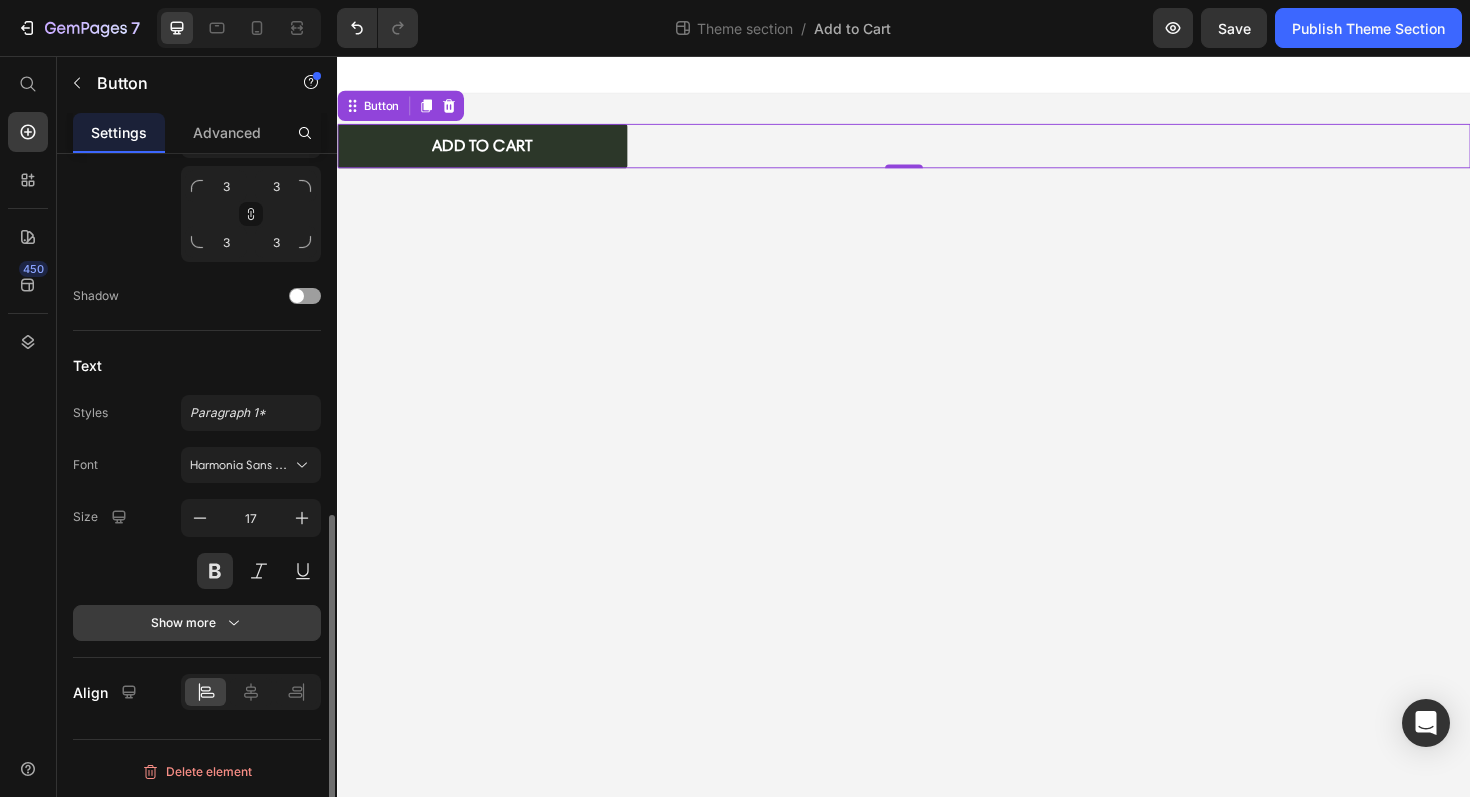 click on "Show more" at bounding box center (197, 623) 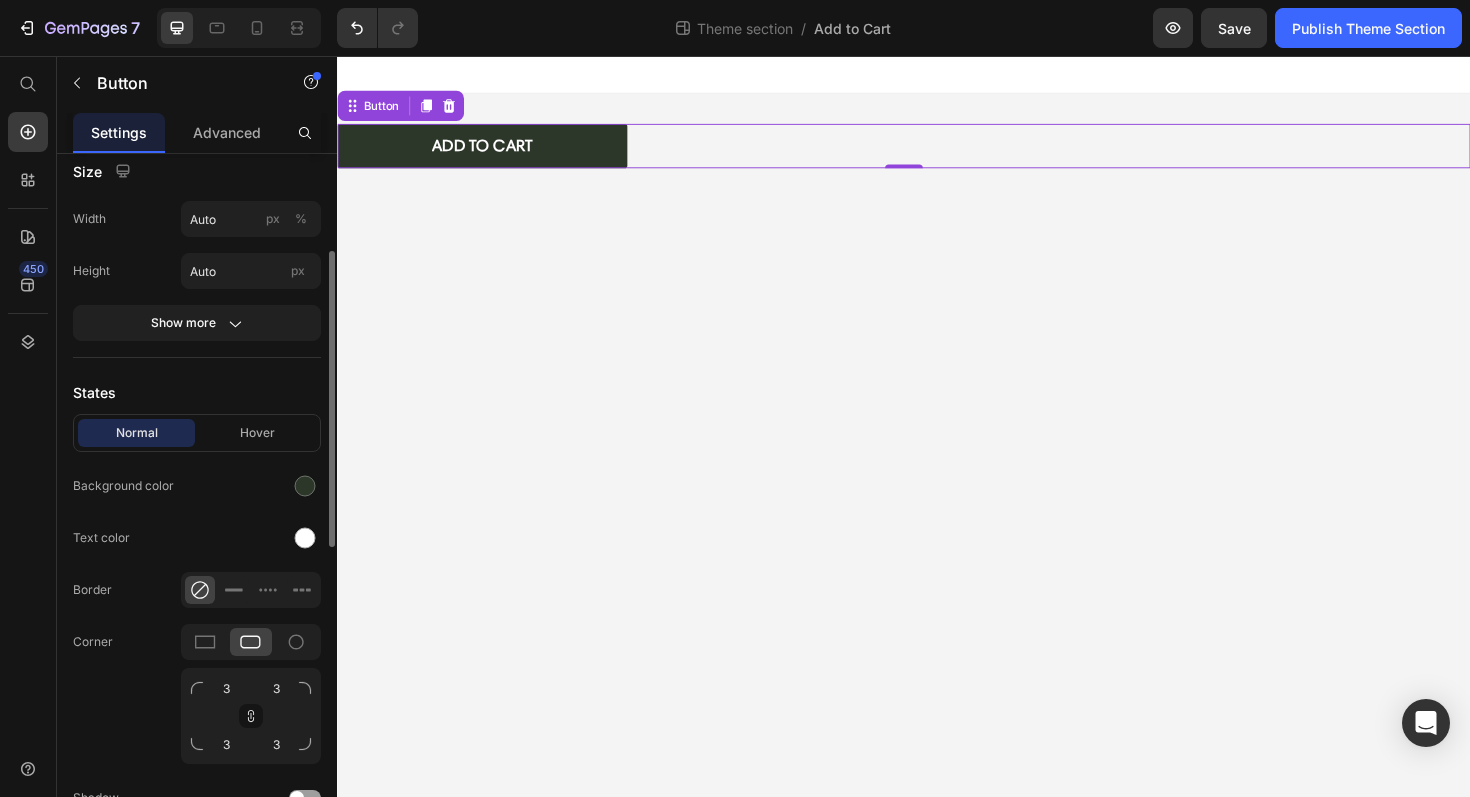 scroll, scrollTop: 0, scrollLeft: 0, axis: both 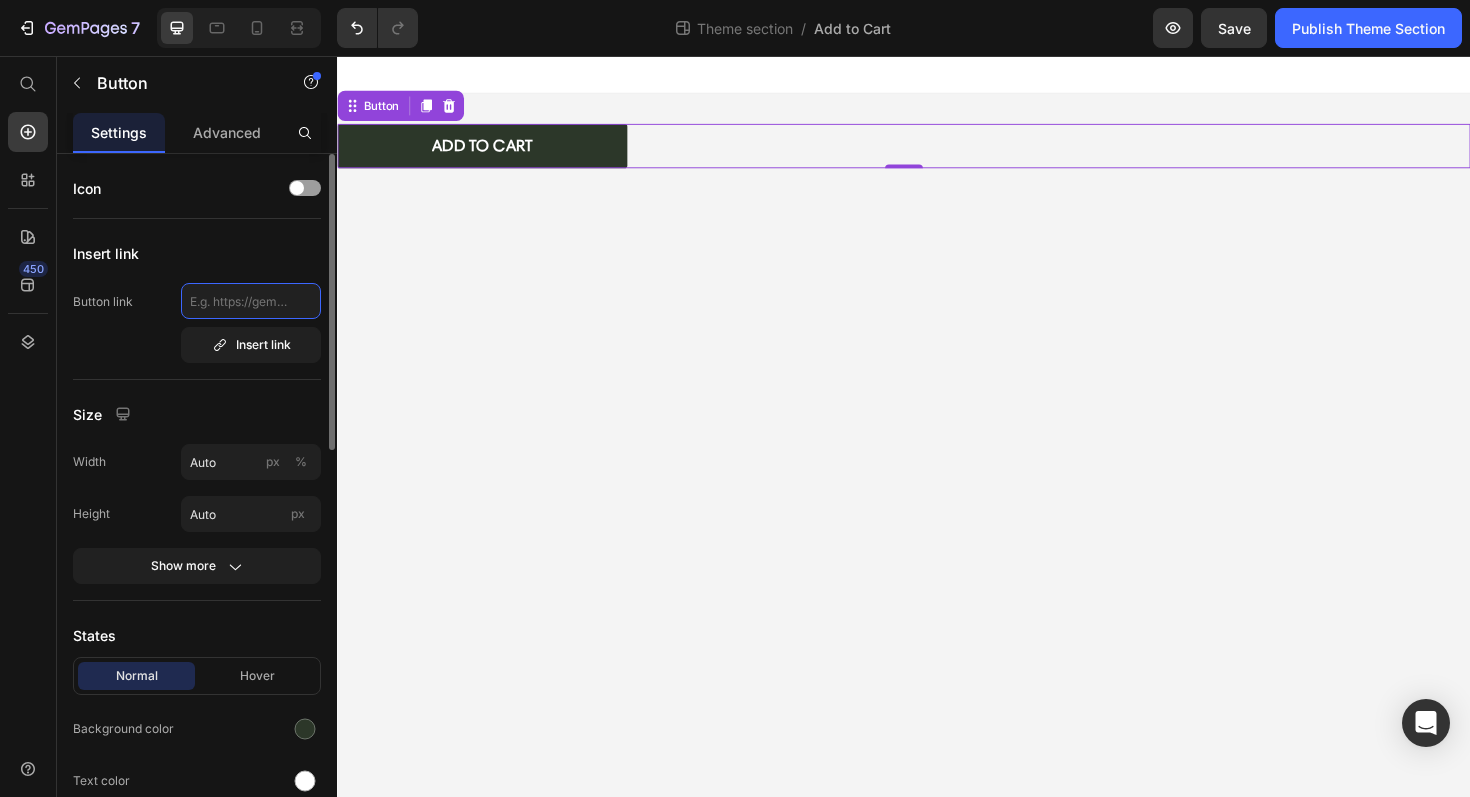 click 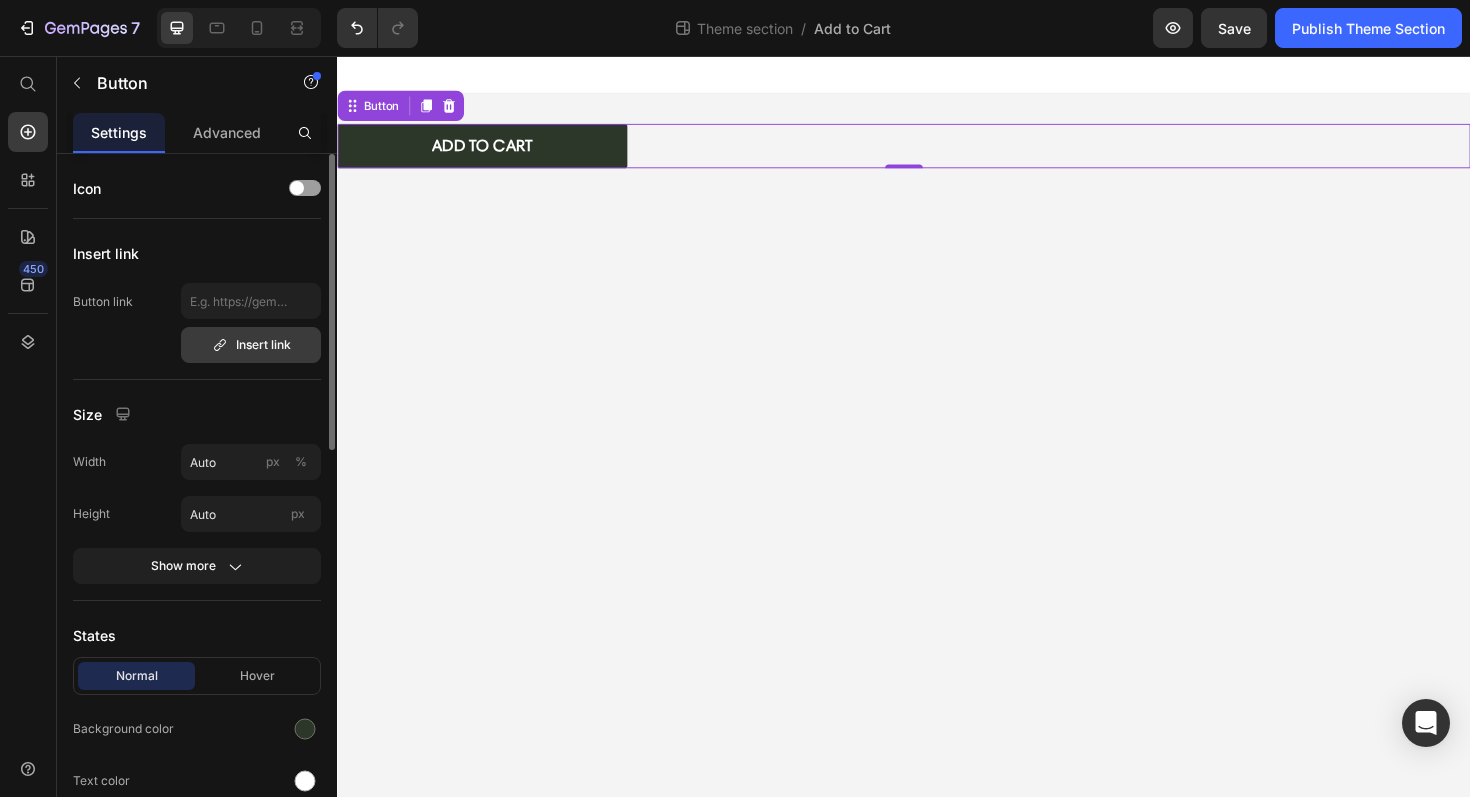 click on "Insert link" at bounding box center [251, 345] 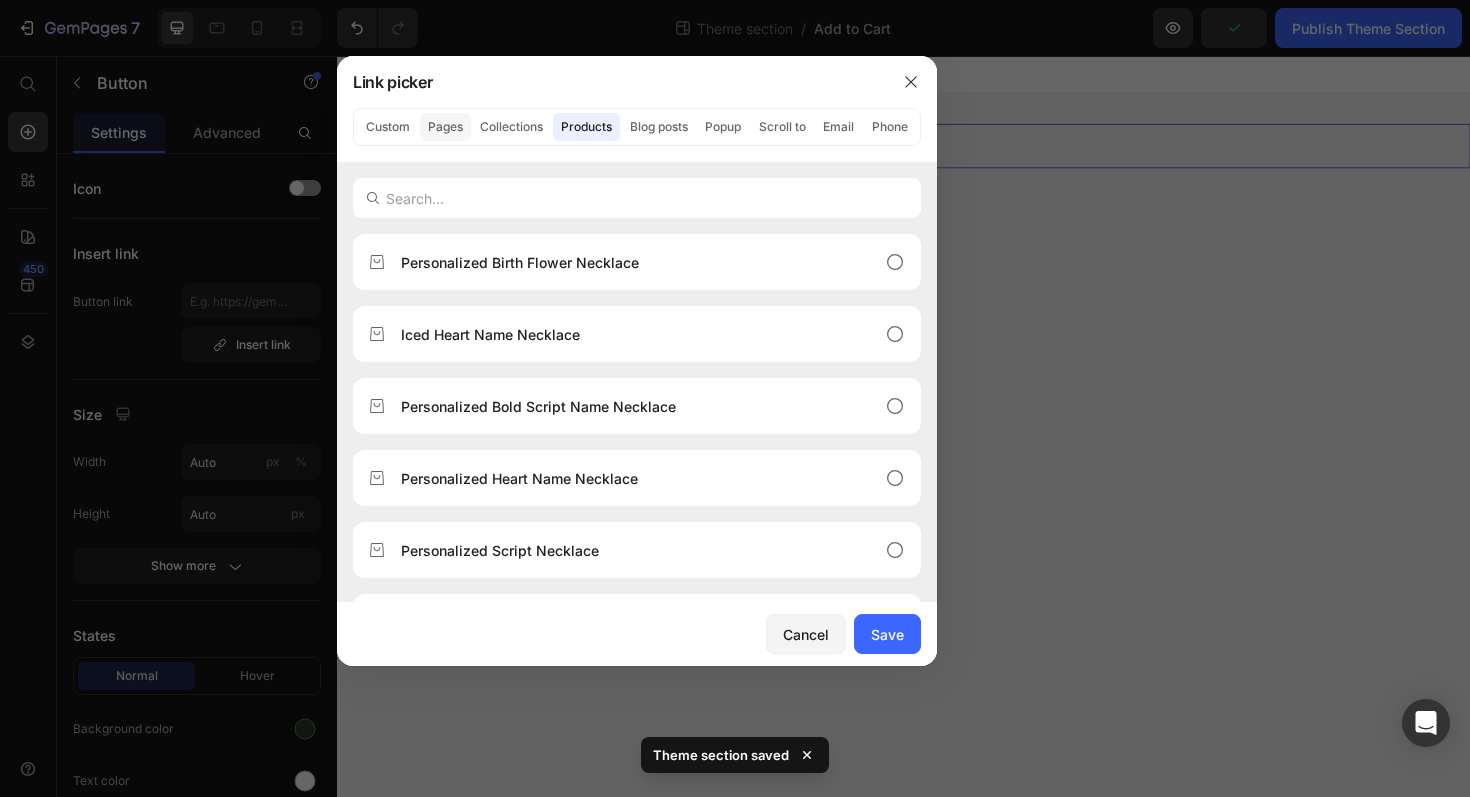 click on "Pages" 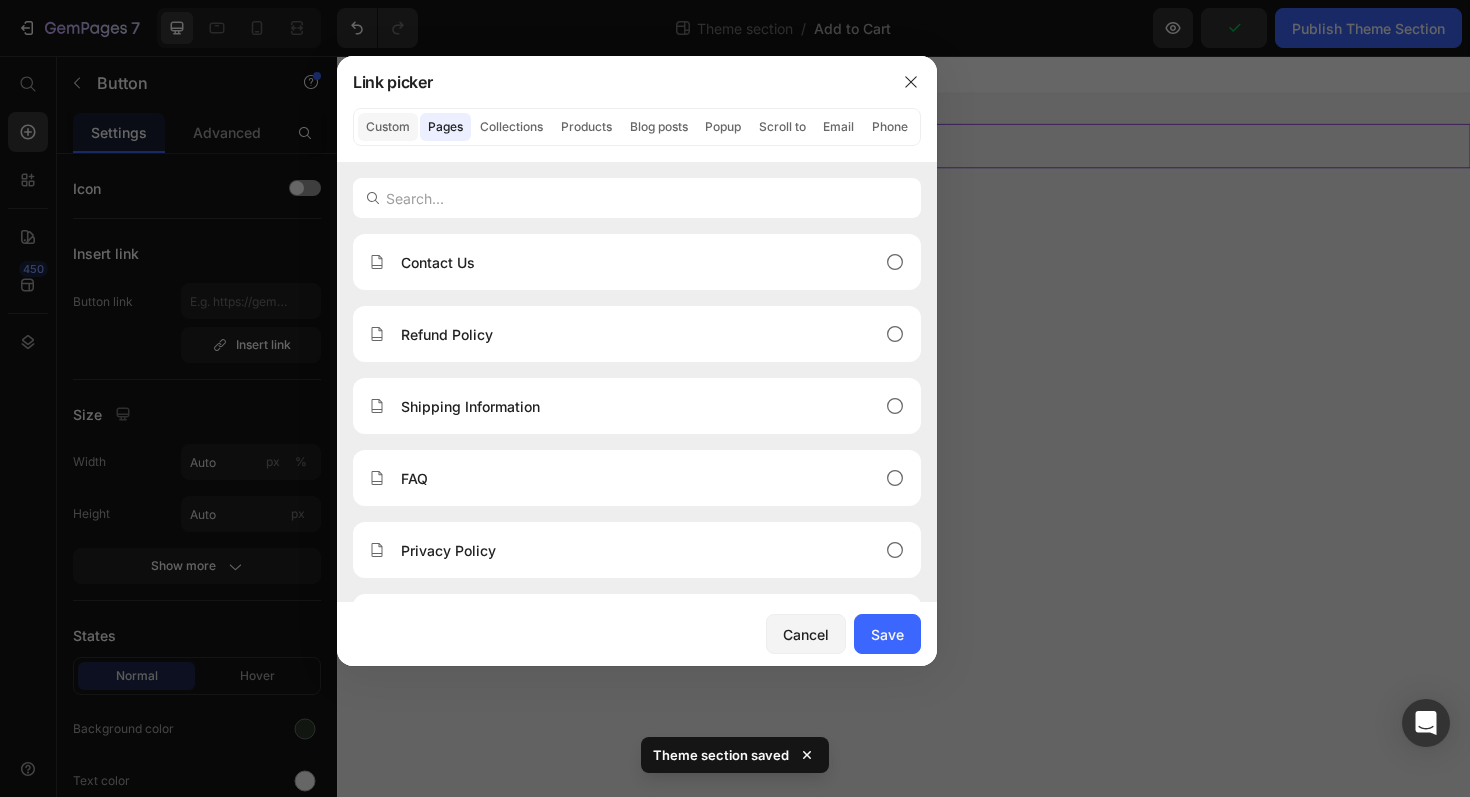 click on "Custom" 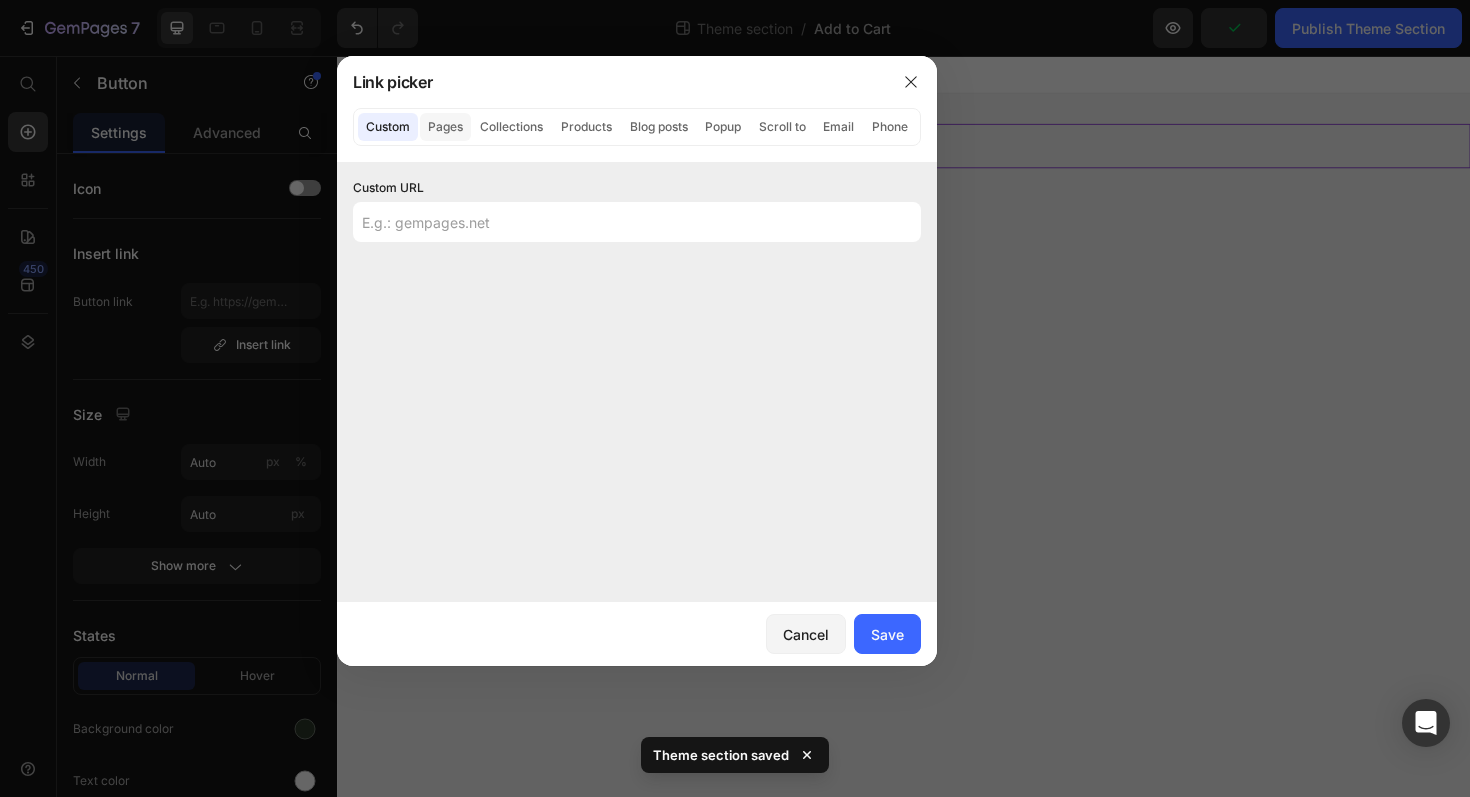 click on "Pages" 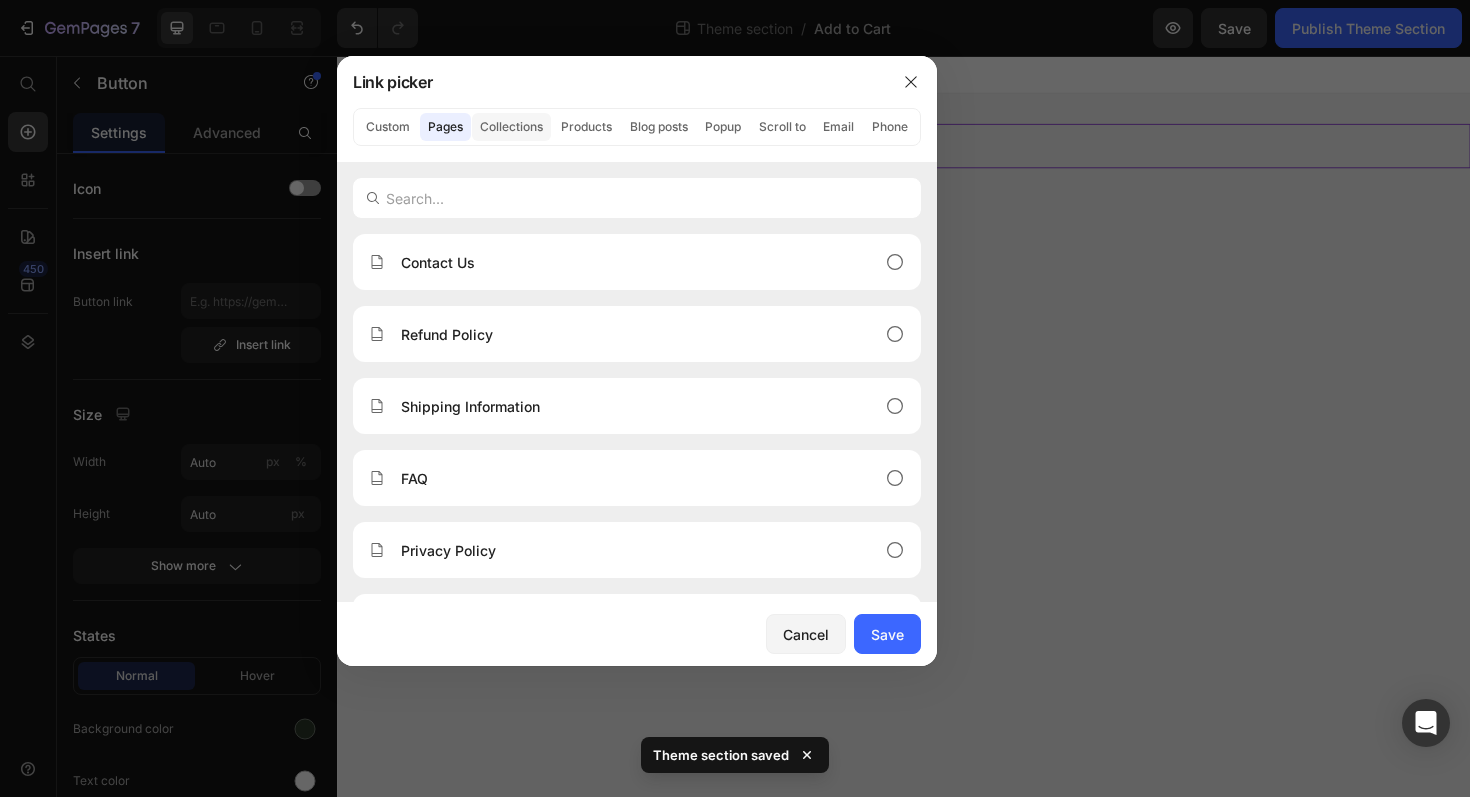 click on "Collections" 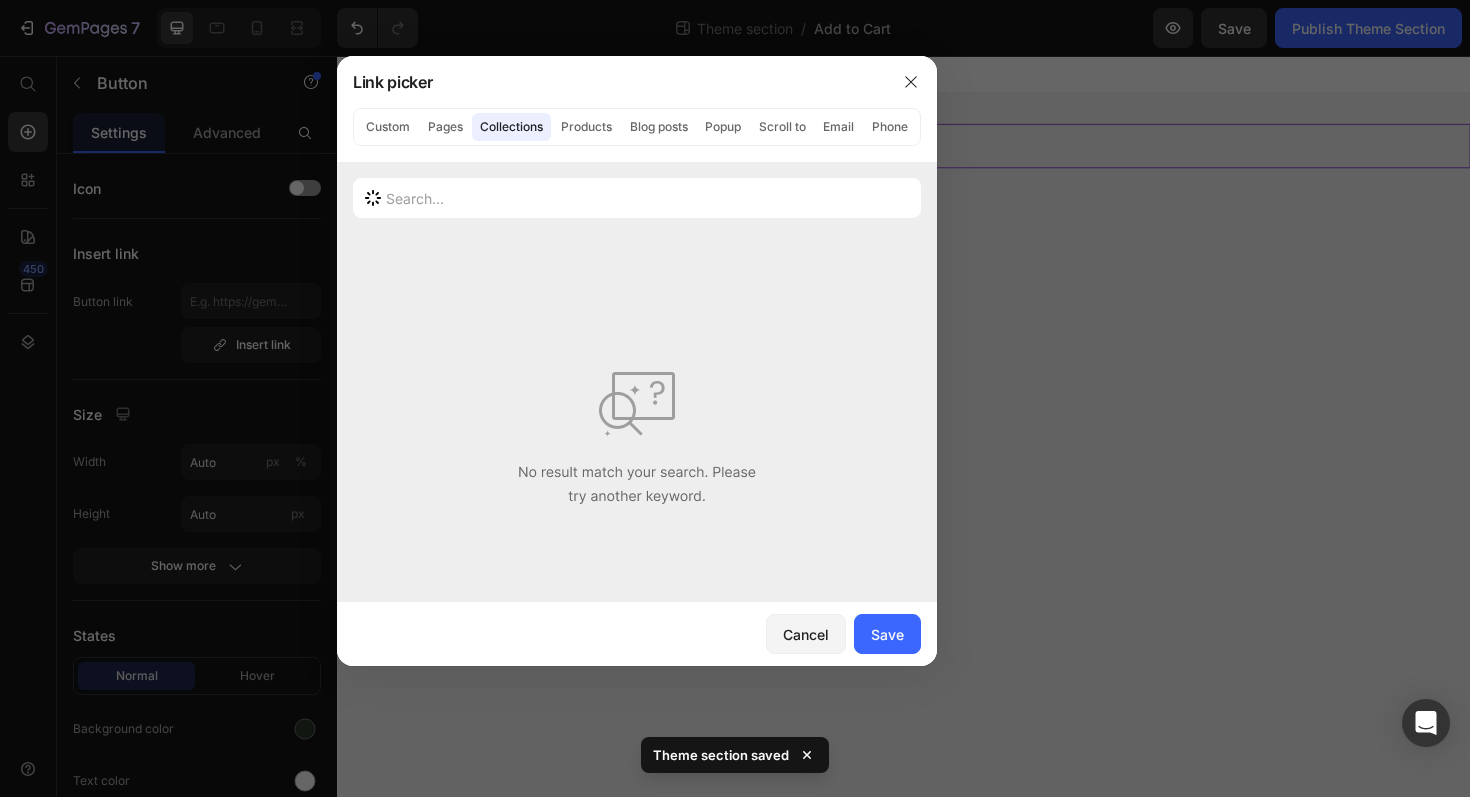click on "Collections" 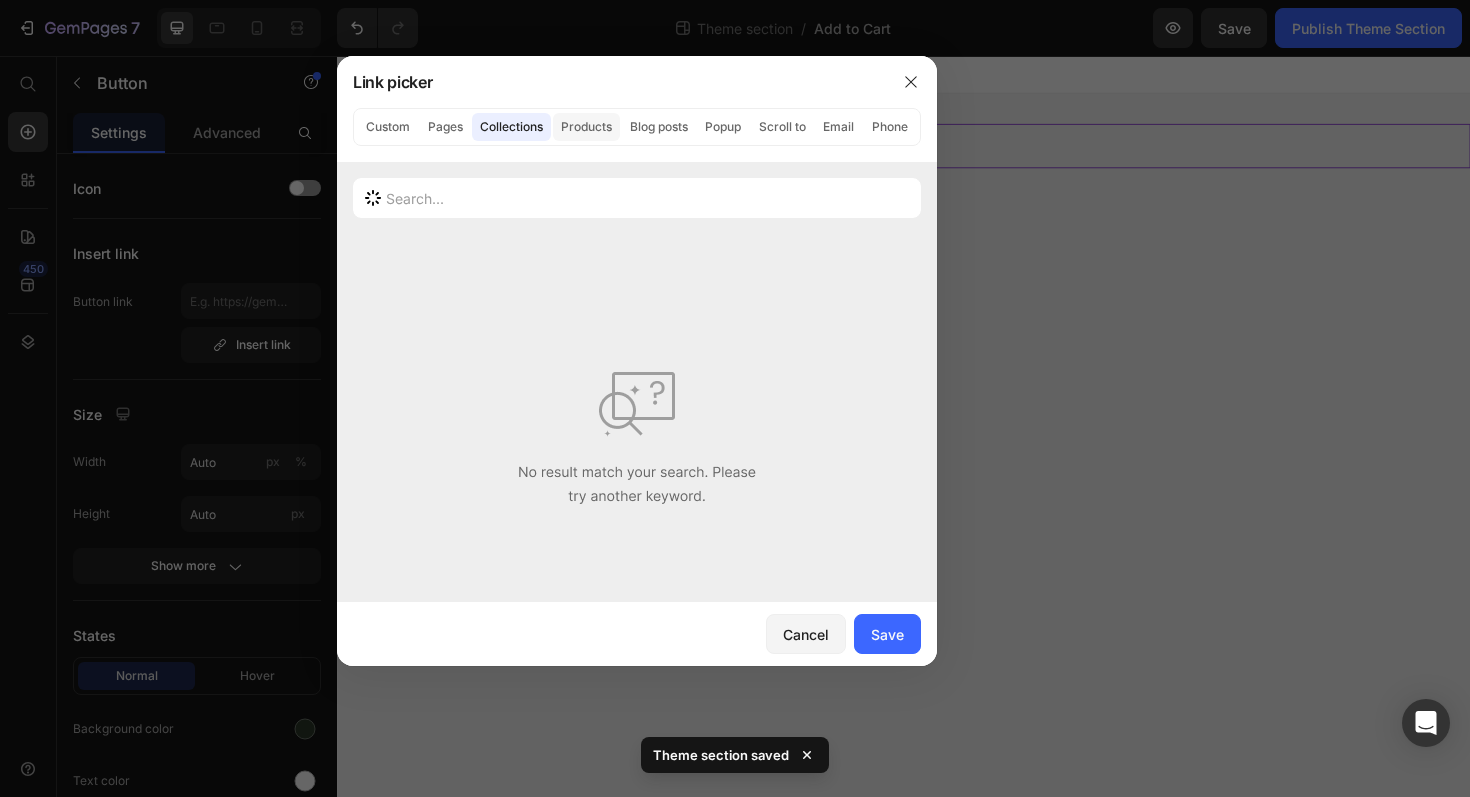 click on "Products" 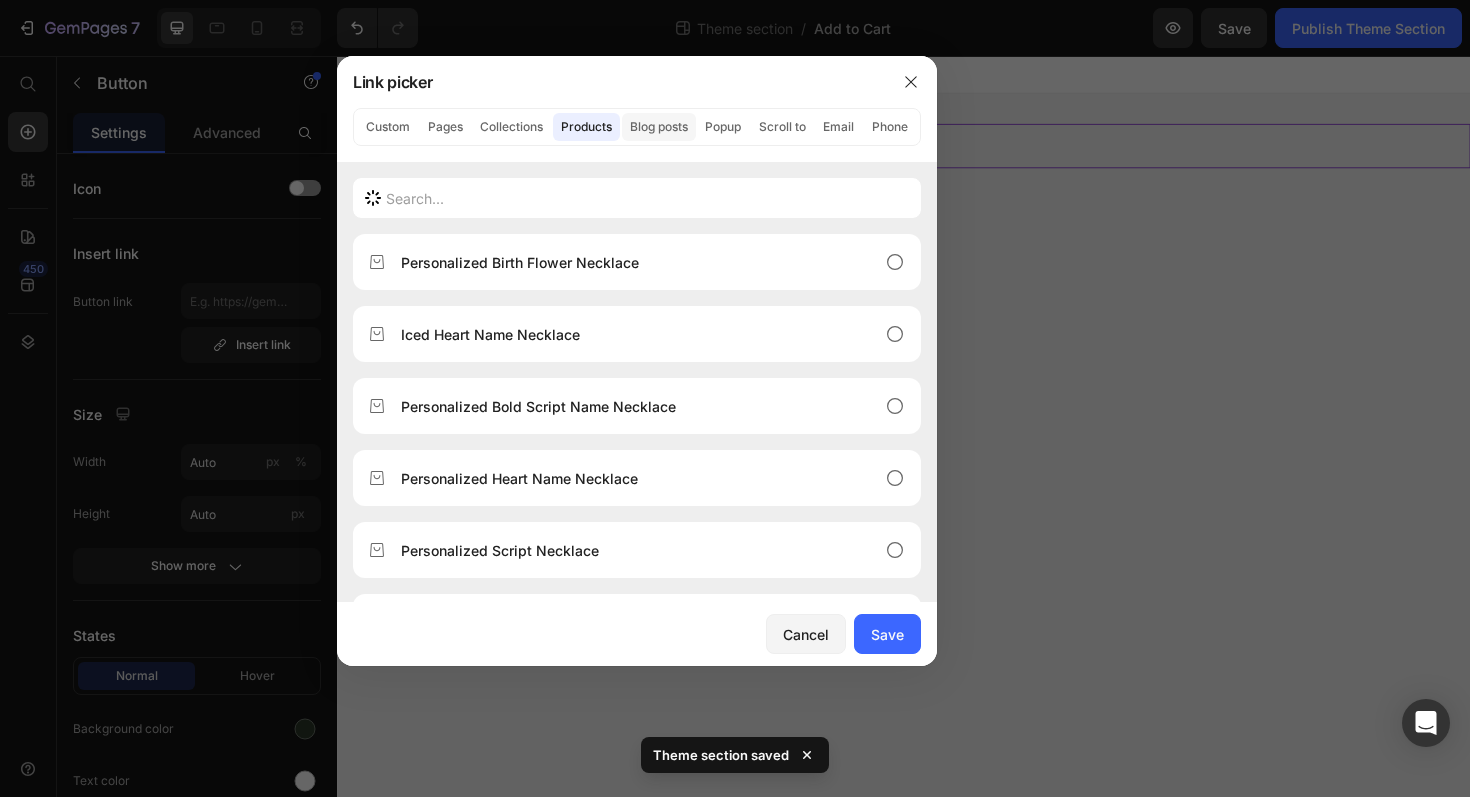 click on "Blog posts" 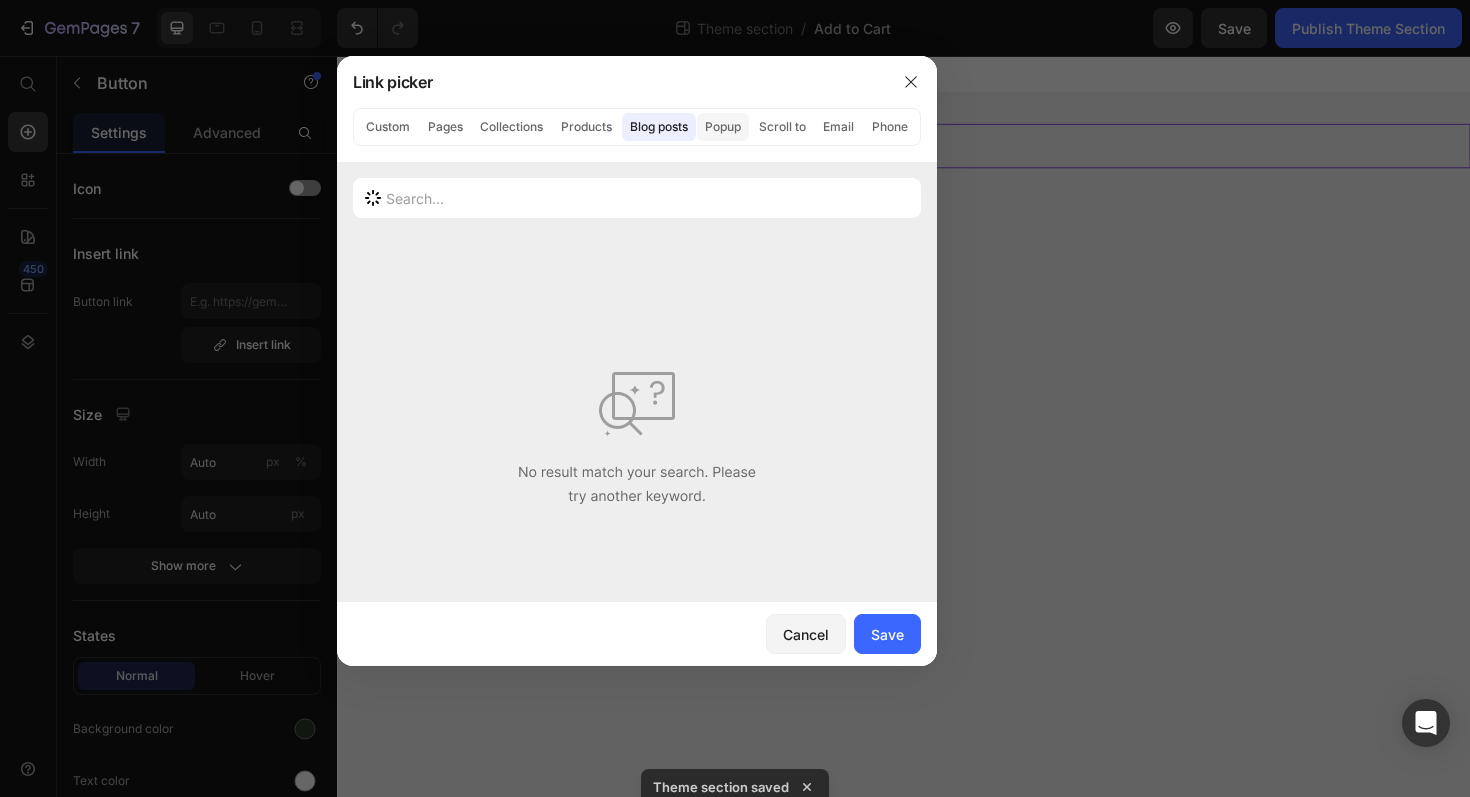 click on "Popup" 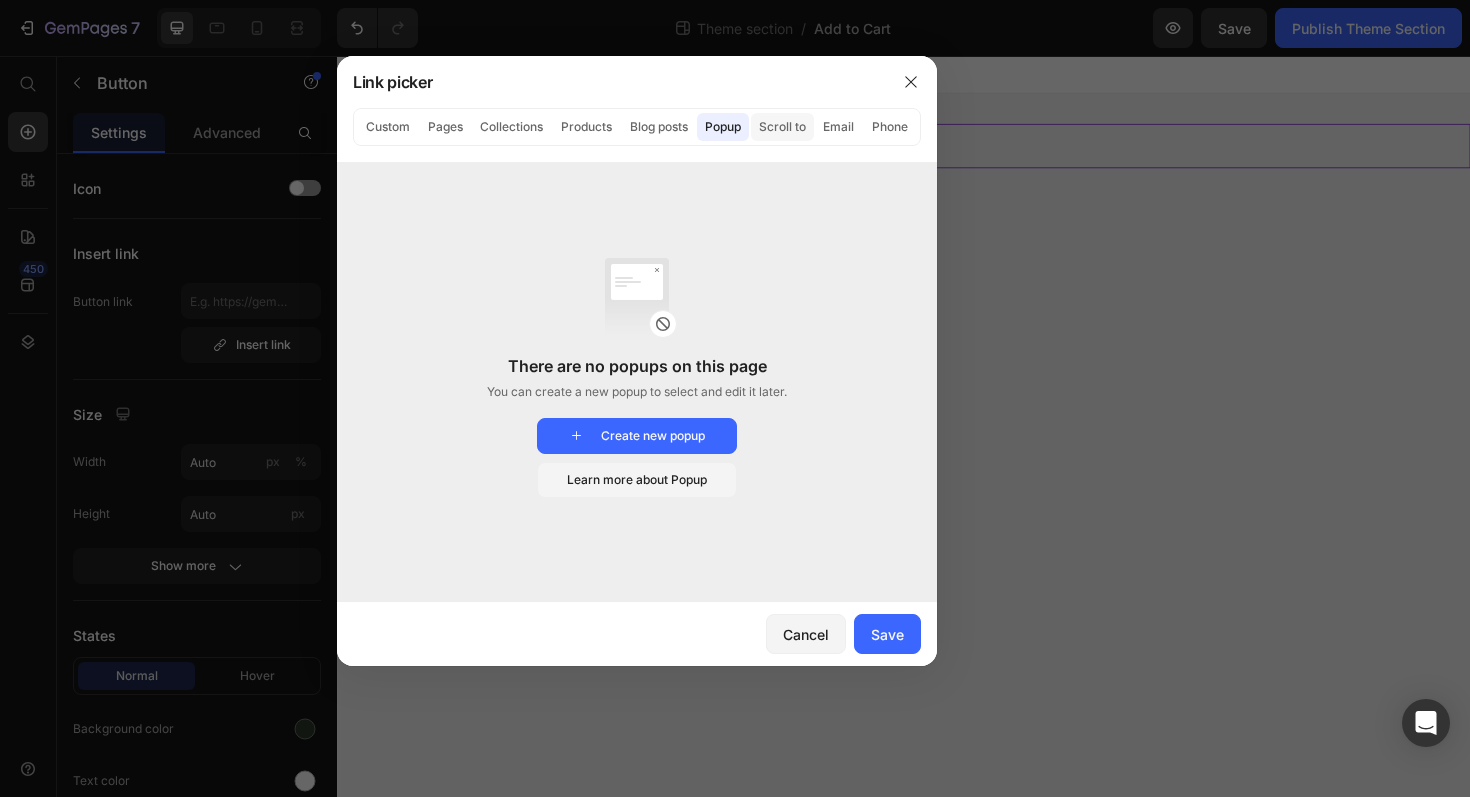click on "Scroll to" 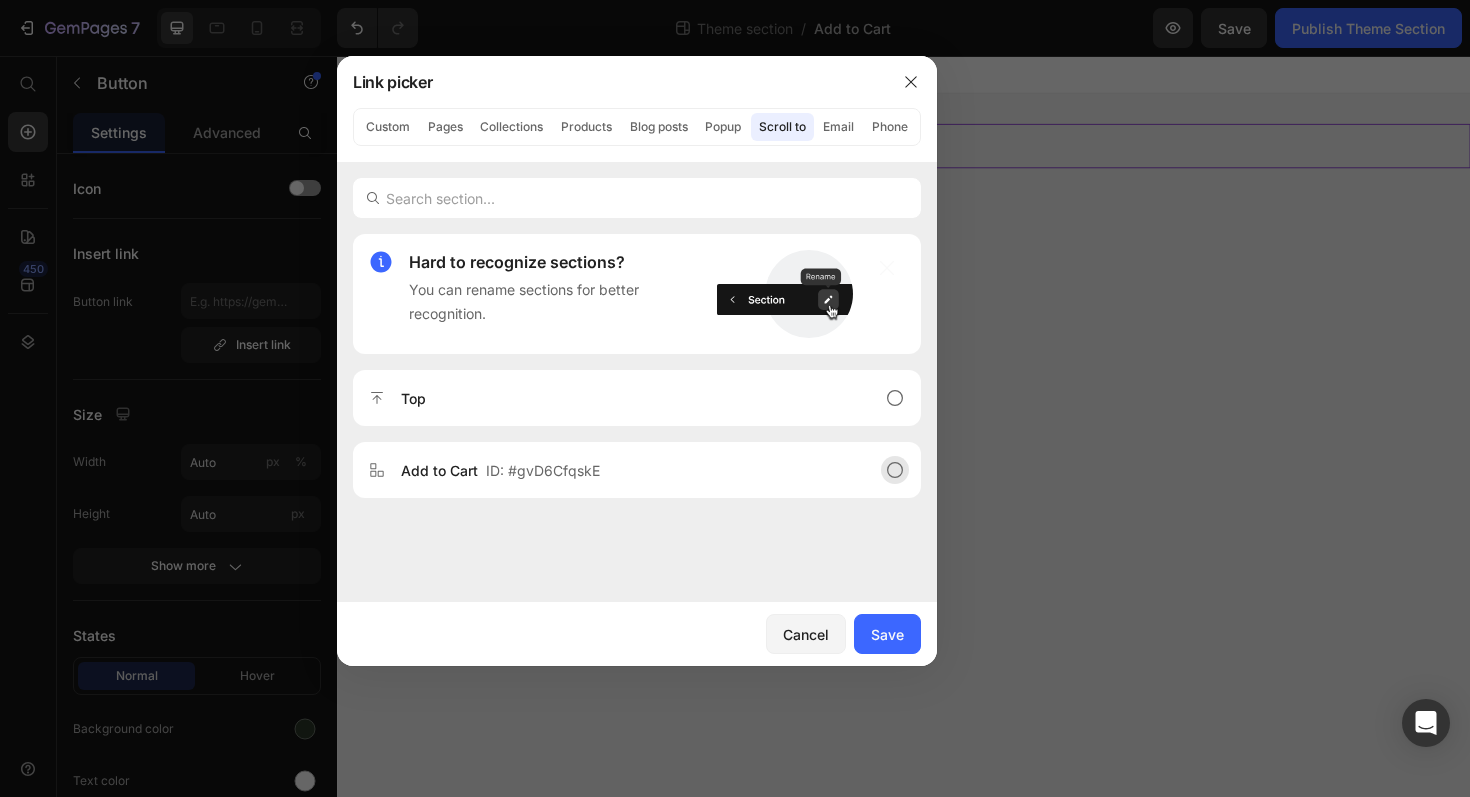 click on "Add to Cart  ID: #gvD6CfqskE" 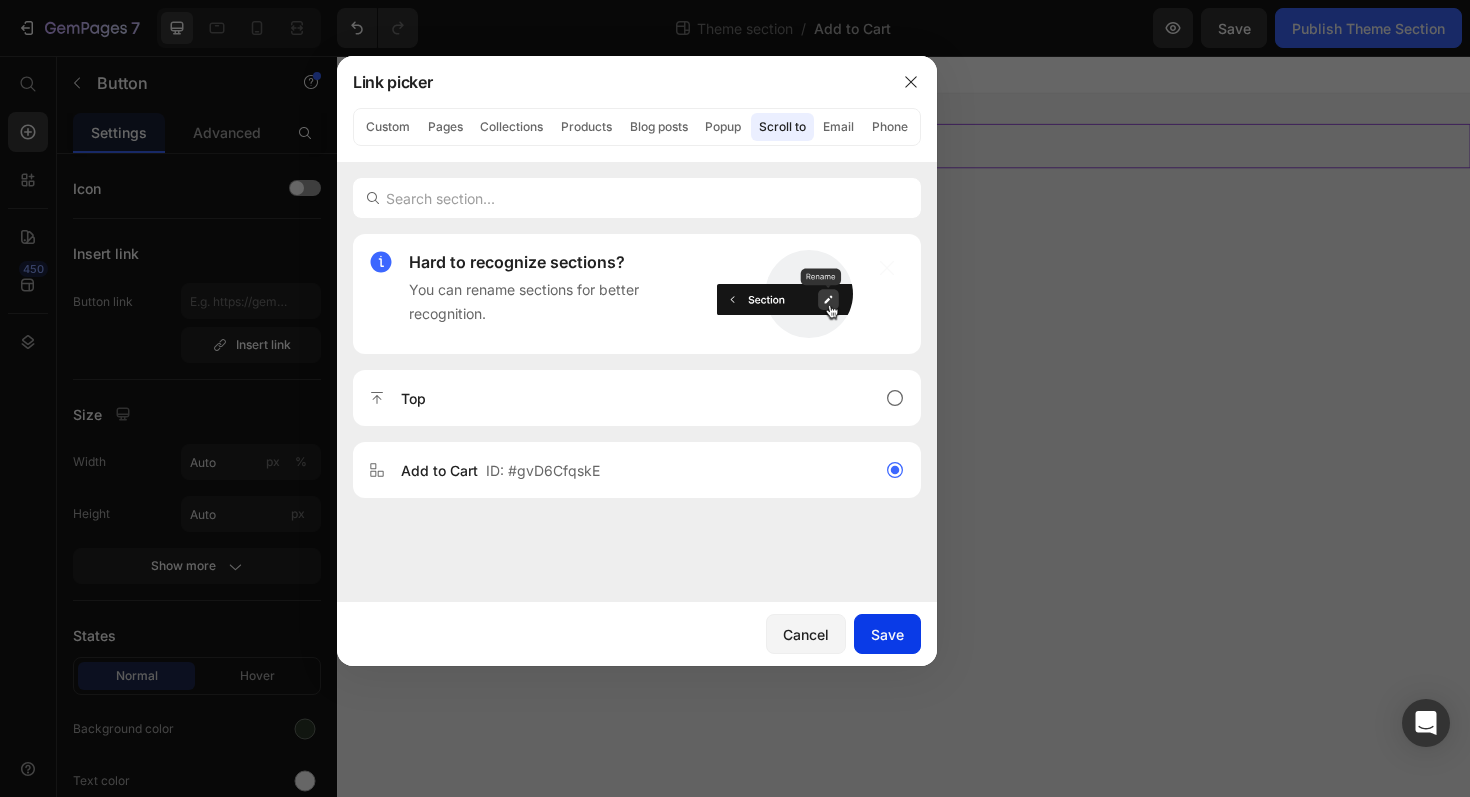 click on "Save" 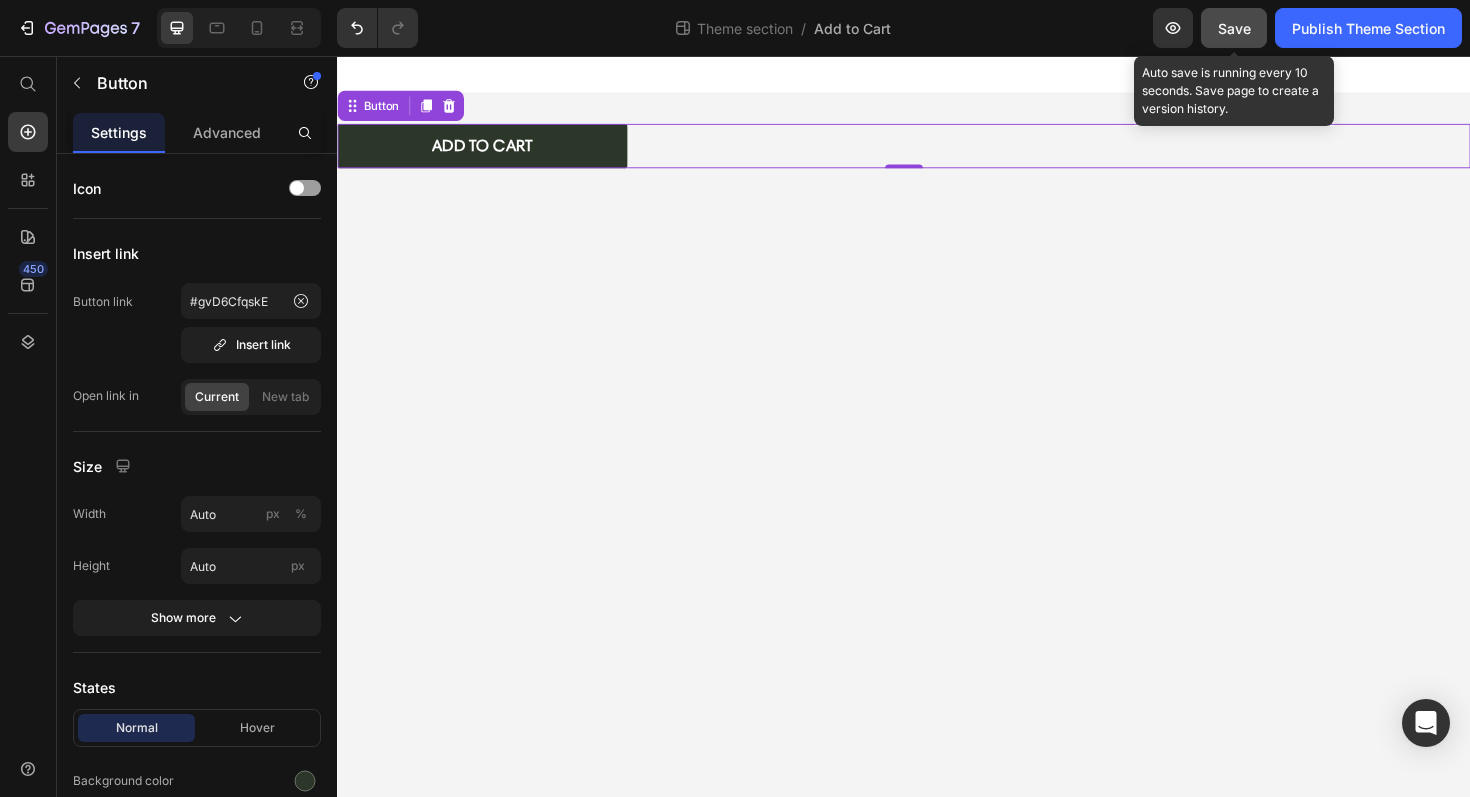 click on "Save" 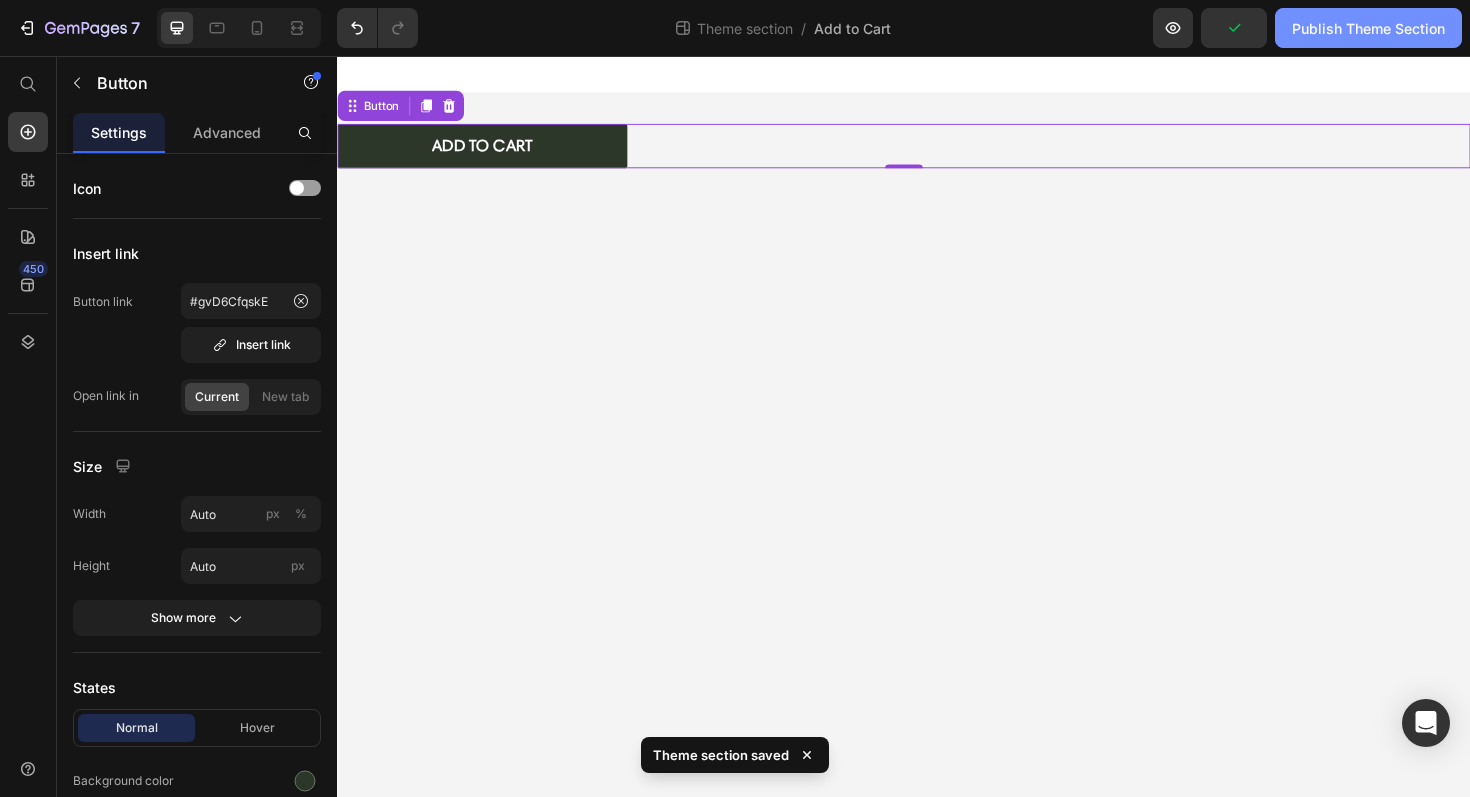 click on "Publish Theme Section" at bounding box center [1368, 28] 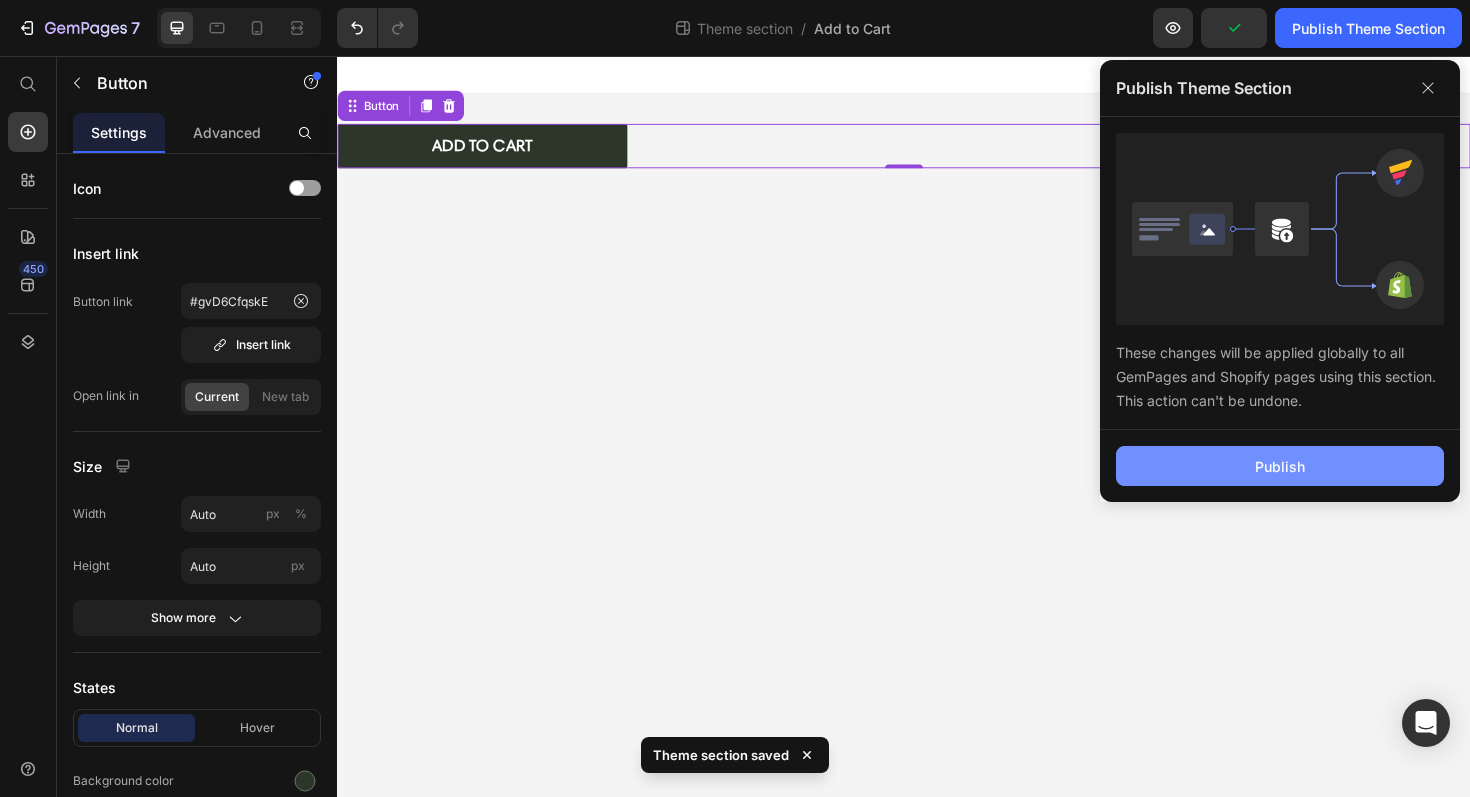 click on "Publish" 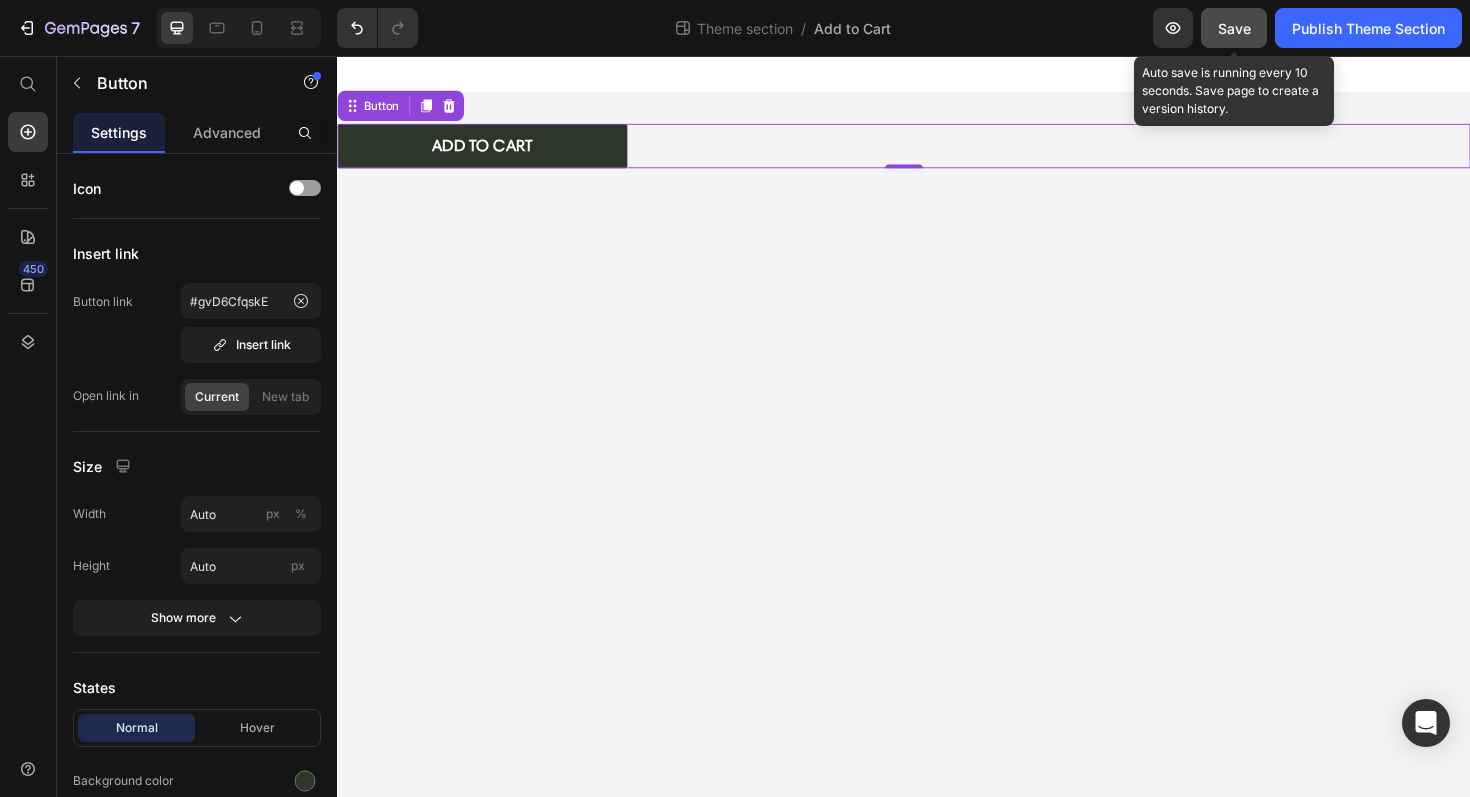 click on "Save" 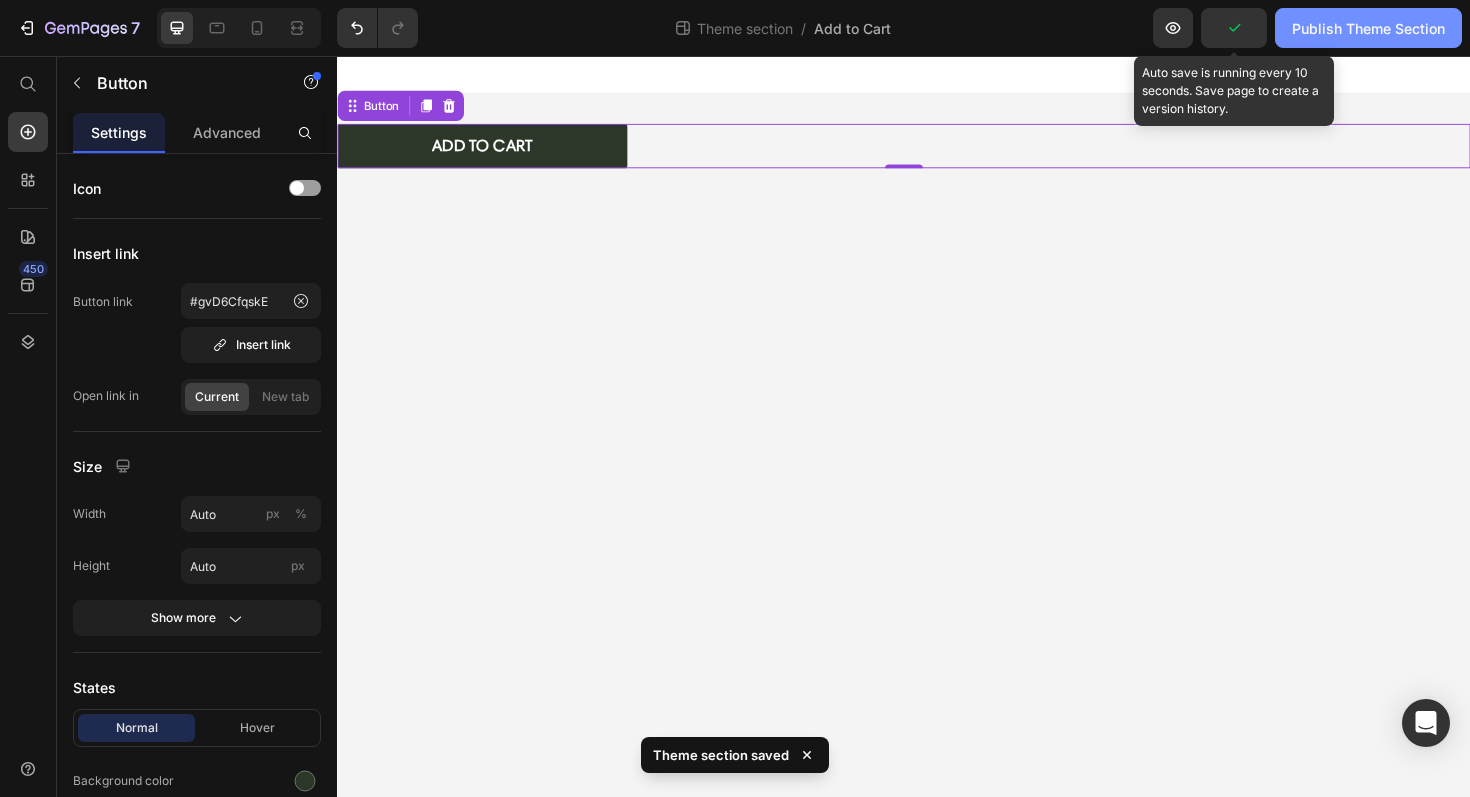 click on "Publish Theme Section" at bounding box center [1368, 28] 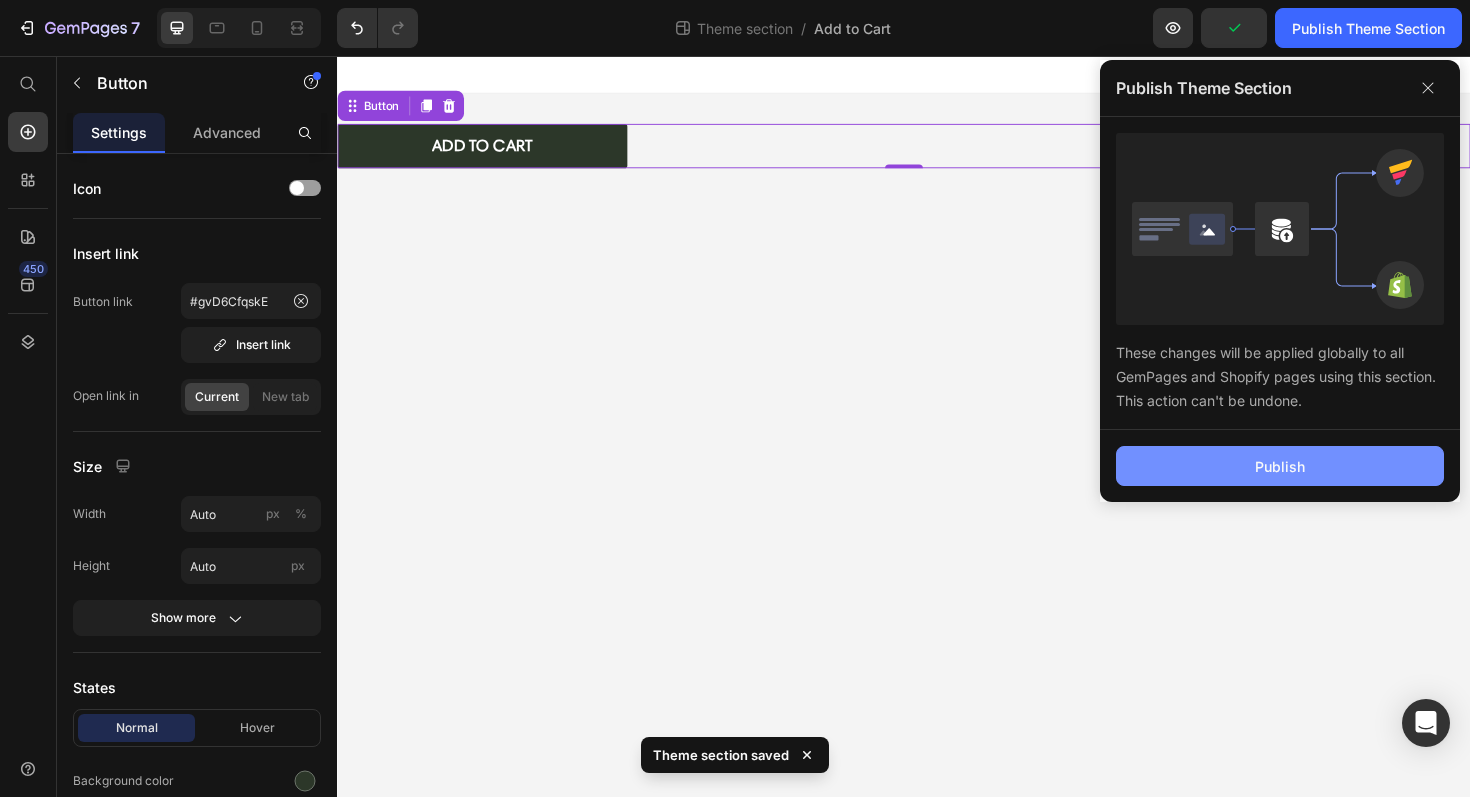 click on "Publish" 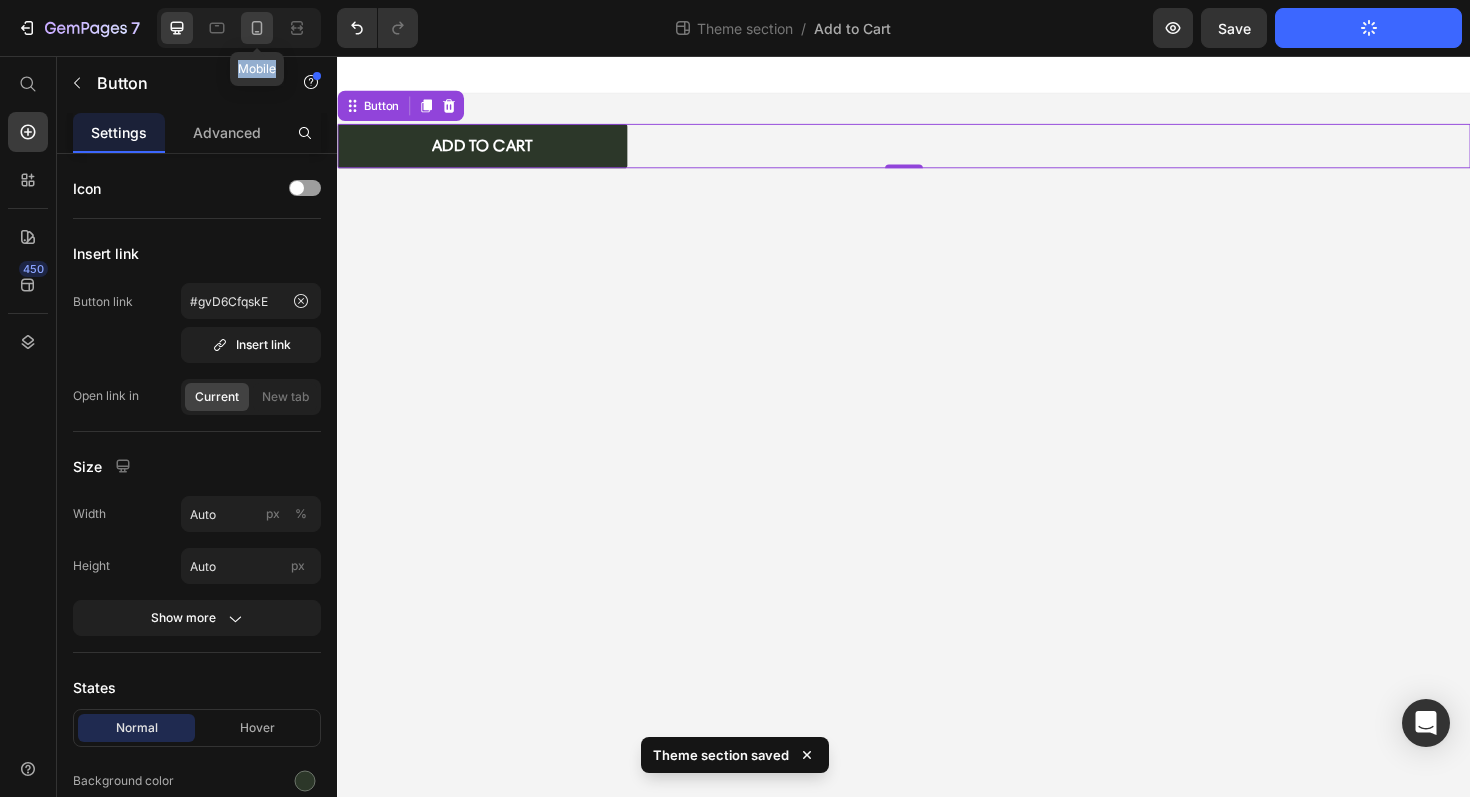 click on "Mobile" at bounding box center [239, 28] 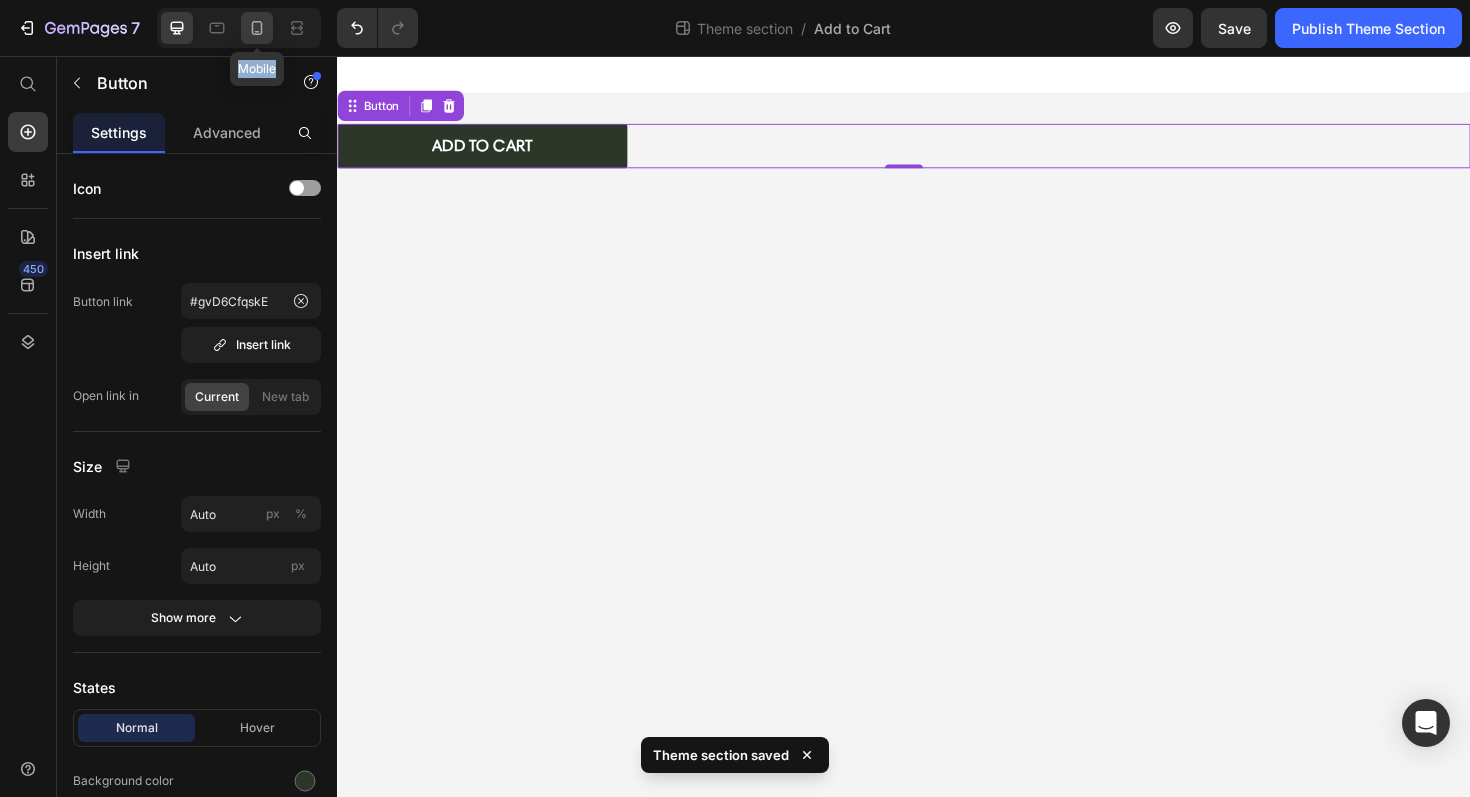 click 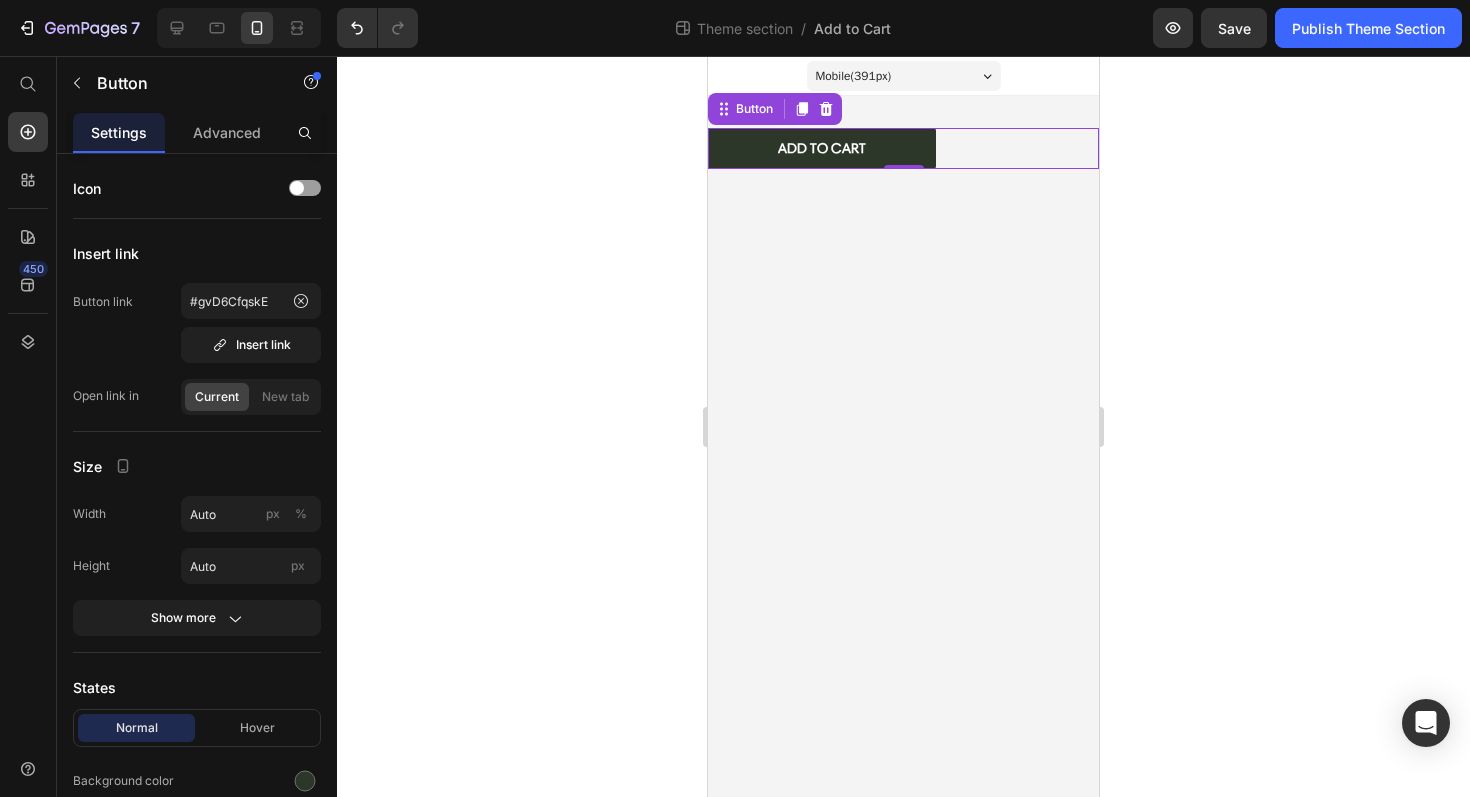 click 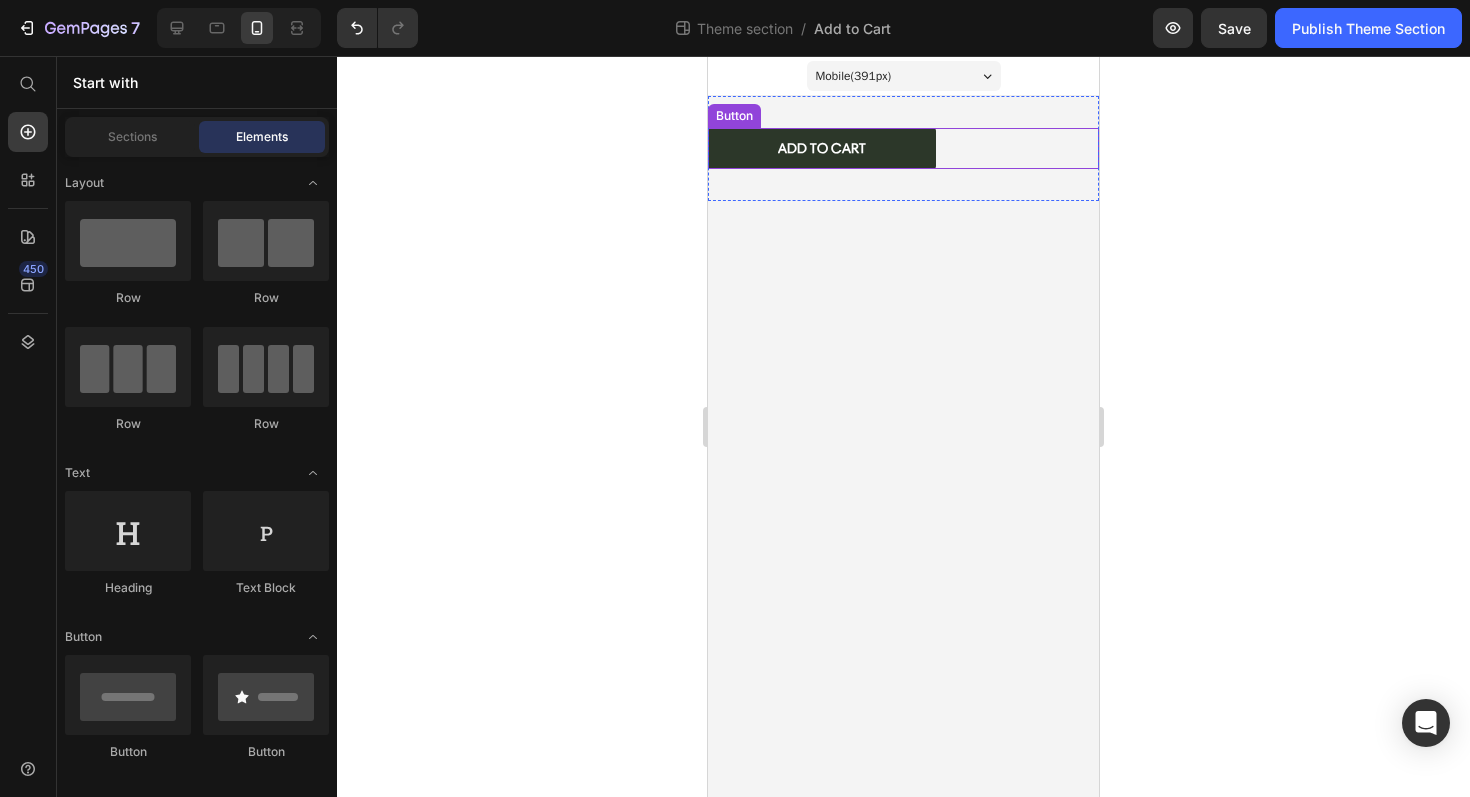 click on "ADD TO CART" at bounding box center (822, 148) 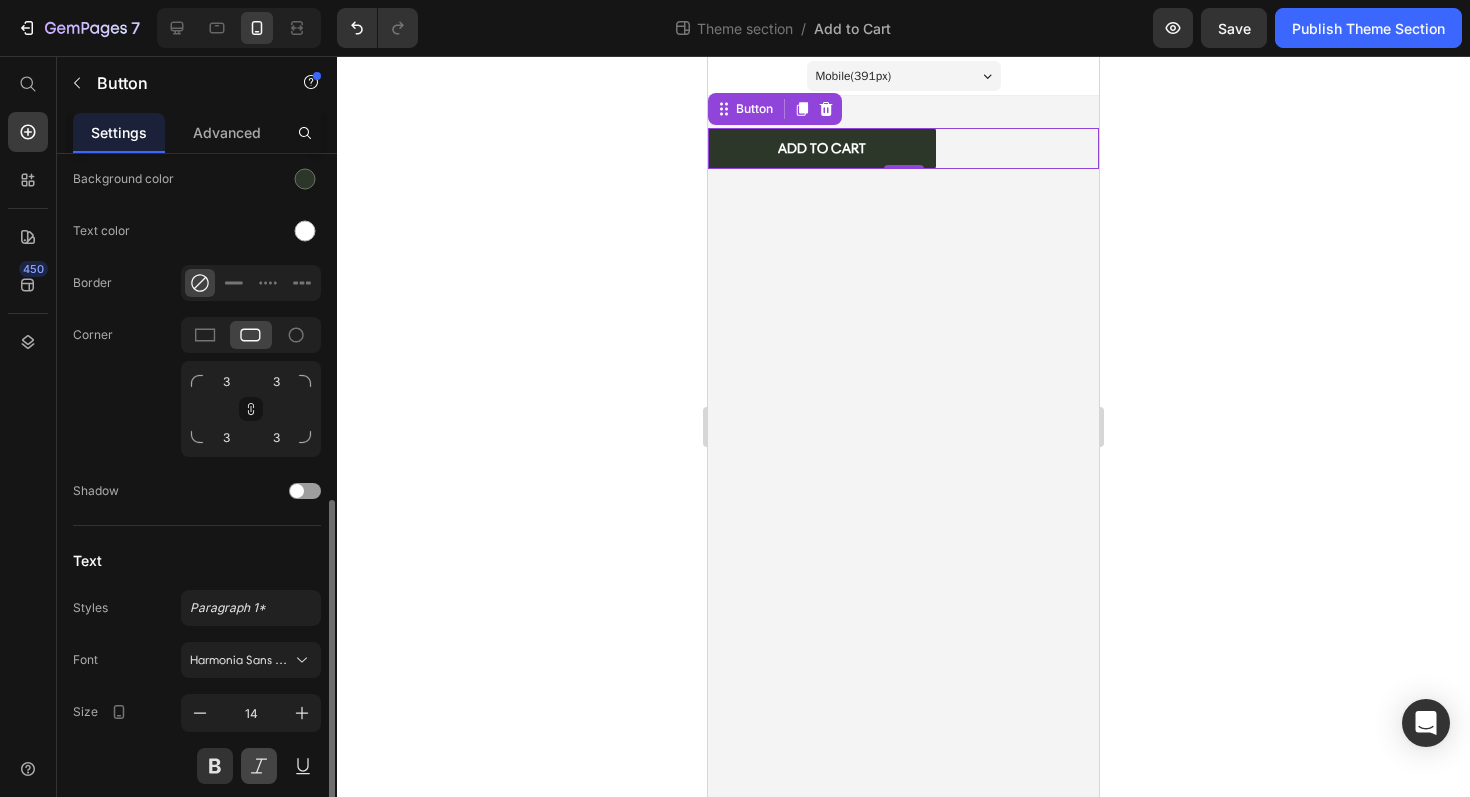 scroll, scrollTop: 797, scrollLeft: 0, axis: vertical 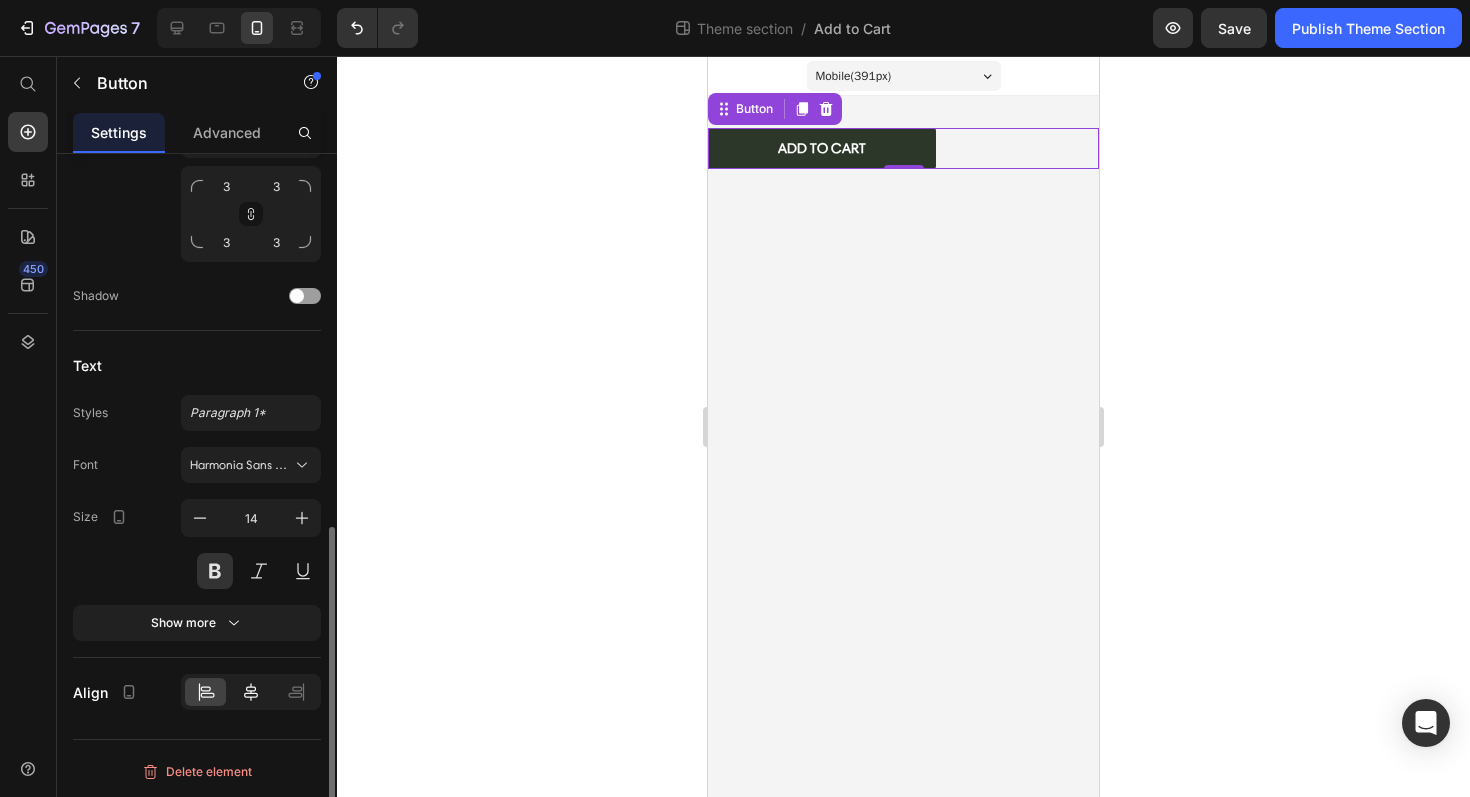 click 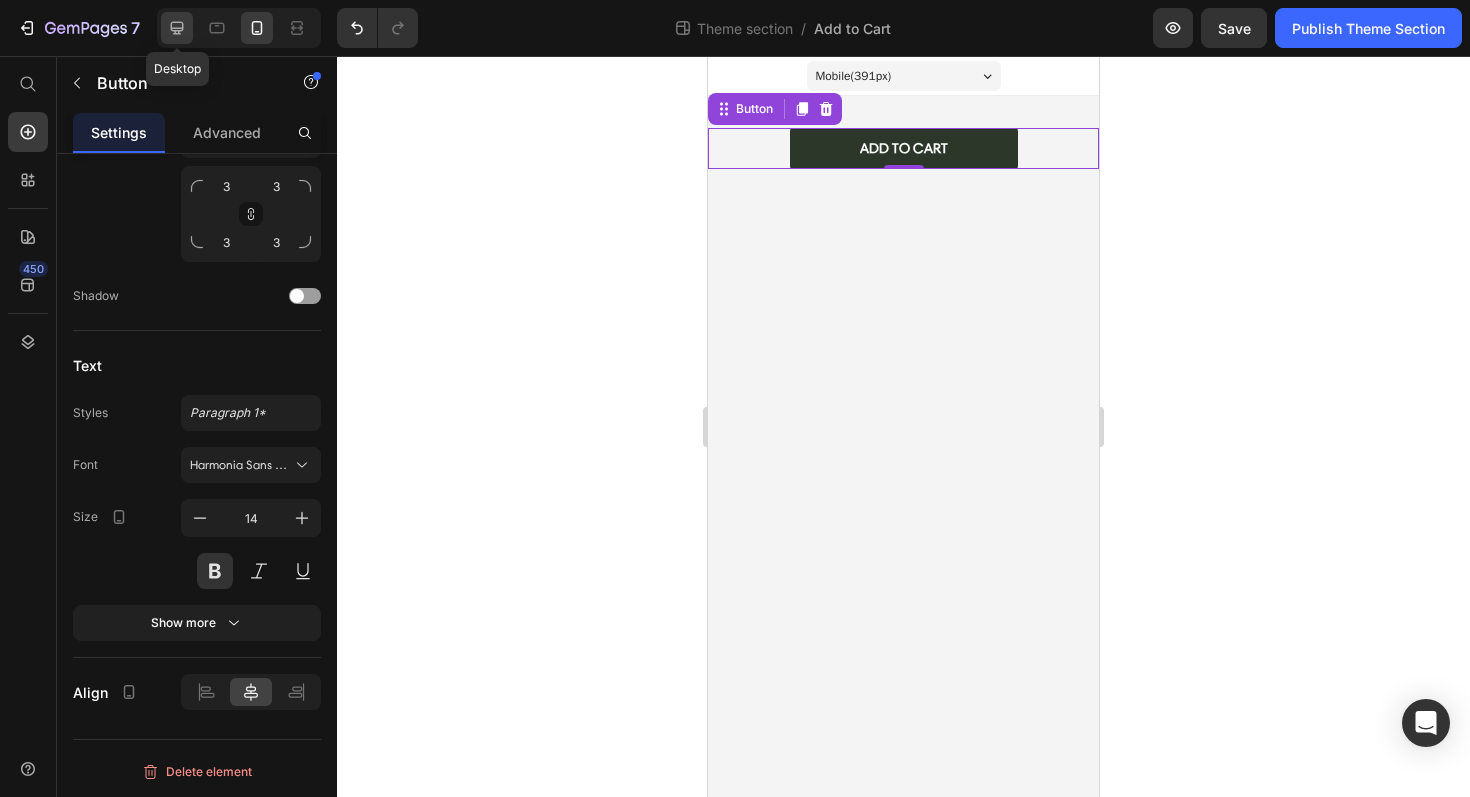 click 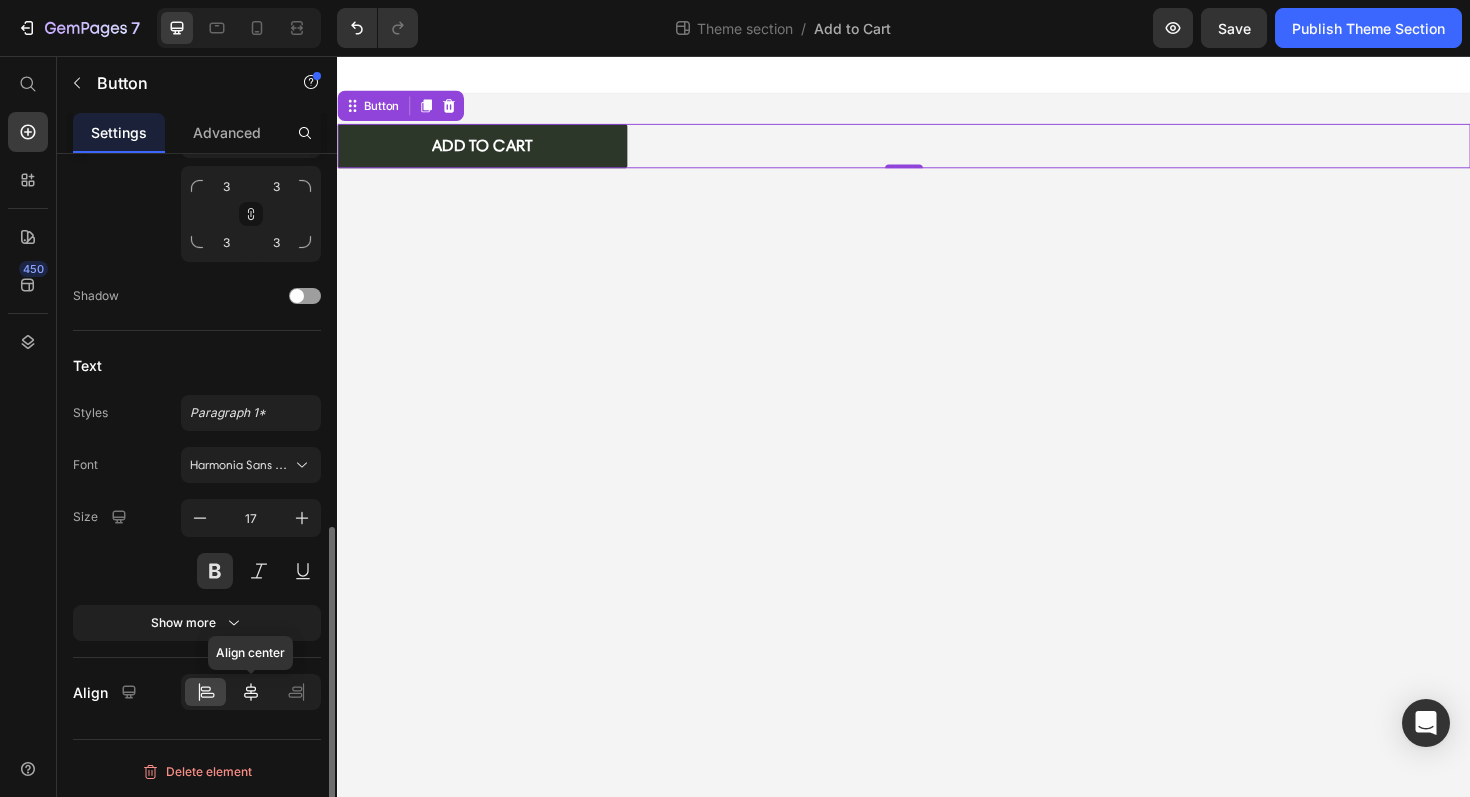 click 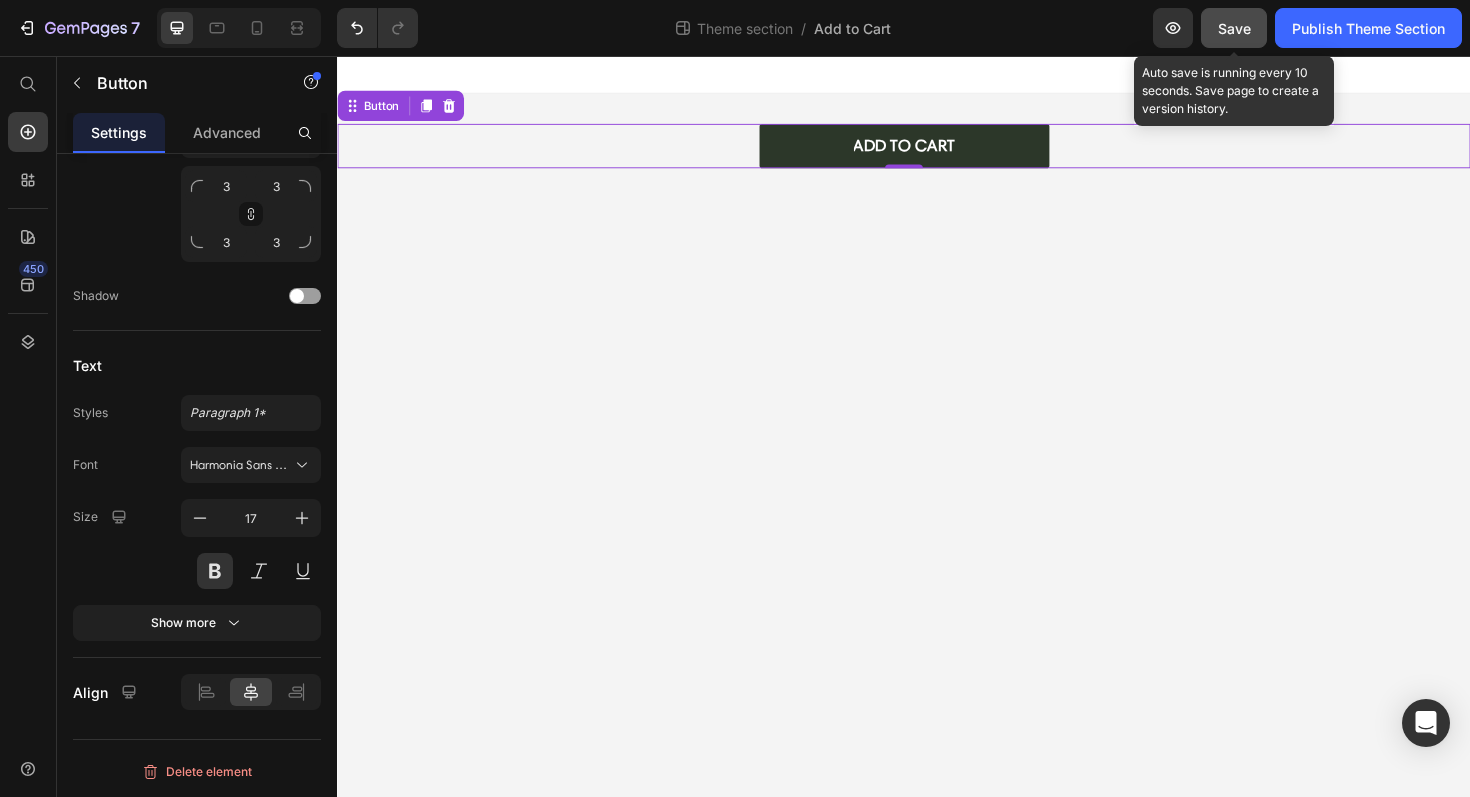 click on "Save" 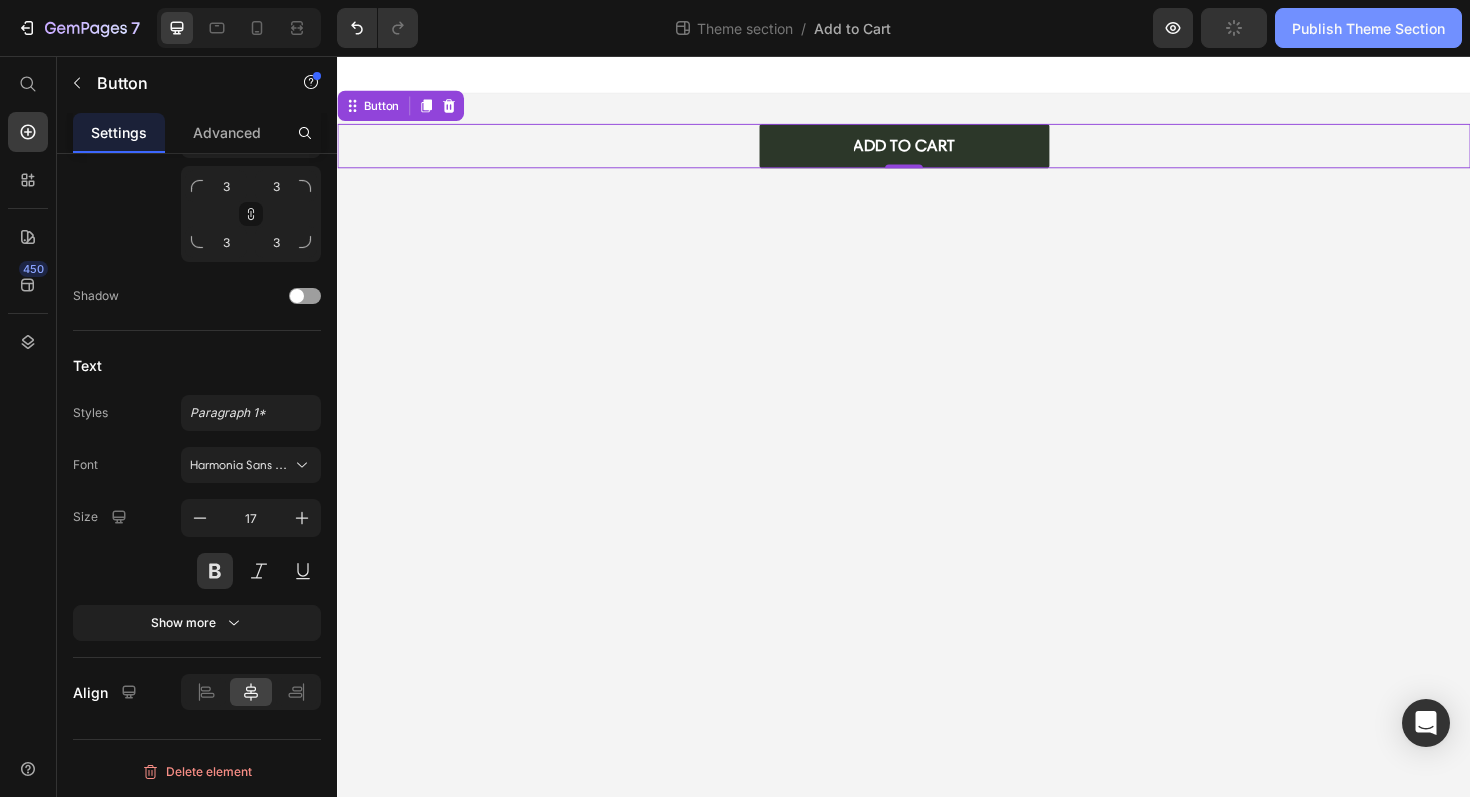 drag, startPoint x: 1318, startPoint y: 24, endPoint x: 1287, endPoint y: 40, distance: 34.88553 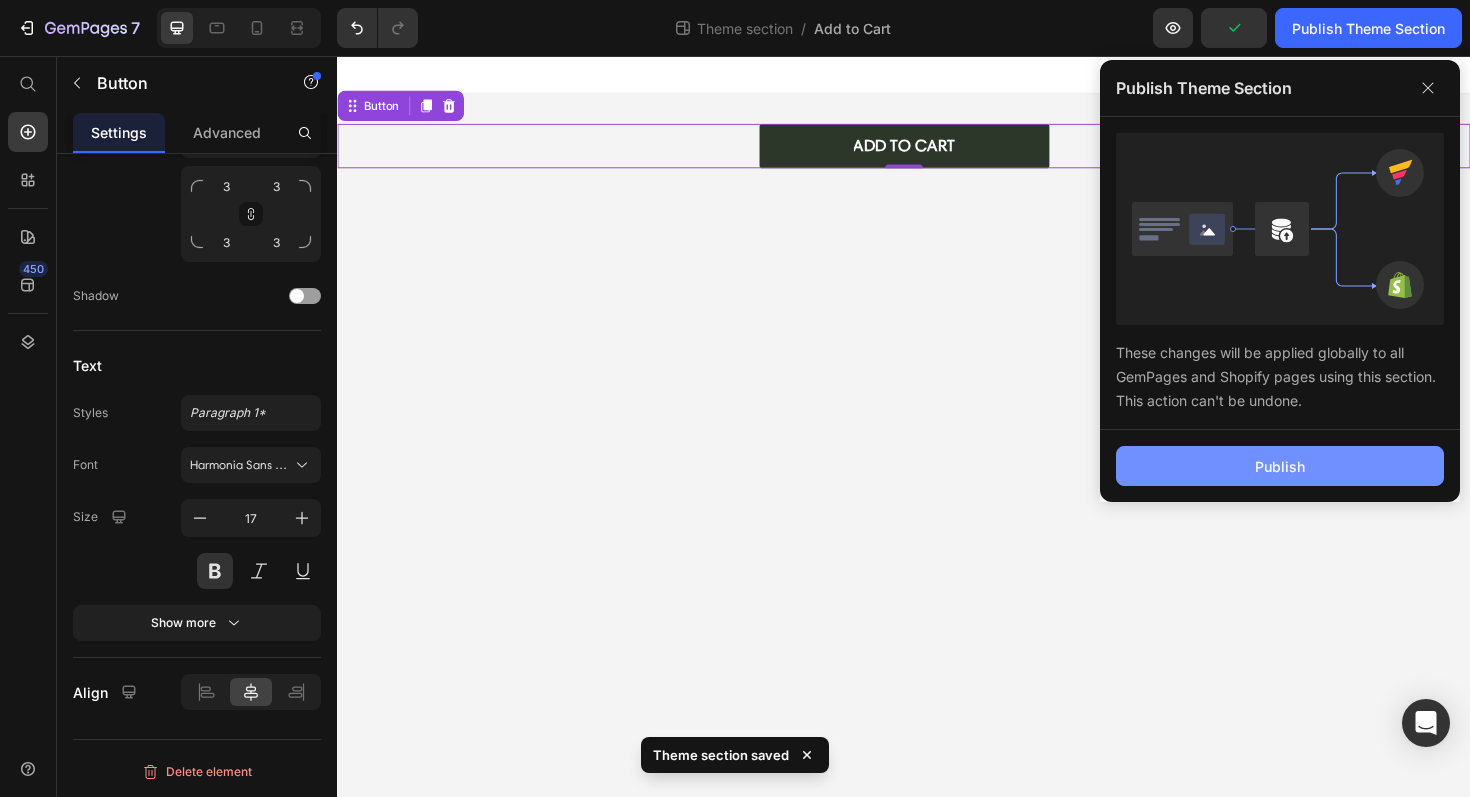 click on "Publish" 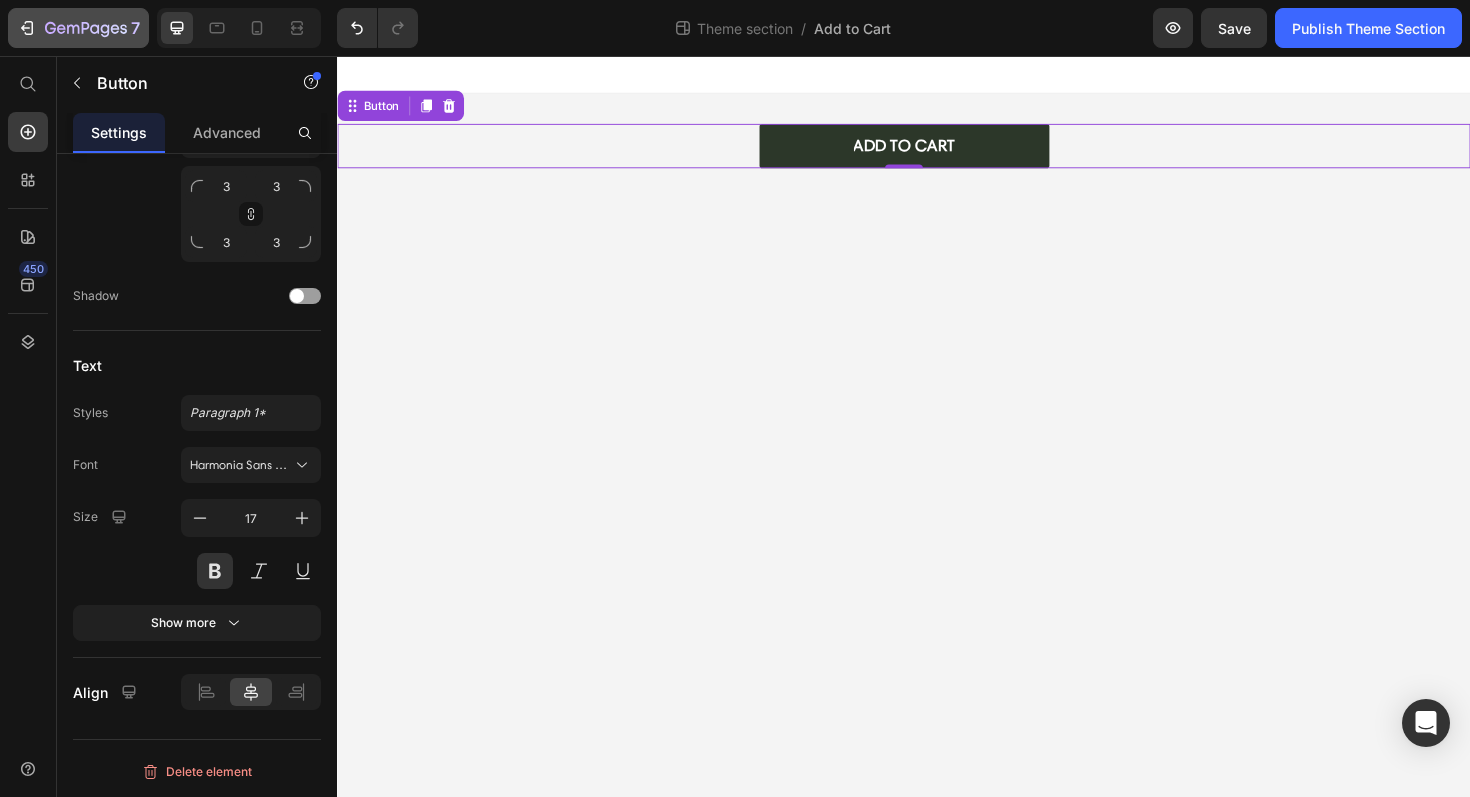 click 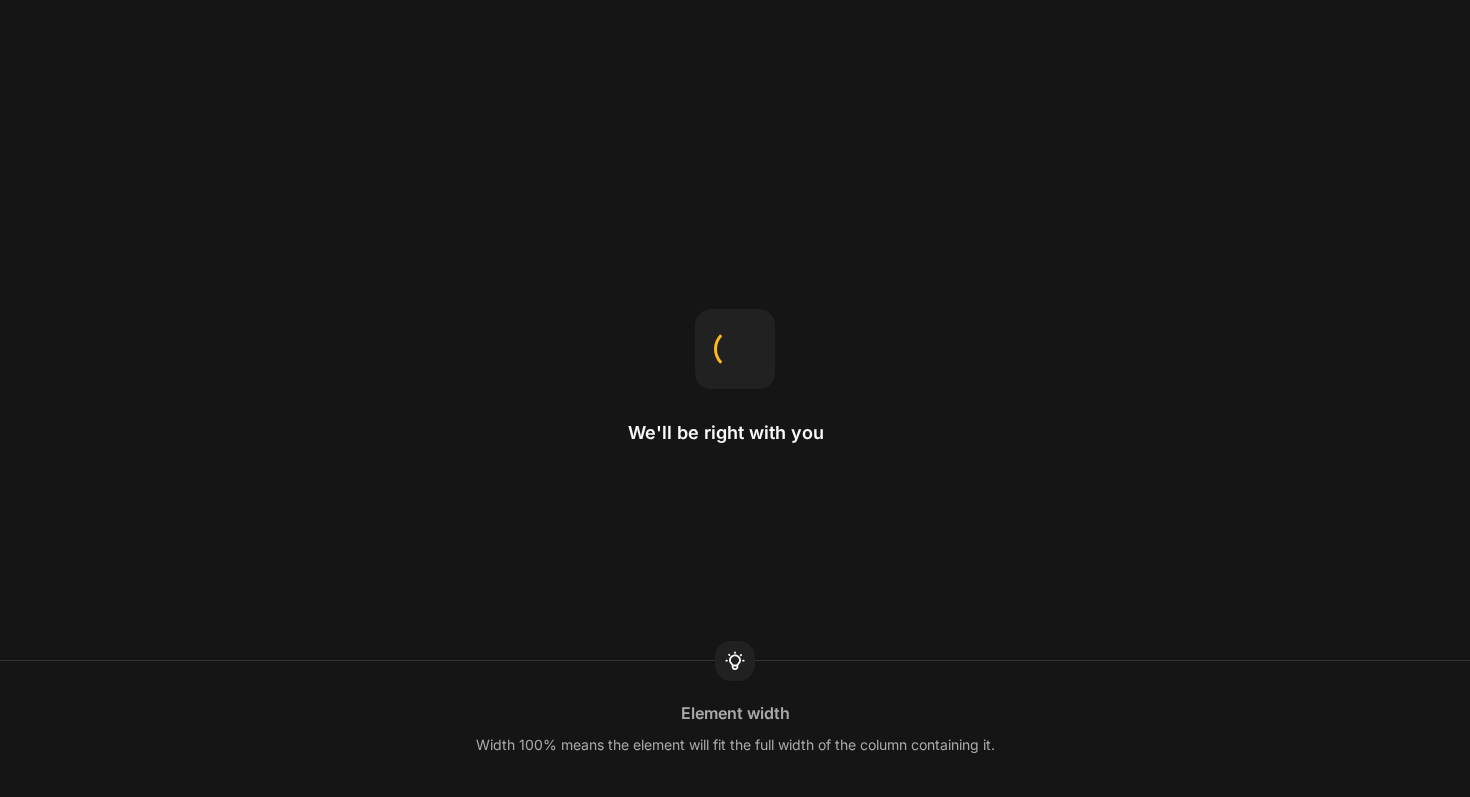 scroll, scrollTop: 0, scrollLeft: 0, axis: both 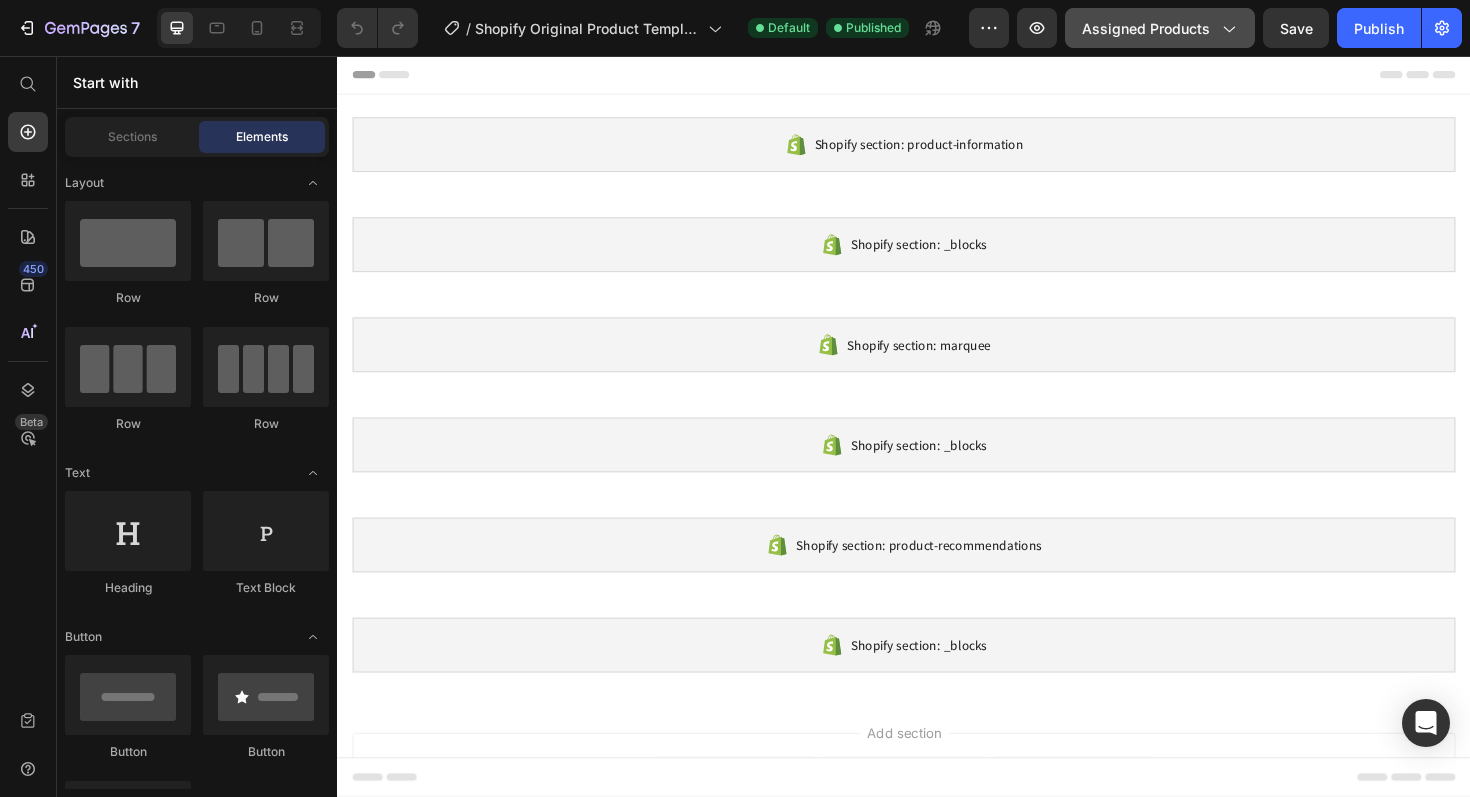 click on "Assigned Products" 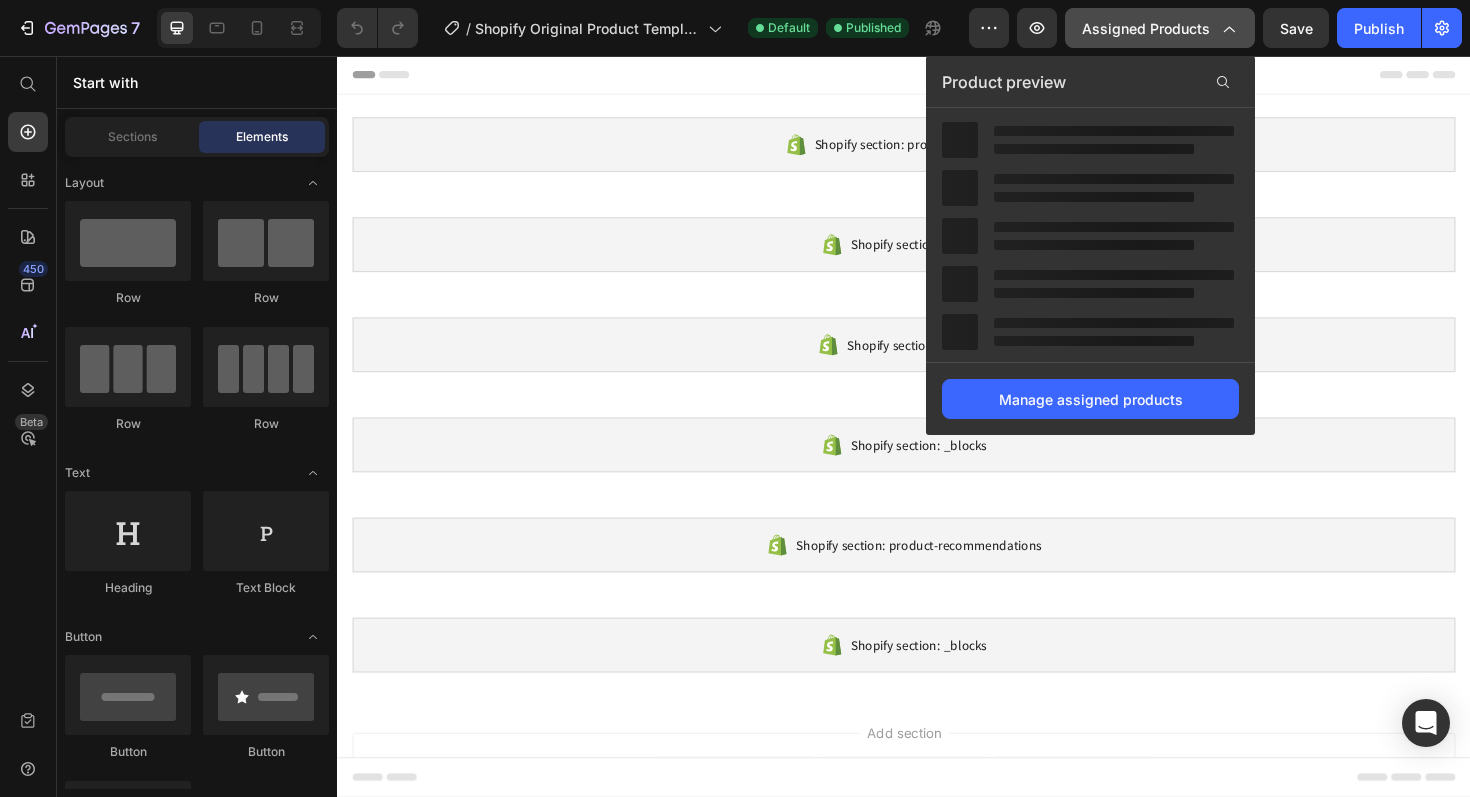 scroll, scrollTop: 0, scrollLeft: 0, axis: both 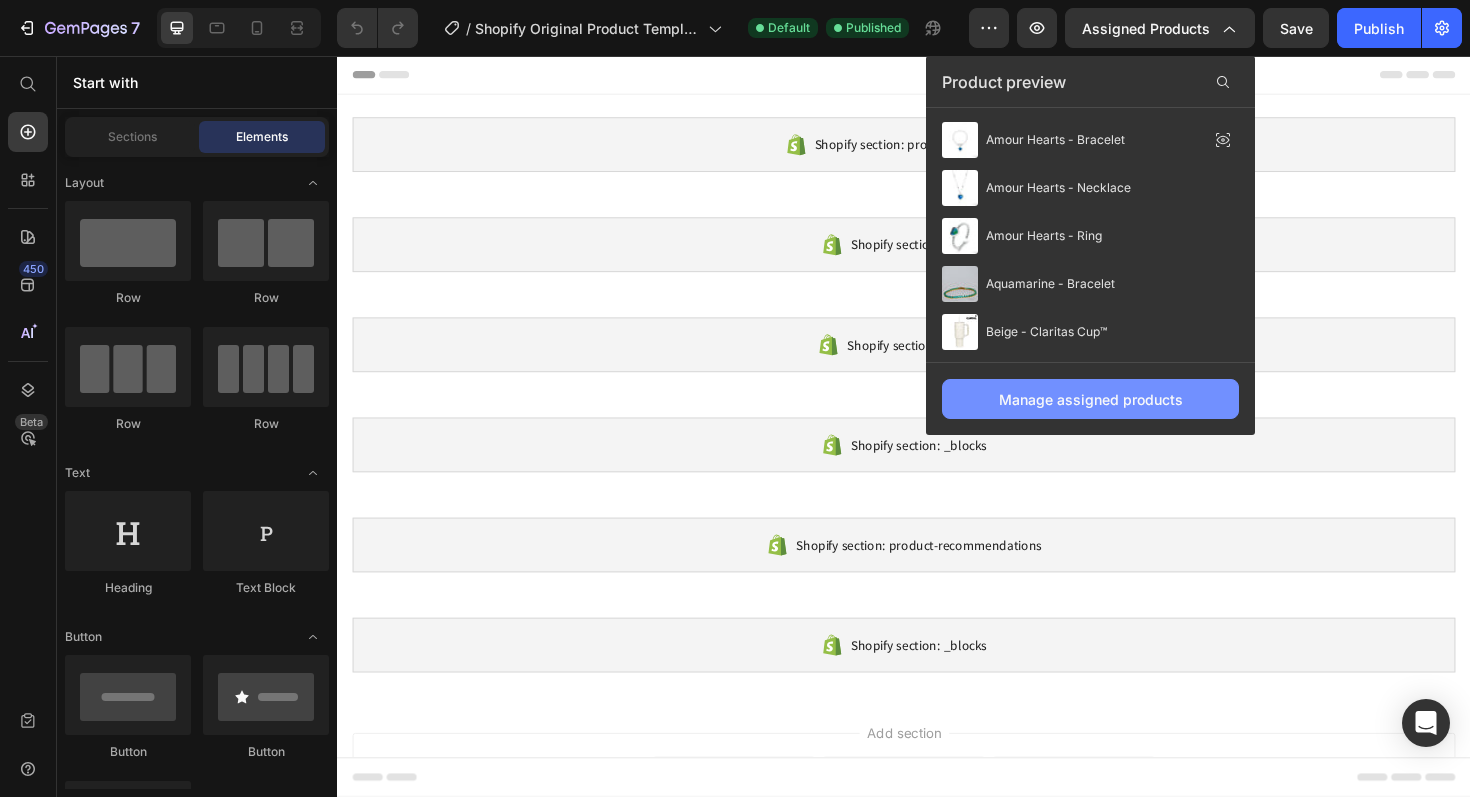 click on "Manage assigned products" at bounding box center (1090, 399) 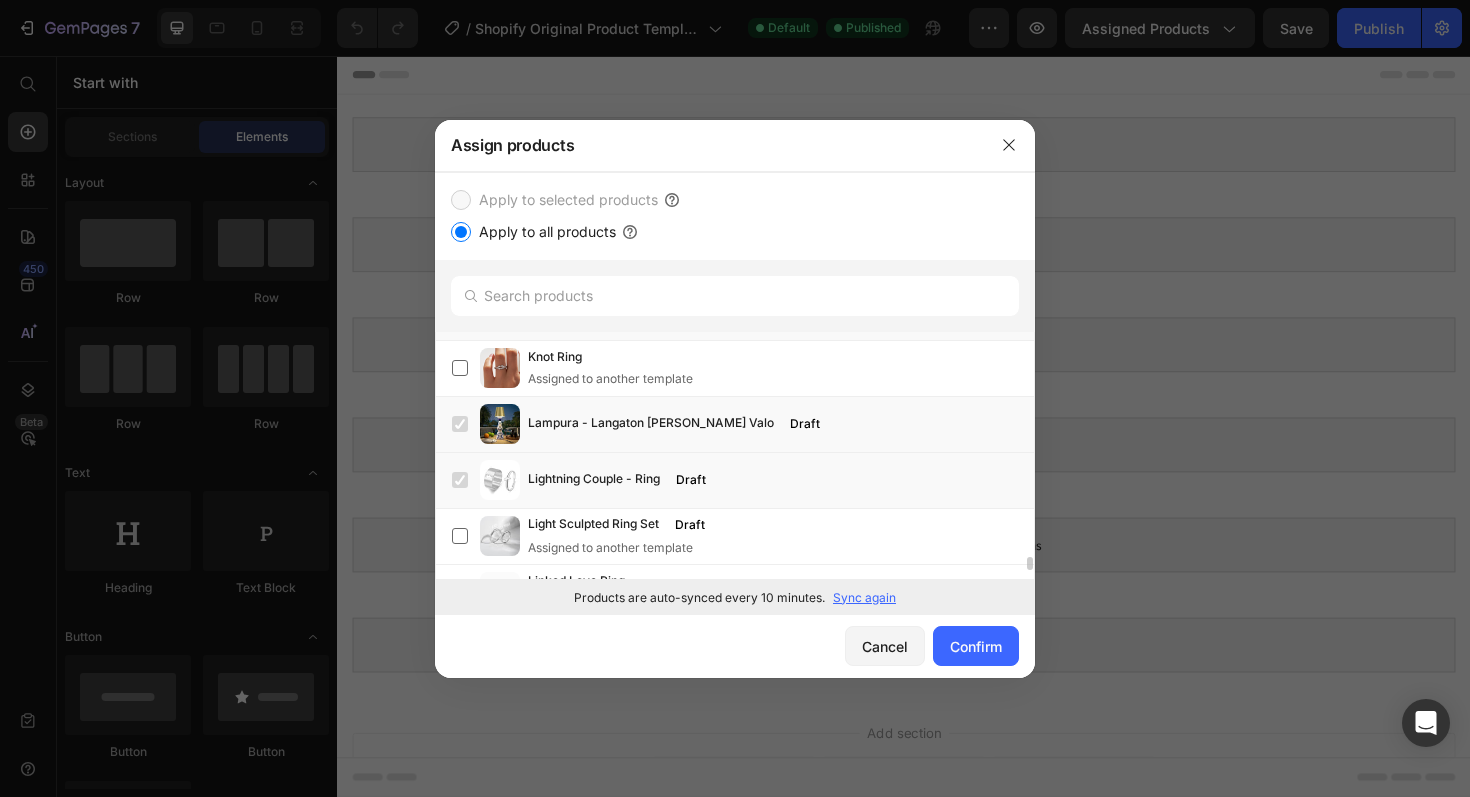 scroll, scrollTop: 4289, scrollLeft: 0, axis: vertical 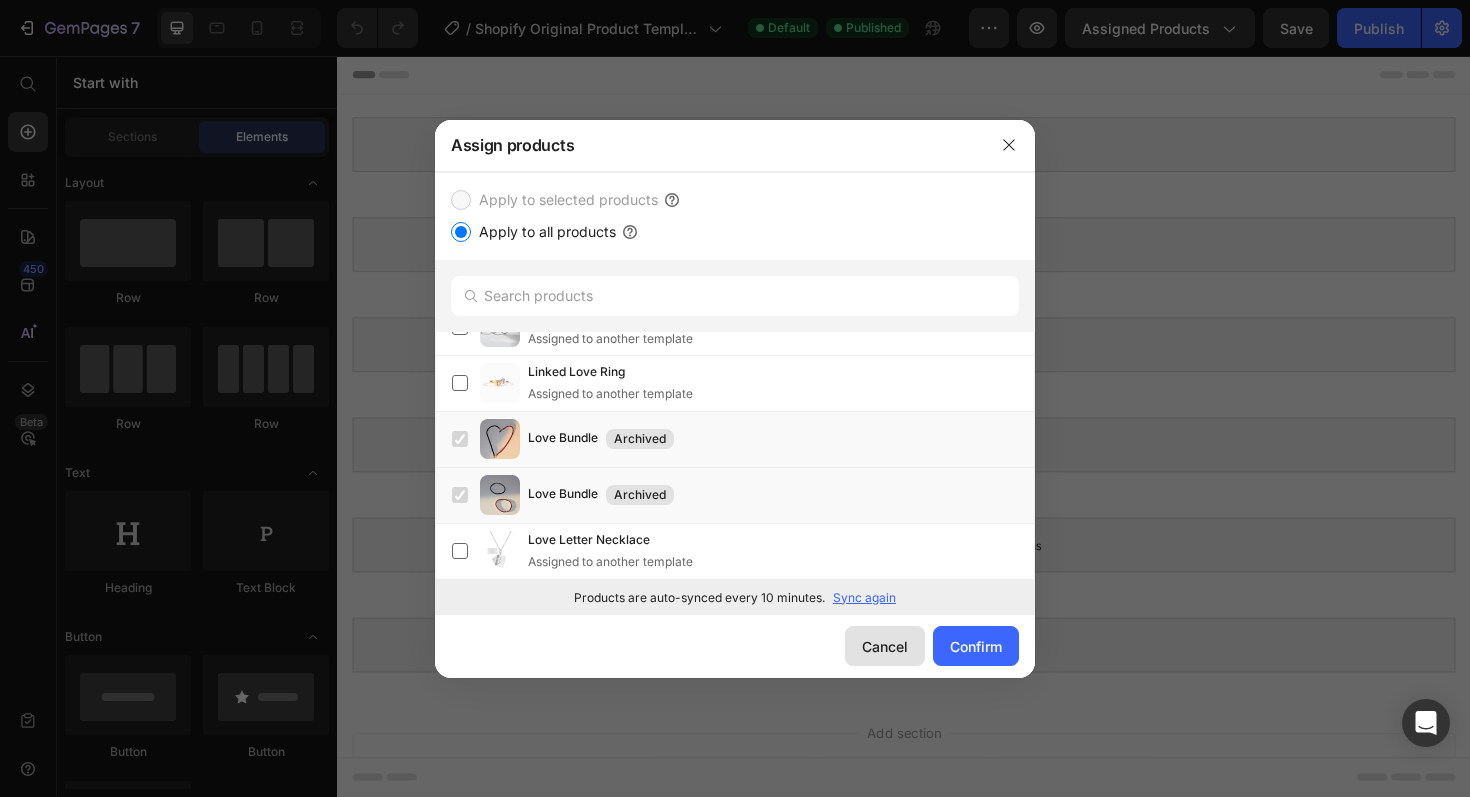 click on "Cancel" 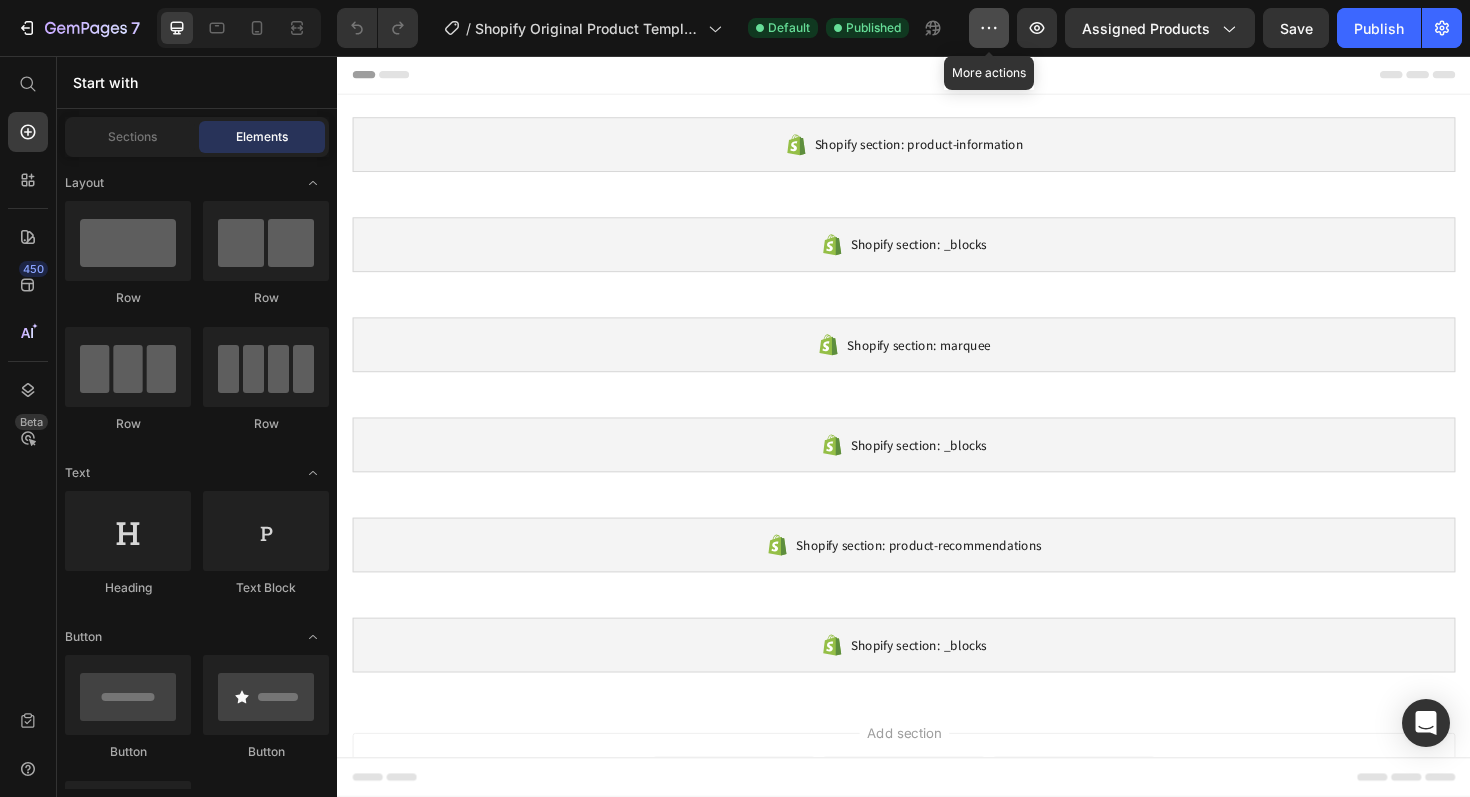 click 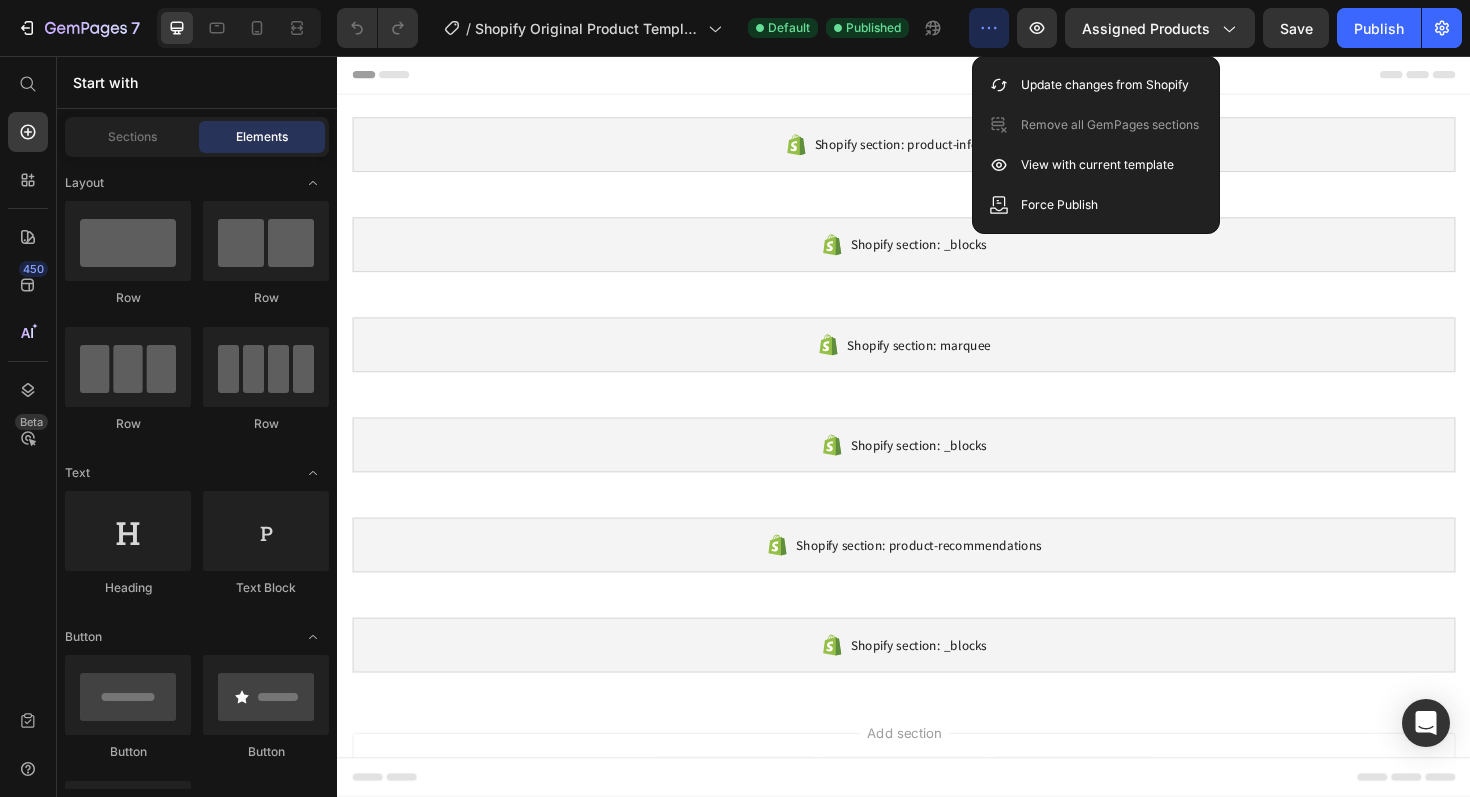 click 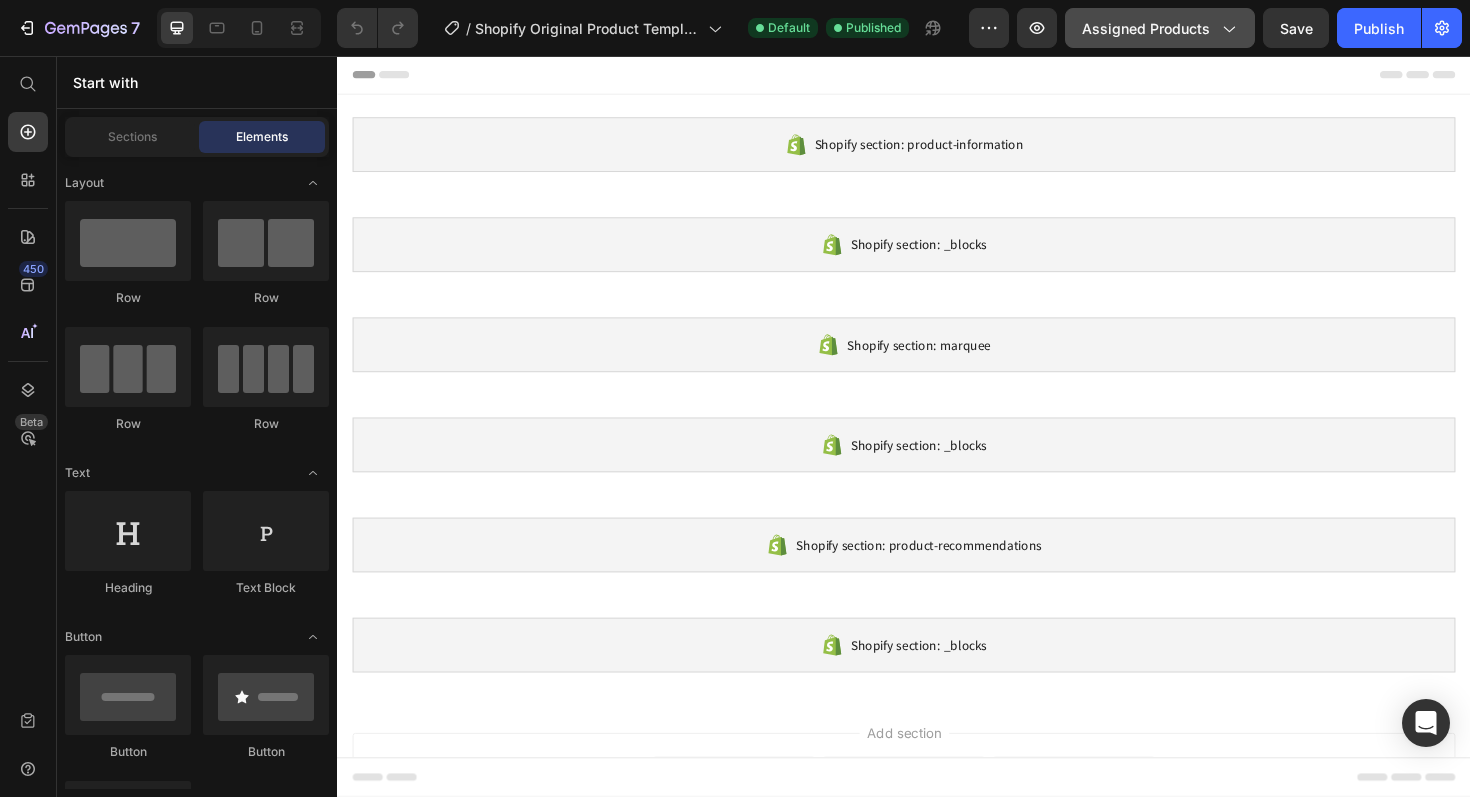 click on "Assigned Products" 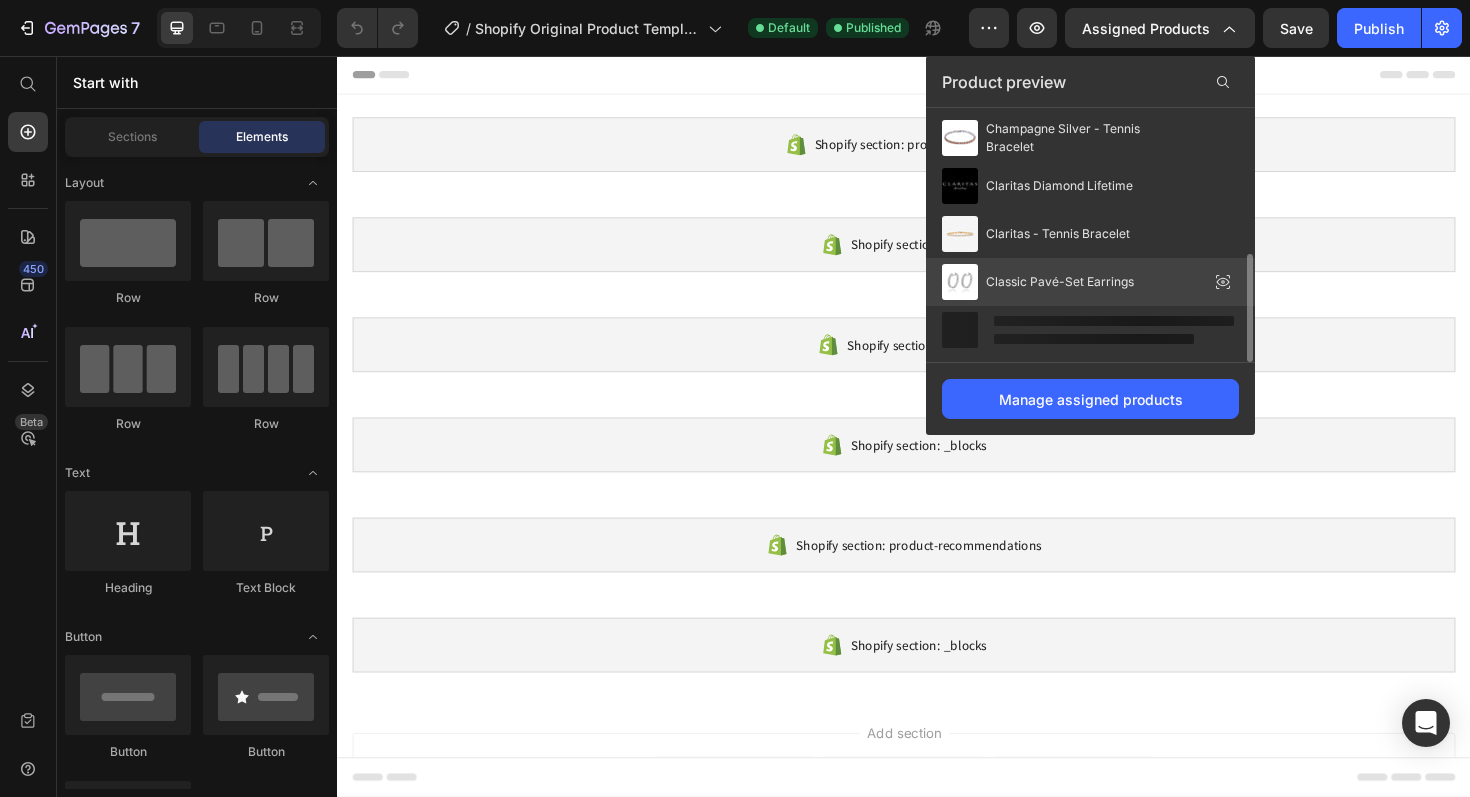 scroll, scrollTop: 290, scrollLeft: 0, axis: vertical 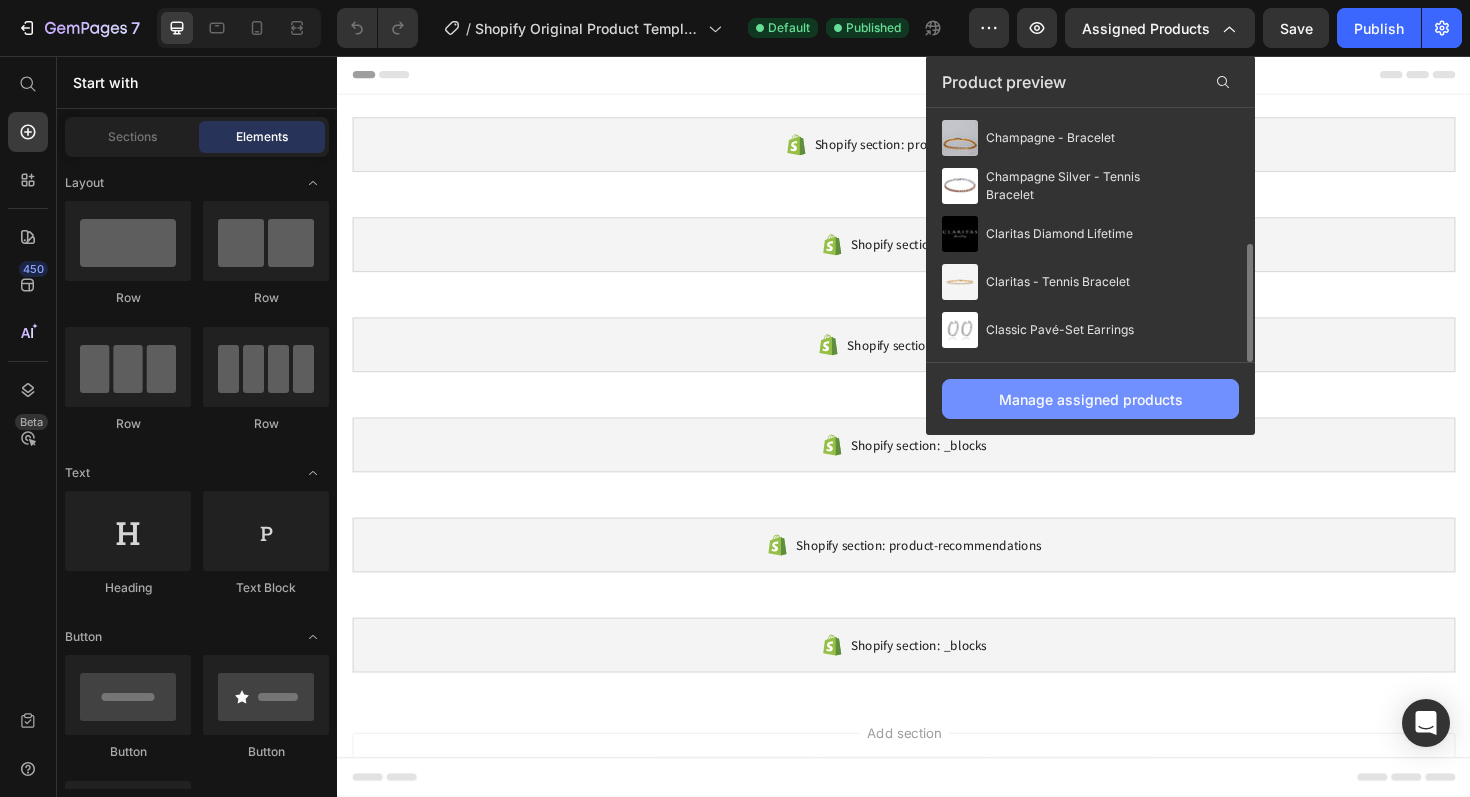 click on "Manage assigned products" at bounding box center [1091, 399] 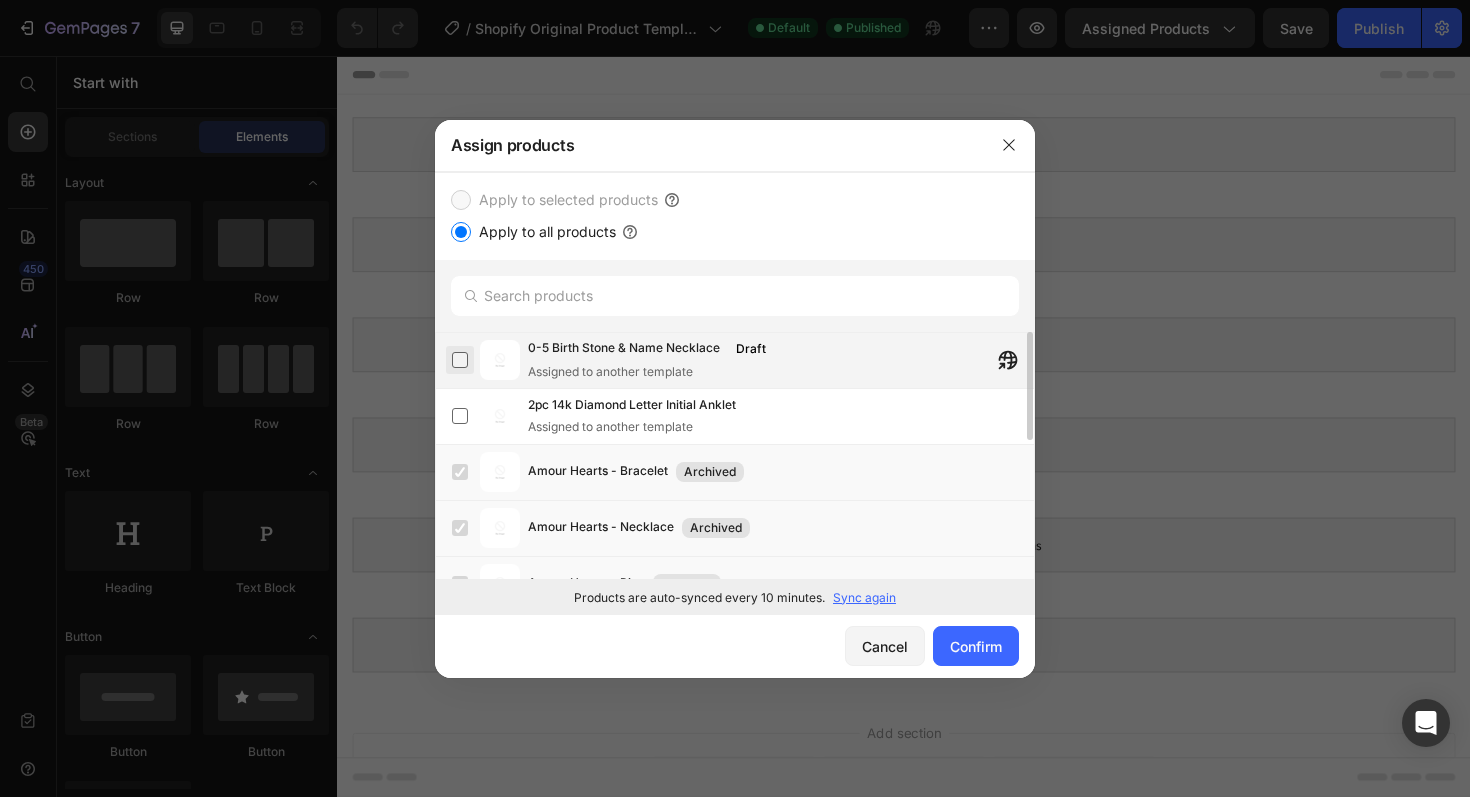 click at bounding box center (460, 360) 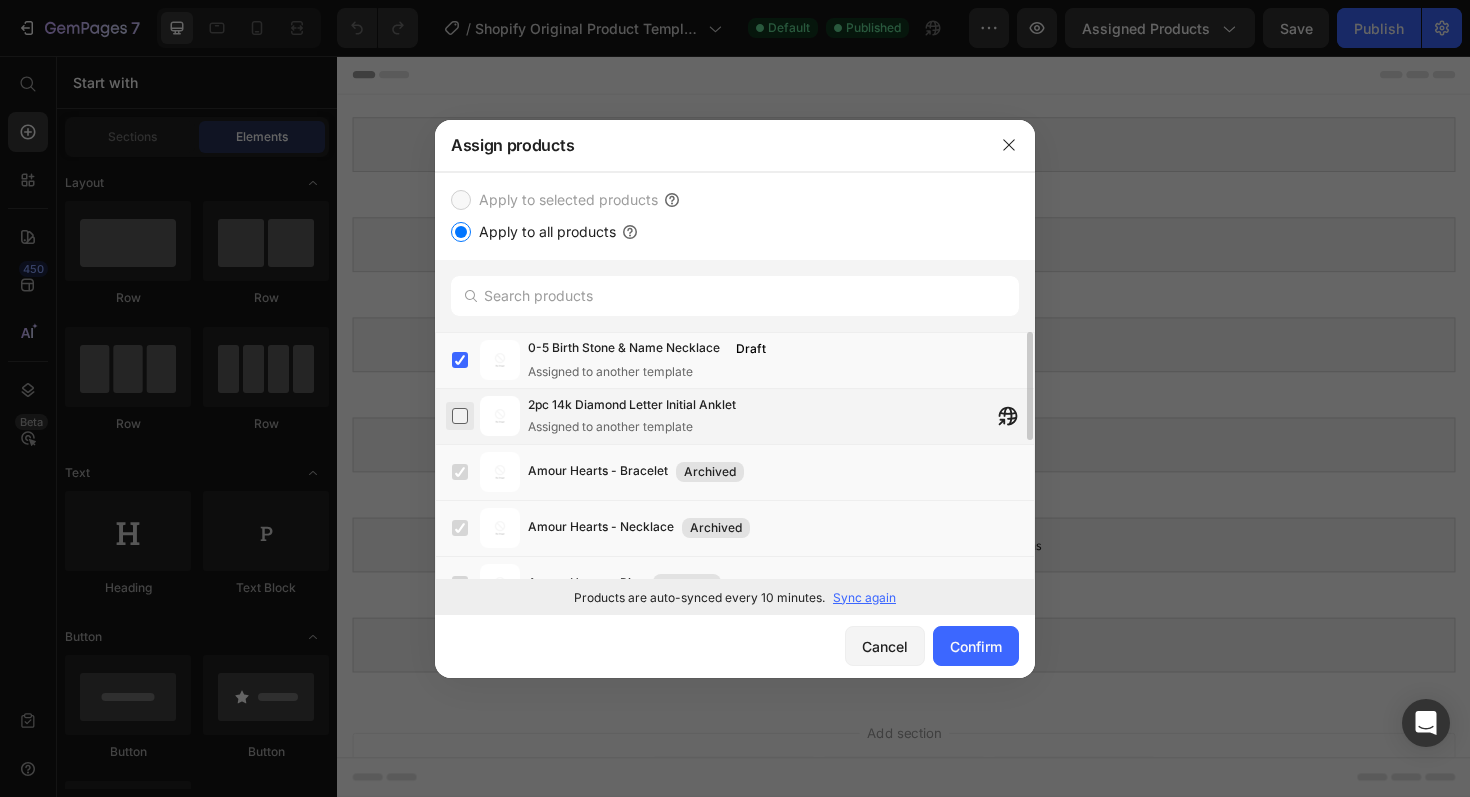 click at bounding box center [460, 416] 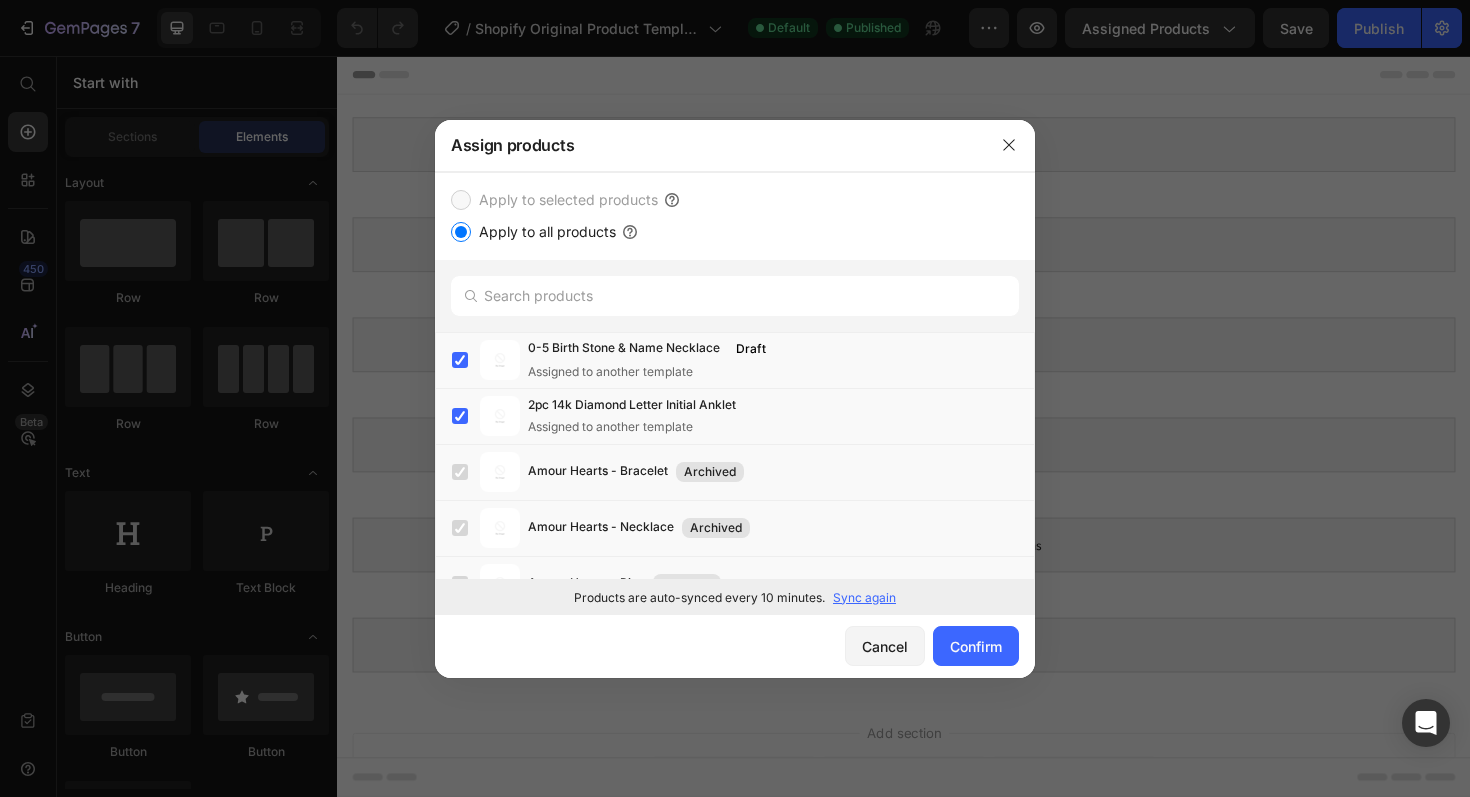 scroll, scrollTop: 313, scrollLeft: 0, axis: vertical 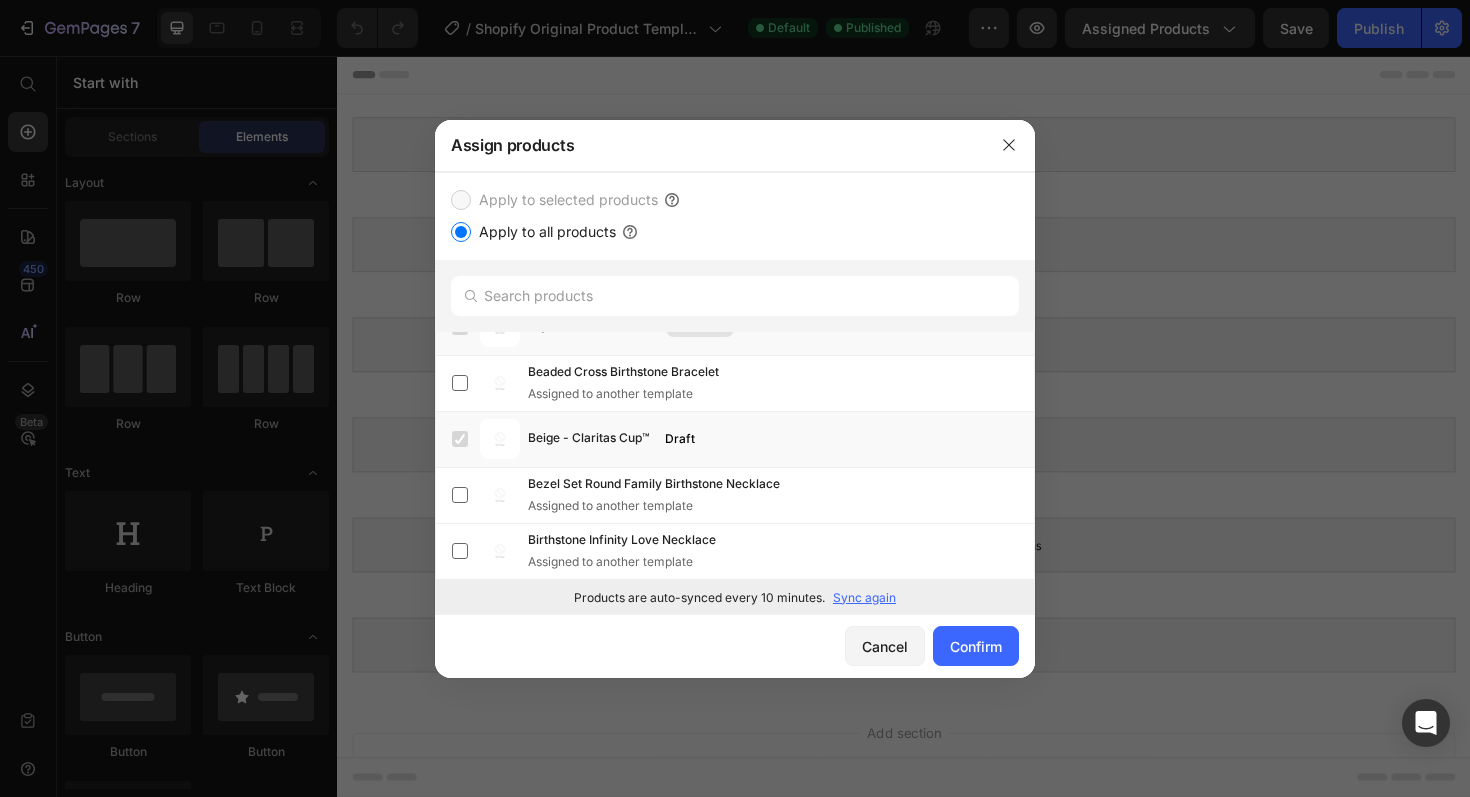 click at bounding box center [735, 398] 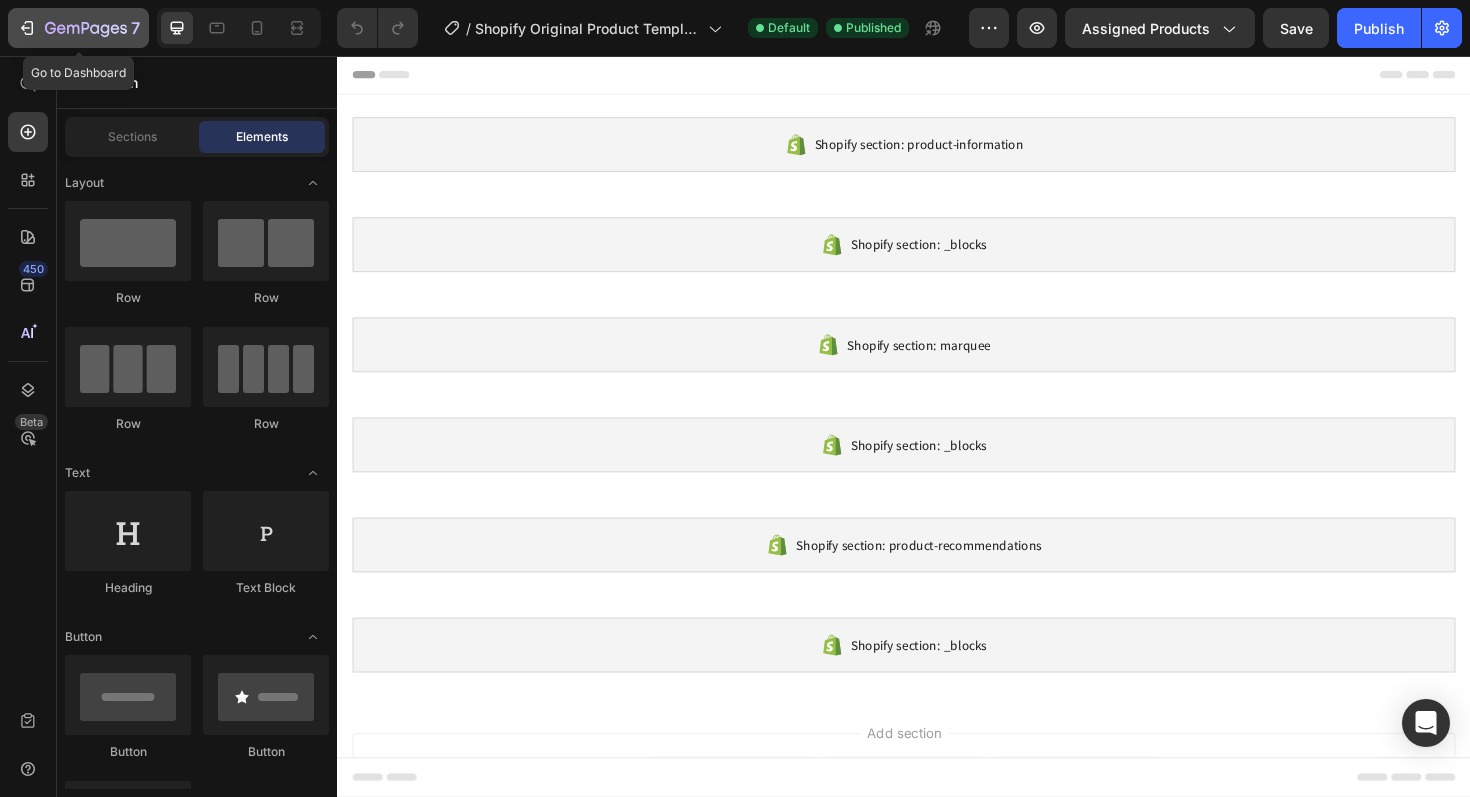 click on "7" 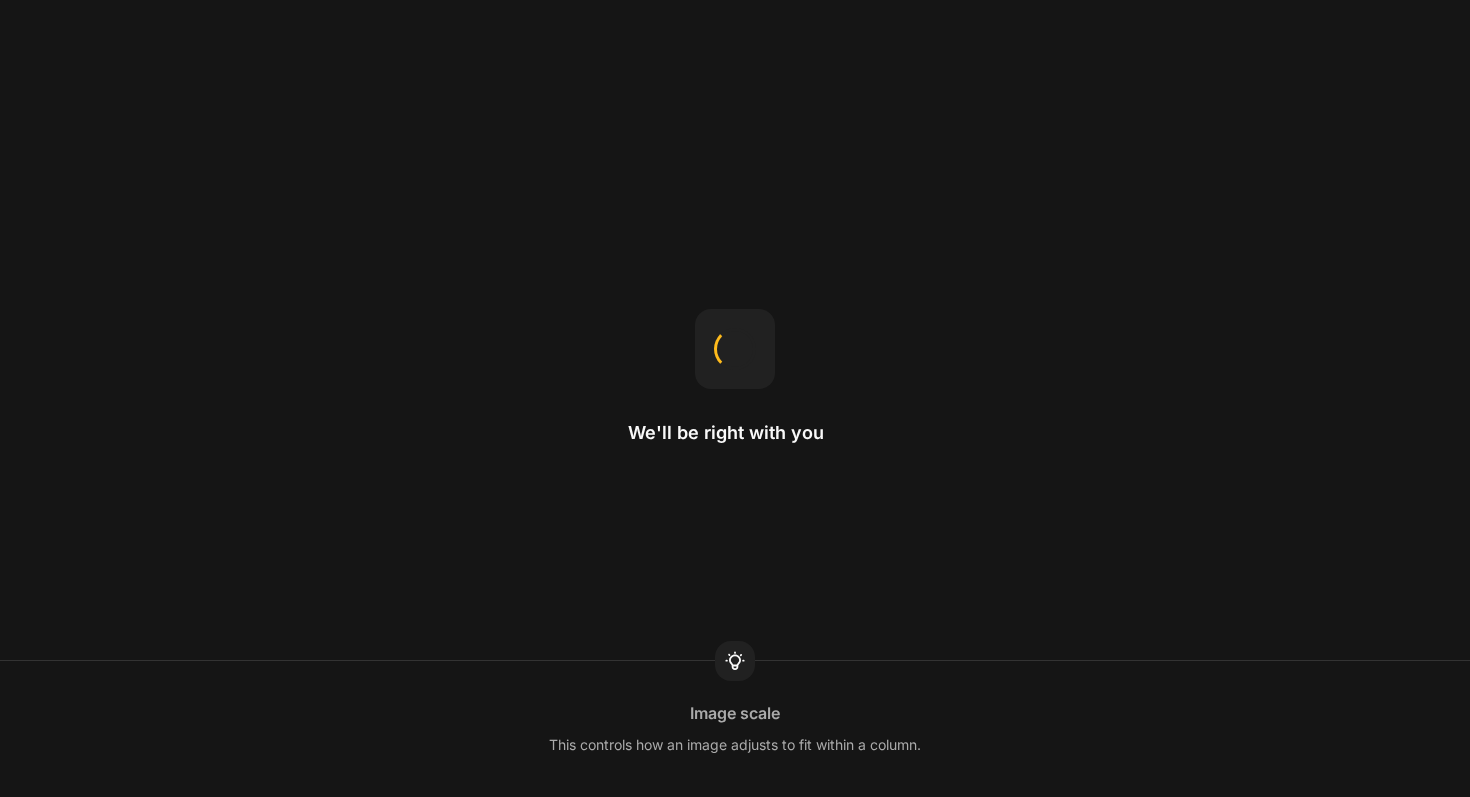 scroll, scrollTop: 0, scrollLeft: 0, axis: both 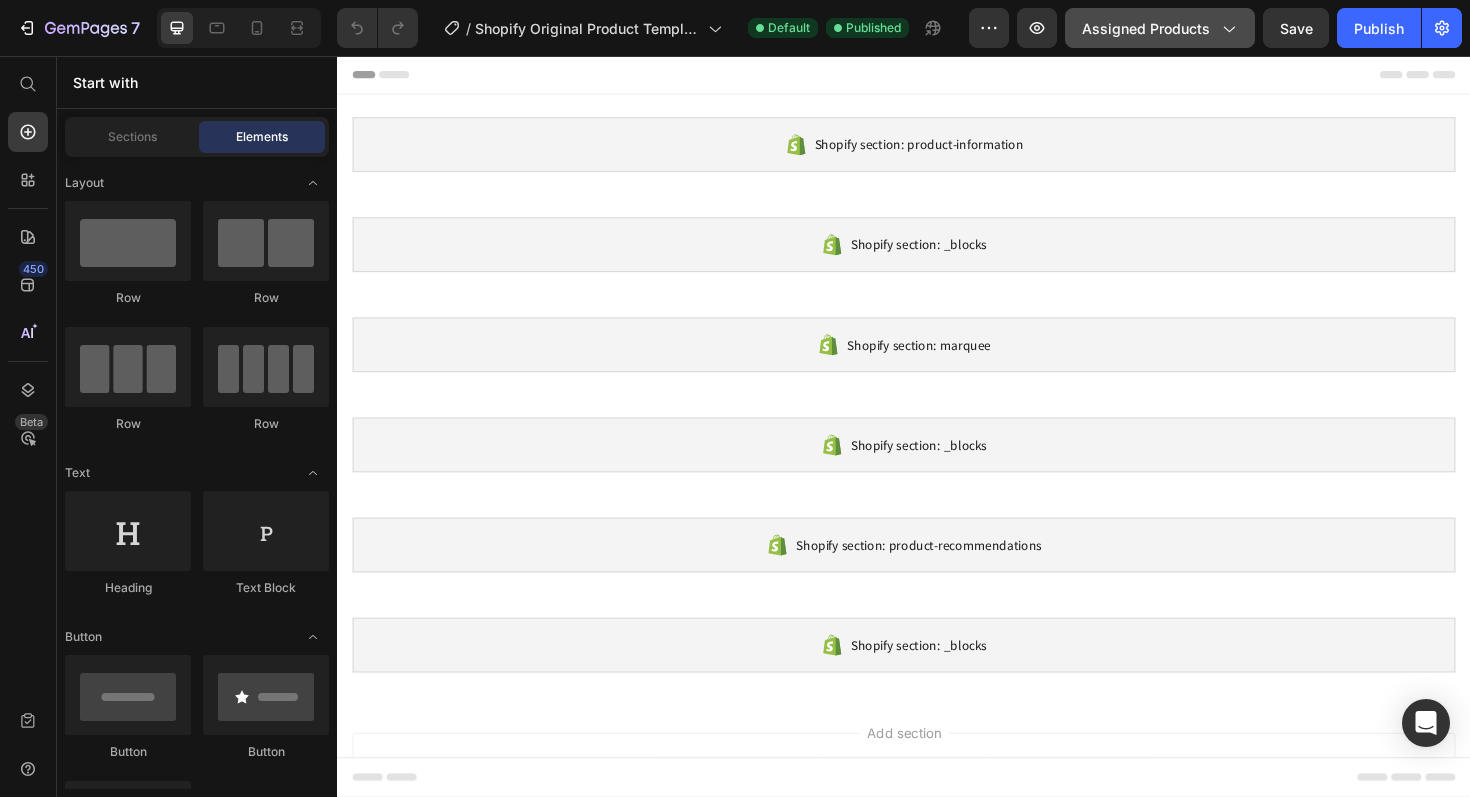 click on "Assigned Products" 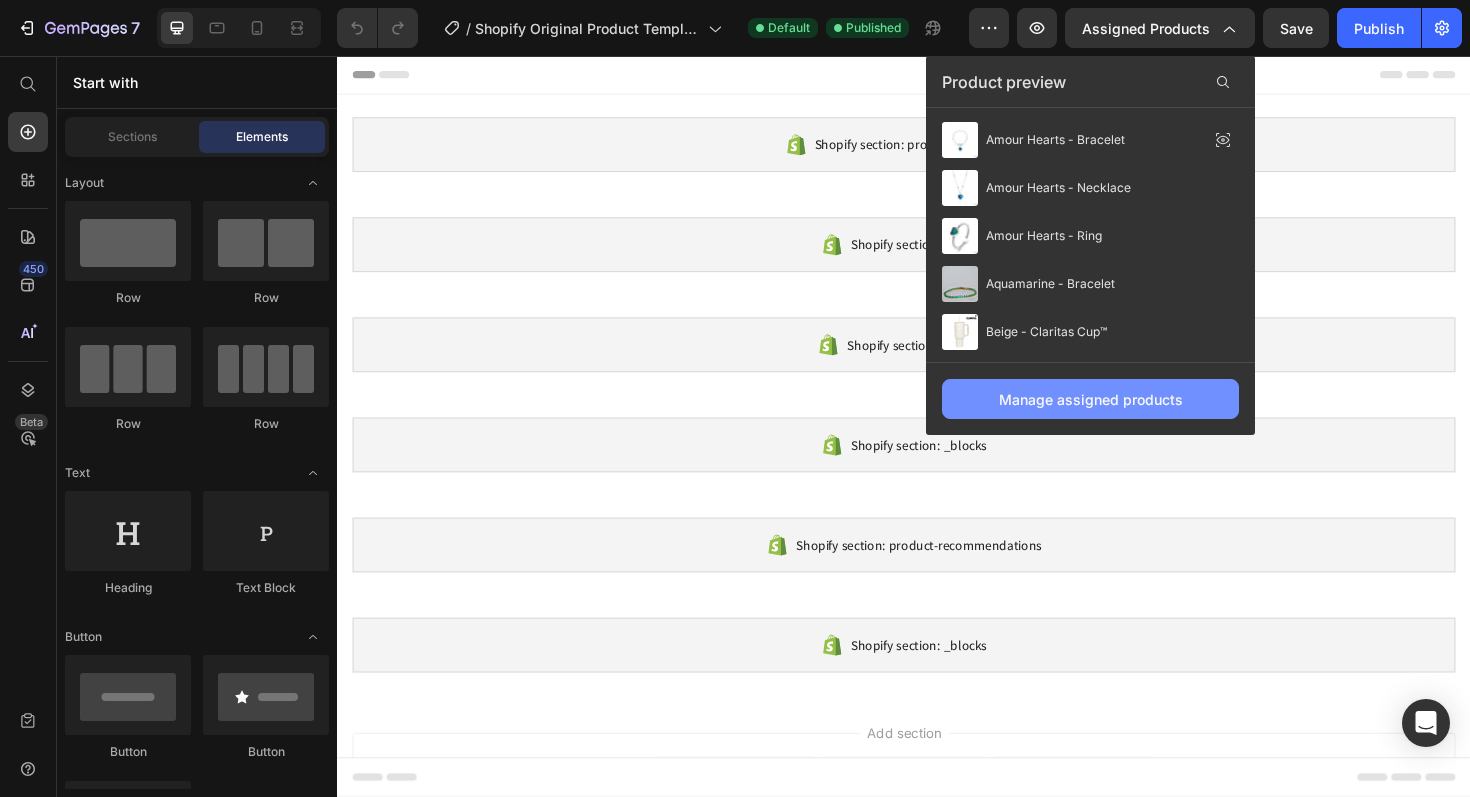click on "Manage assigned products" at bounding box center (1091, 399) 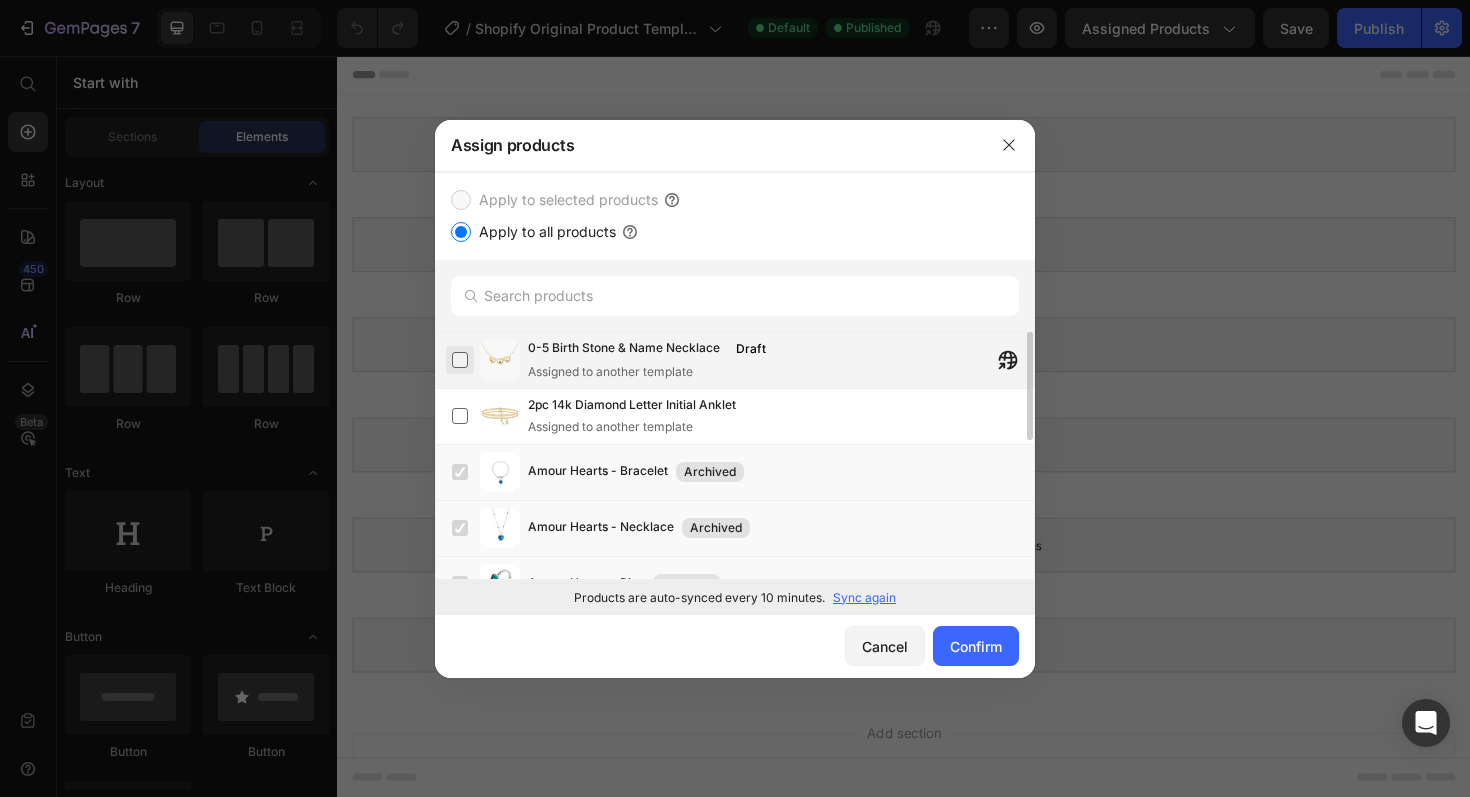 click at bounding box center (460, 360) 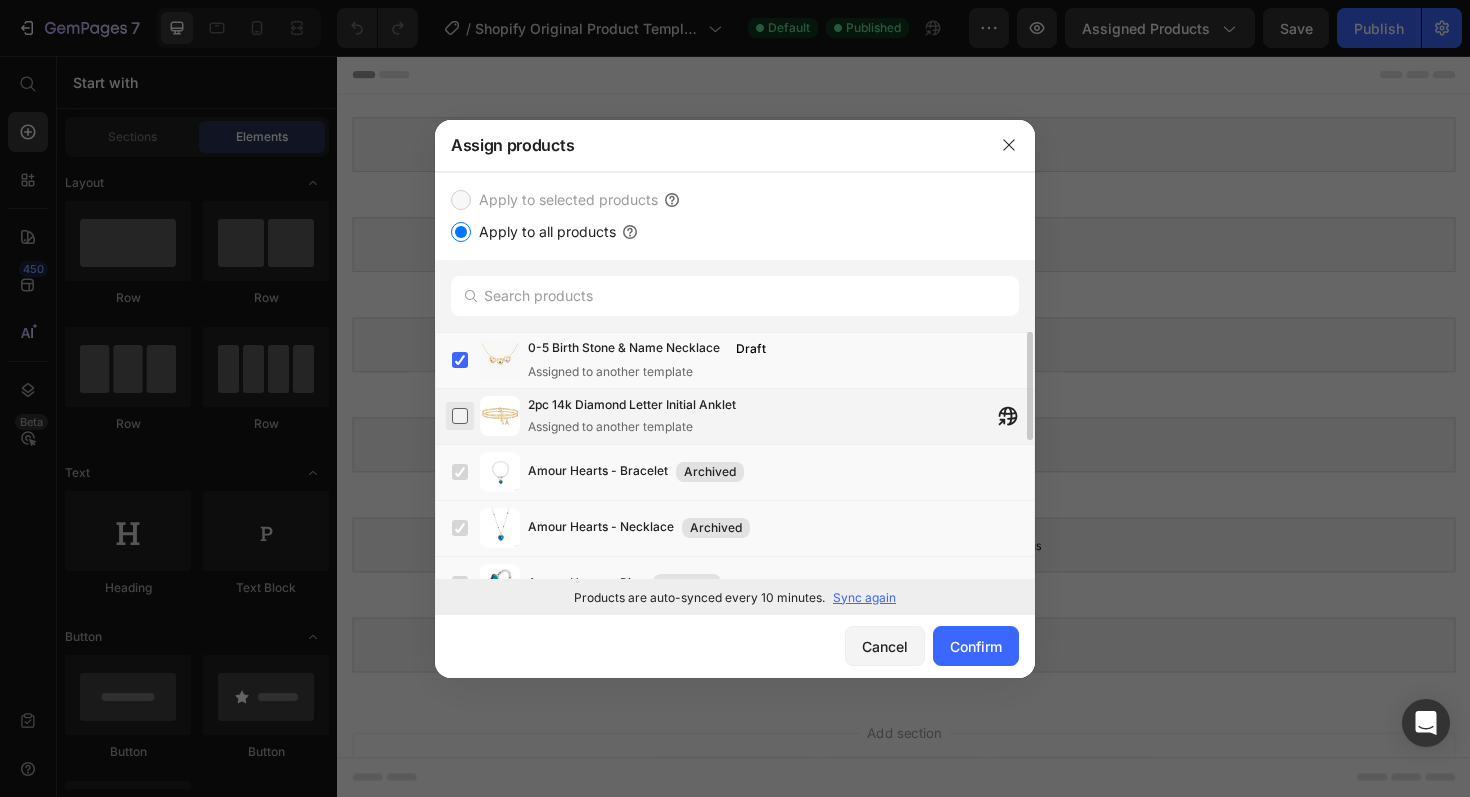 click at bounding box center (460, 416) 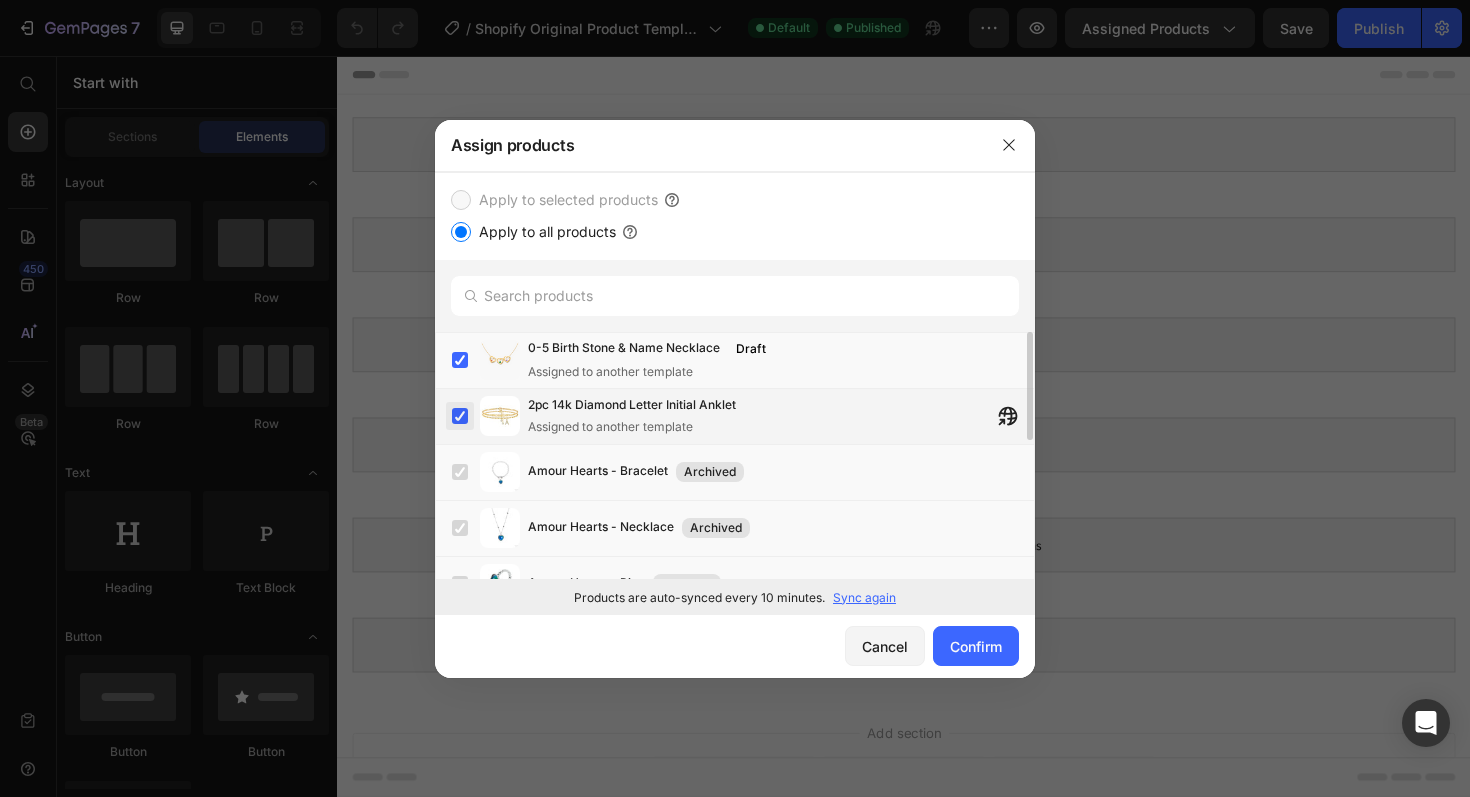 click at bounding box center [460, 416] 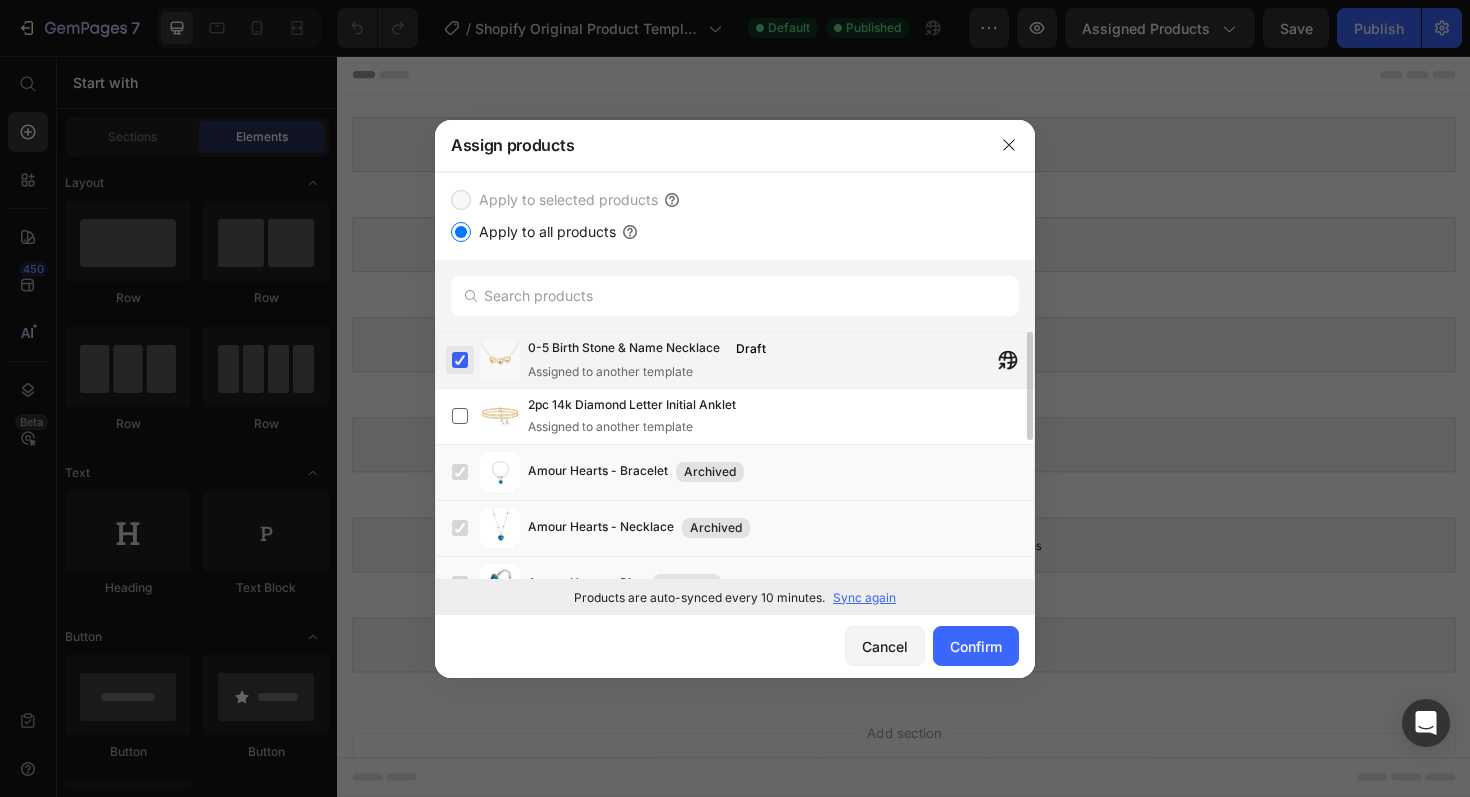 click at bounding box center (460, 360) 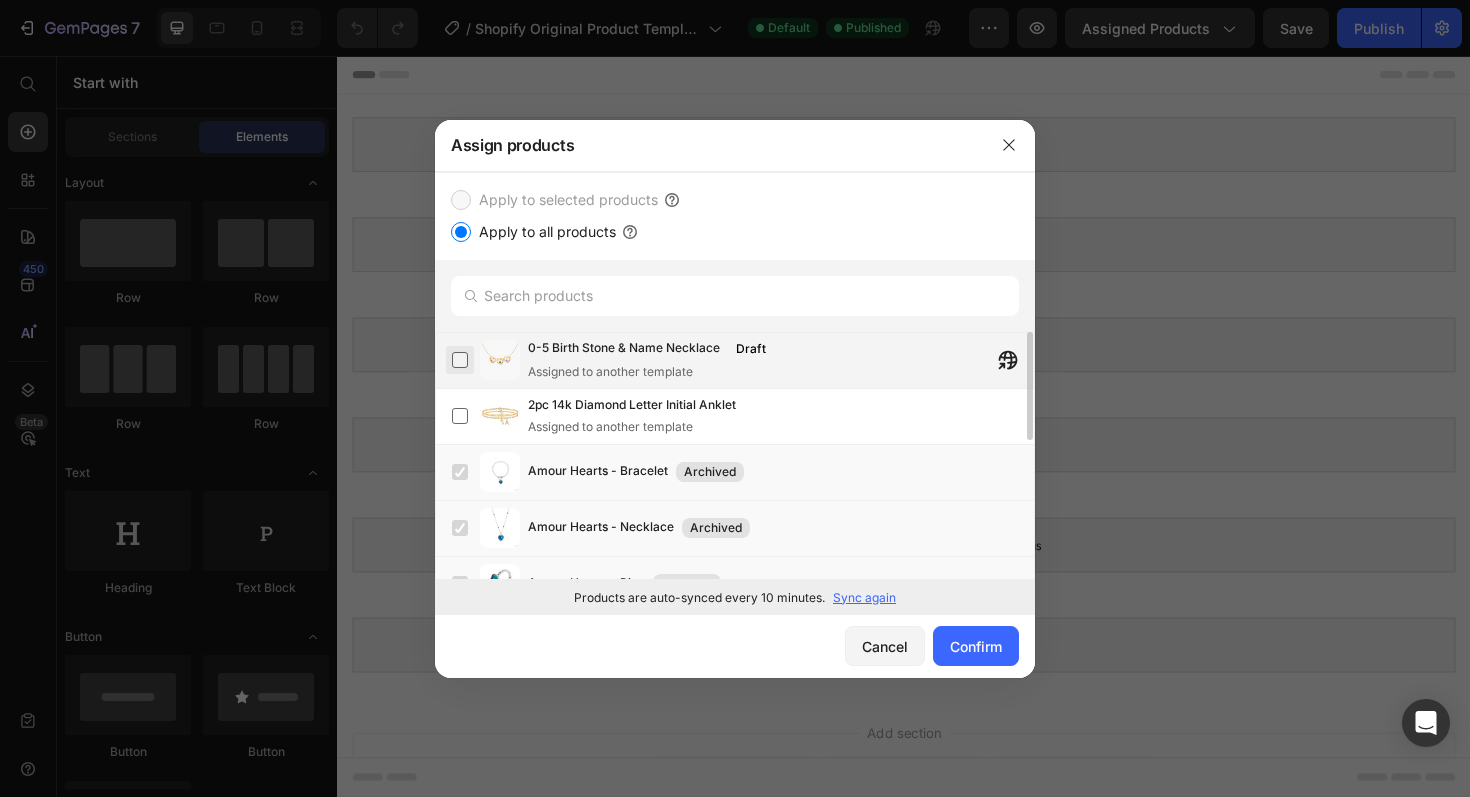 click at bounding box center (460, 360) 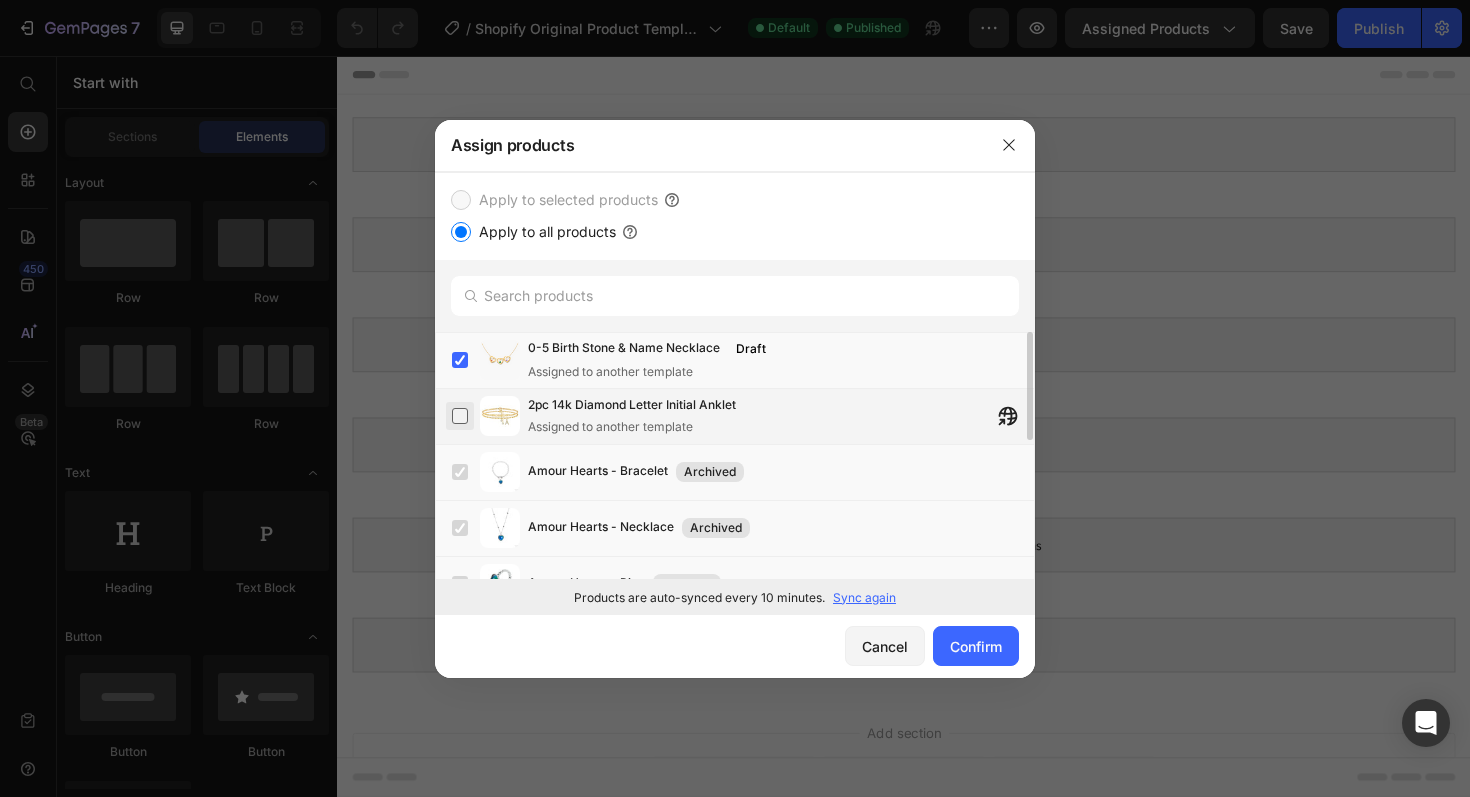 click at bounding box center (460, 416) 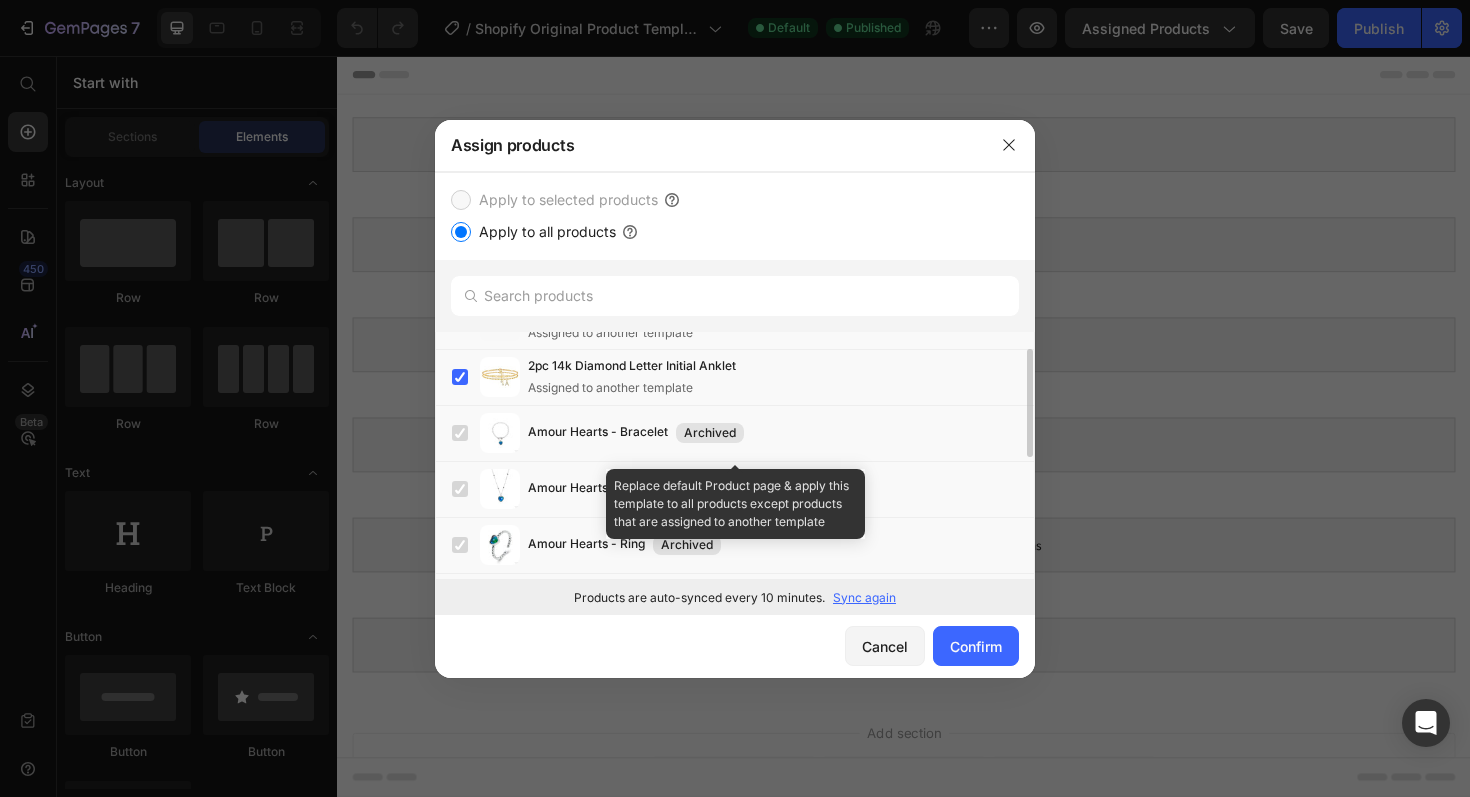scroll, scrollTop: 369, scrollLeft: 0, axis: vertical 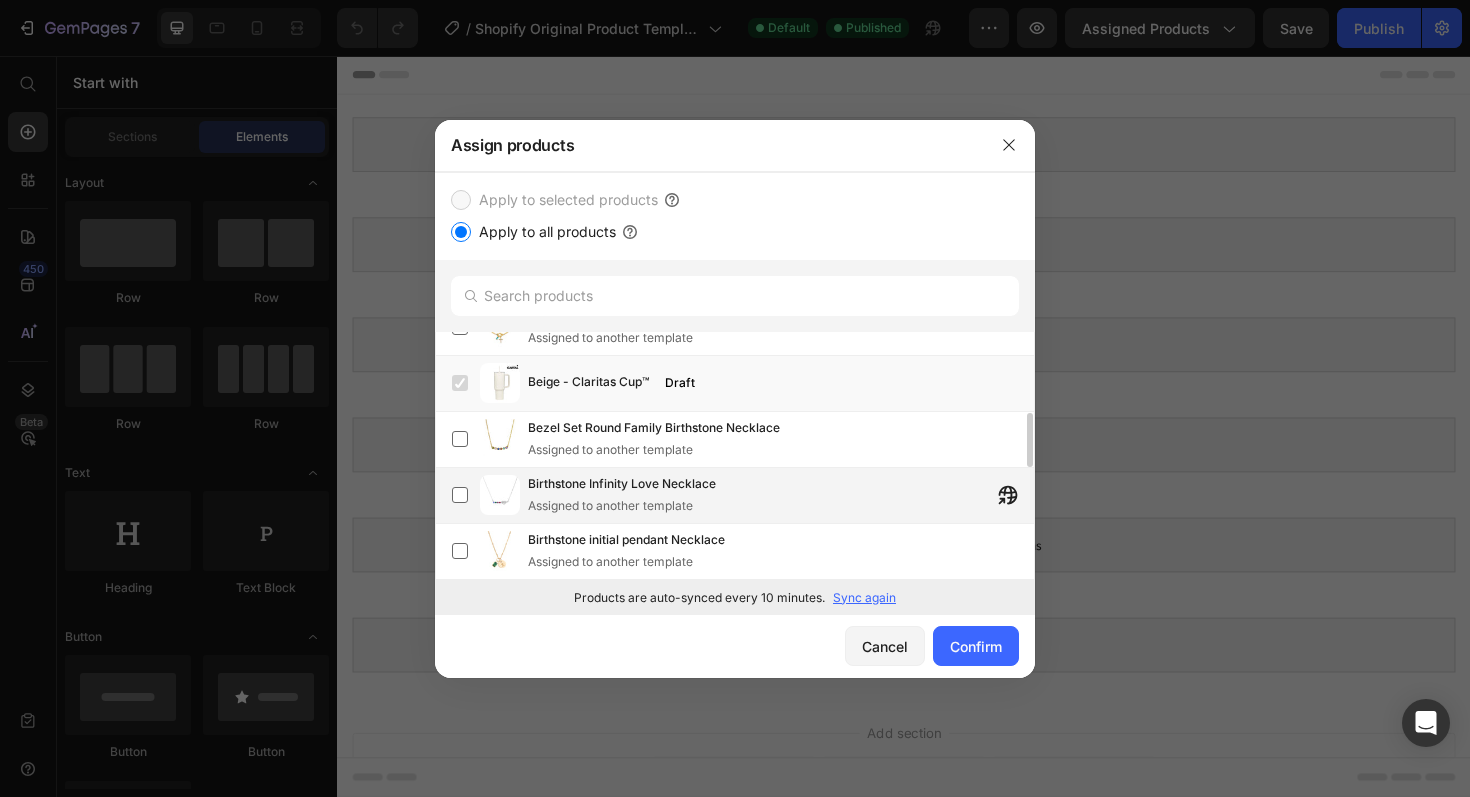 drag, startPoint x: 467, startPoint y: 443, endPoint x: 462, endPoint y: 476, distance: 33.37664 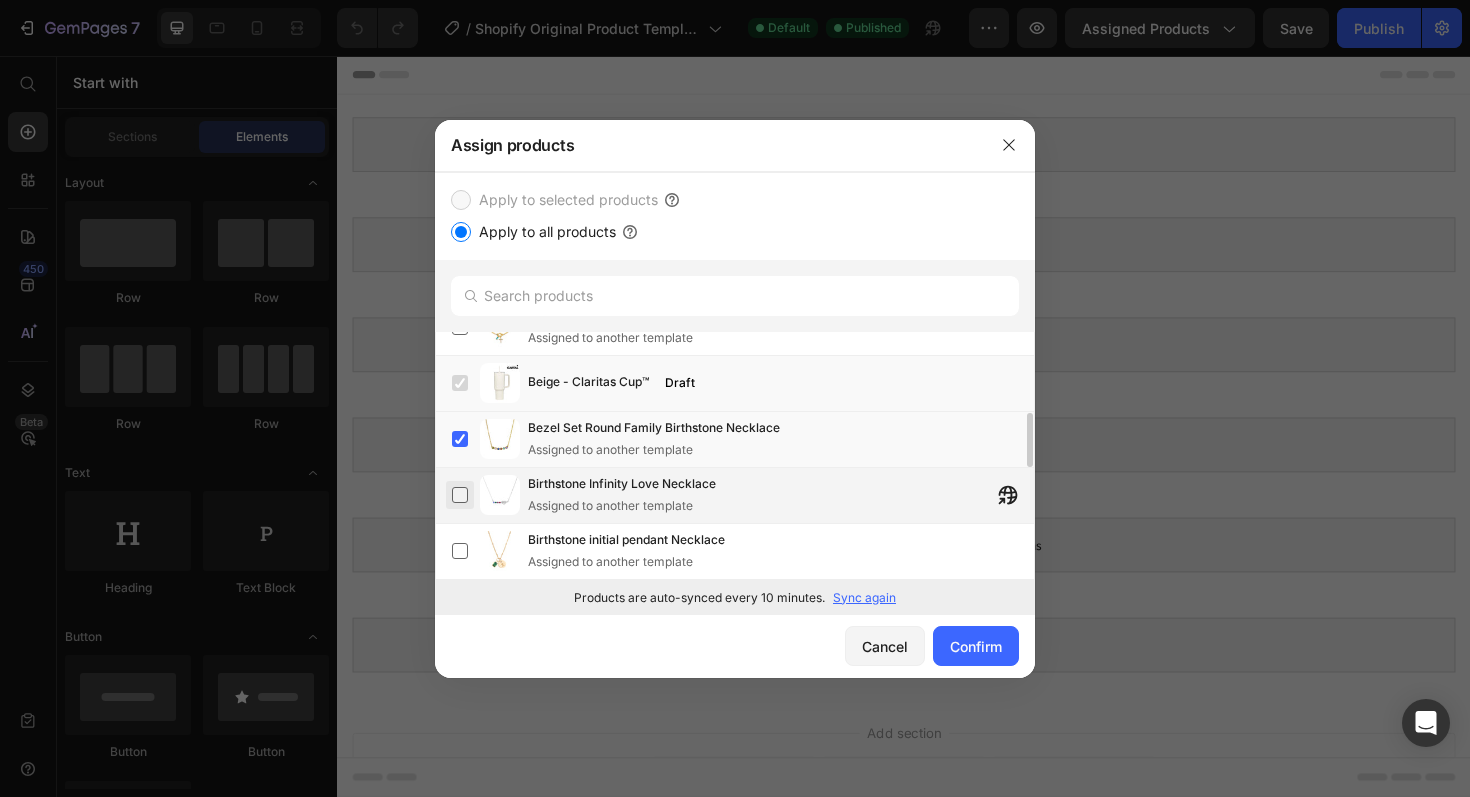 click at bounding box center (460, 495) 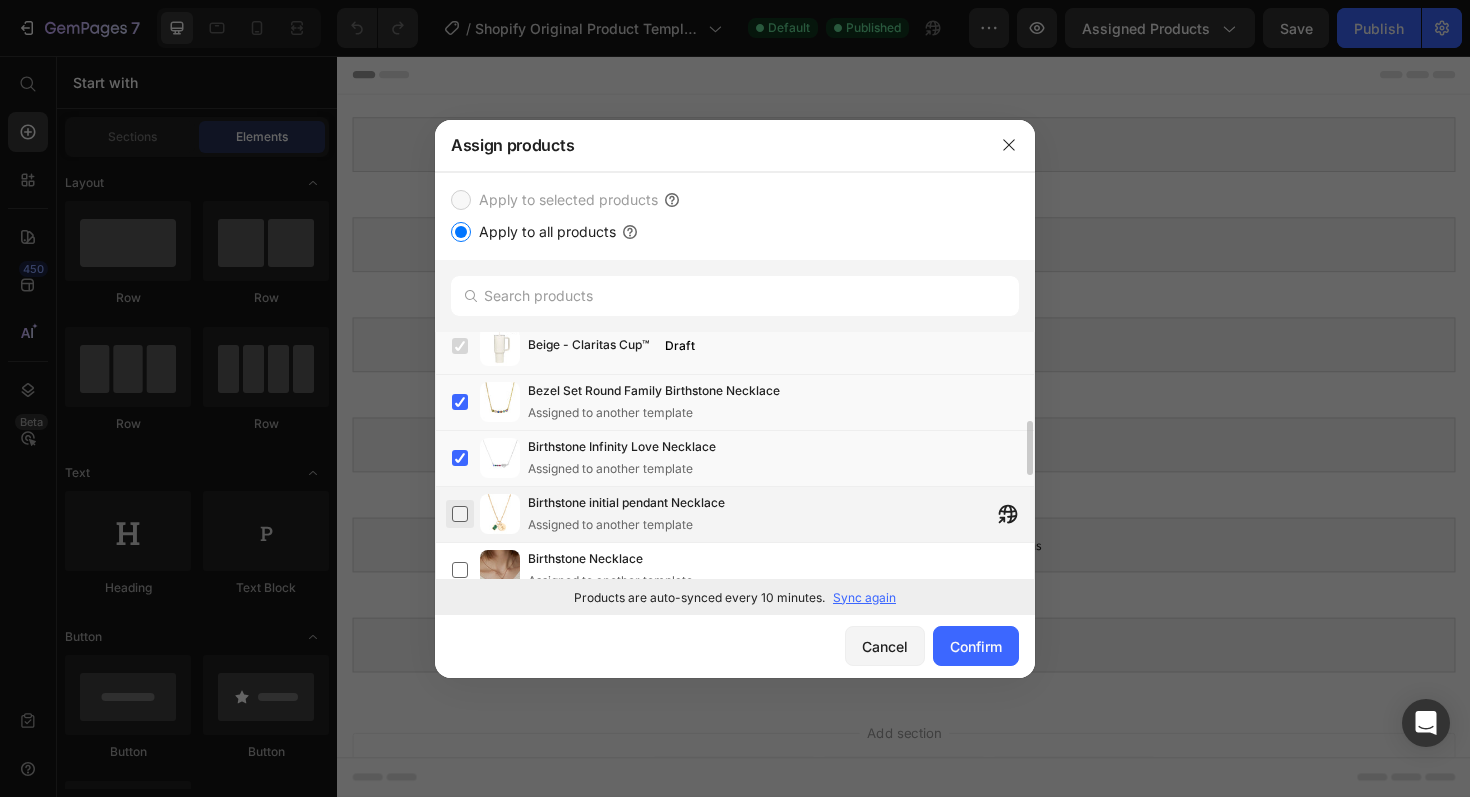 click at bounding box center [460, 514] 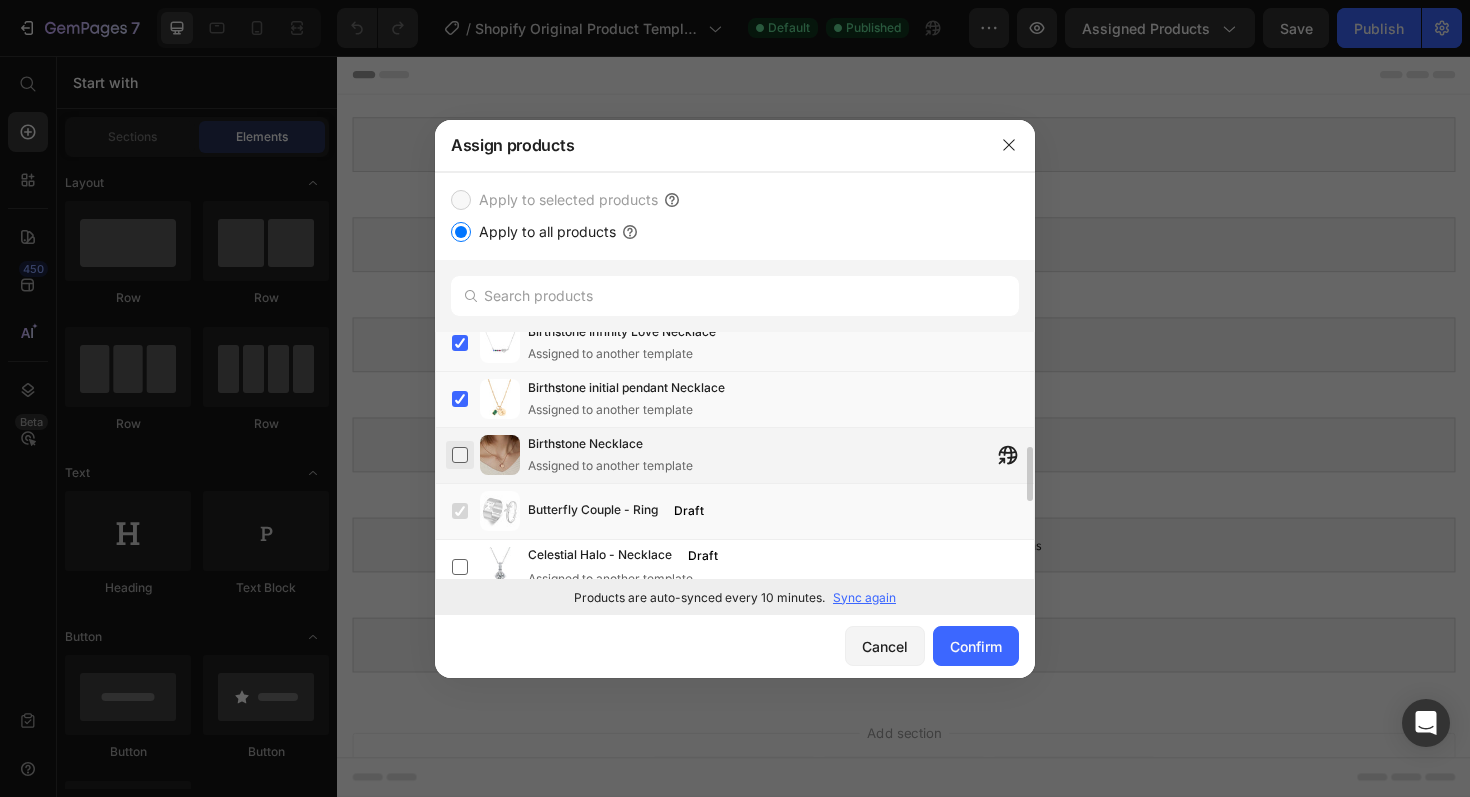 click at bounding box center [460, 455] 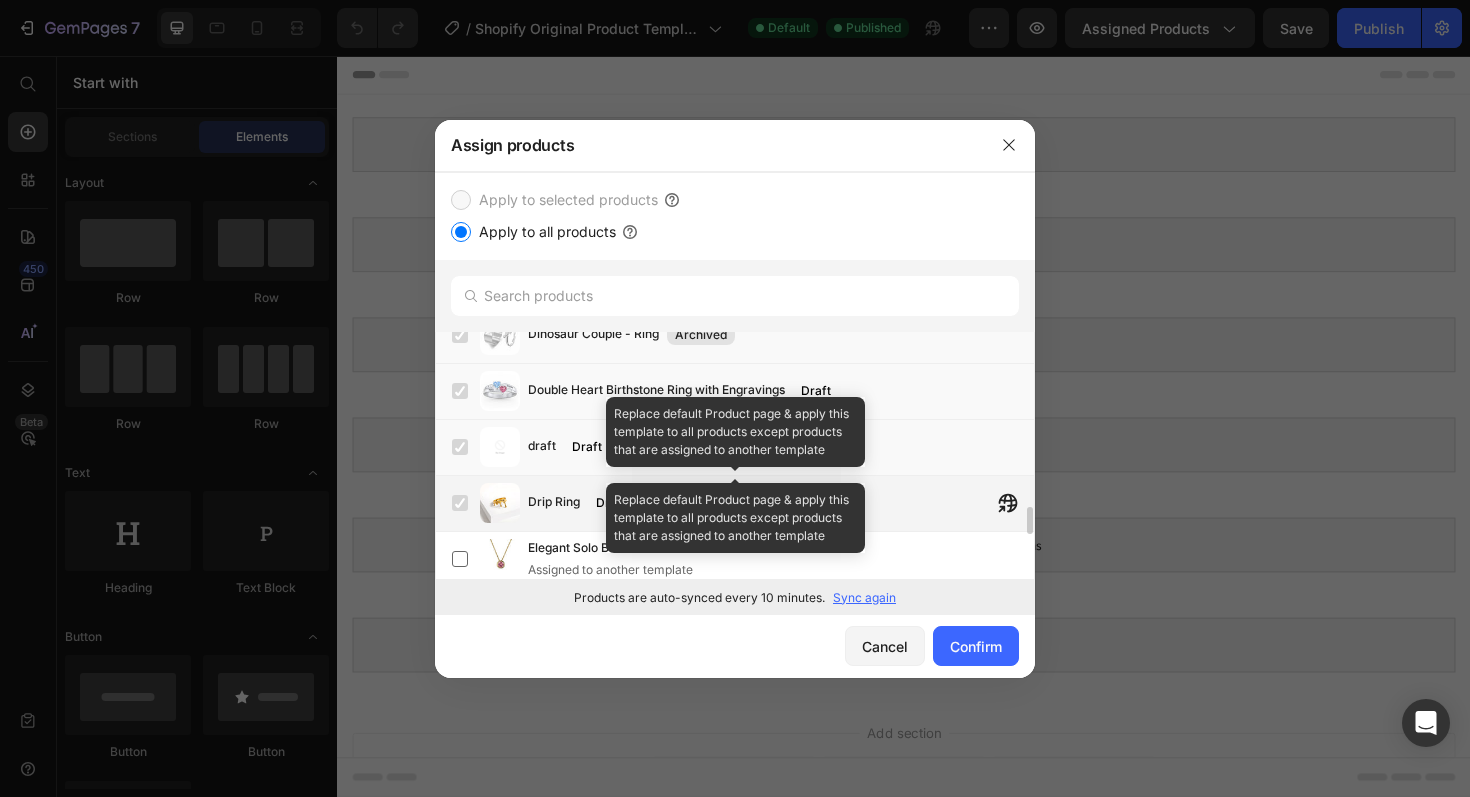 scroll, scrollTop: 1711, scrollLeft: 0, axis: vertical 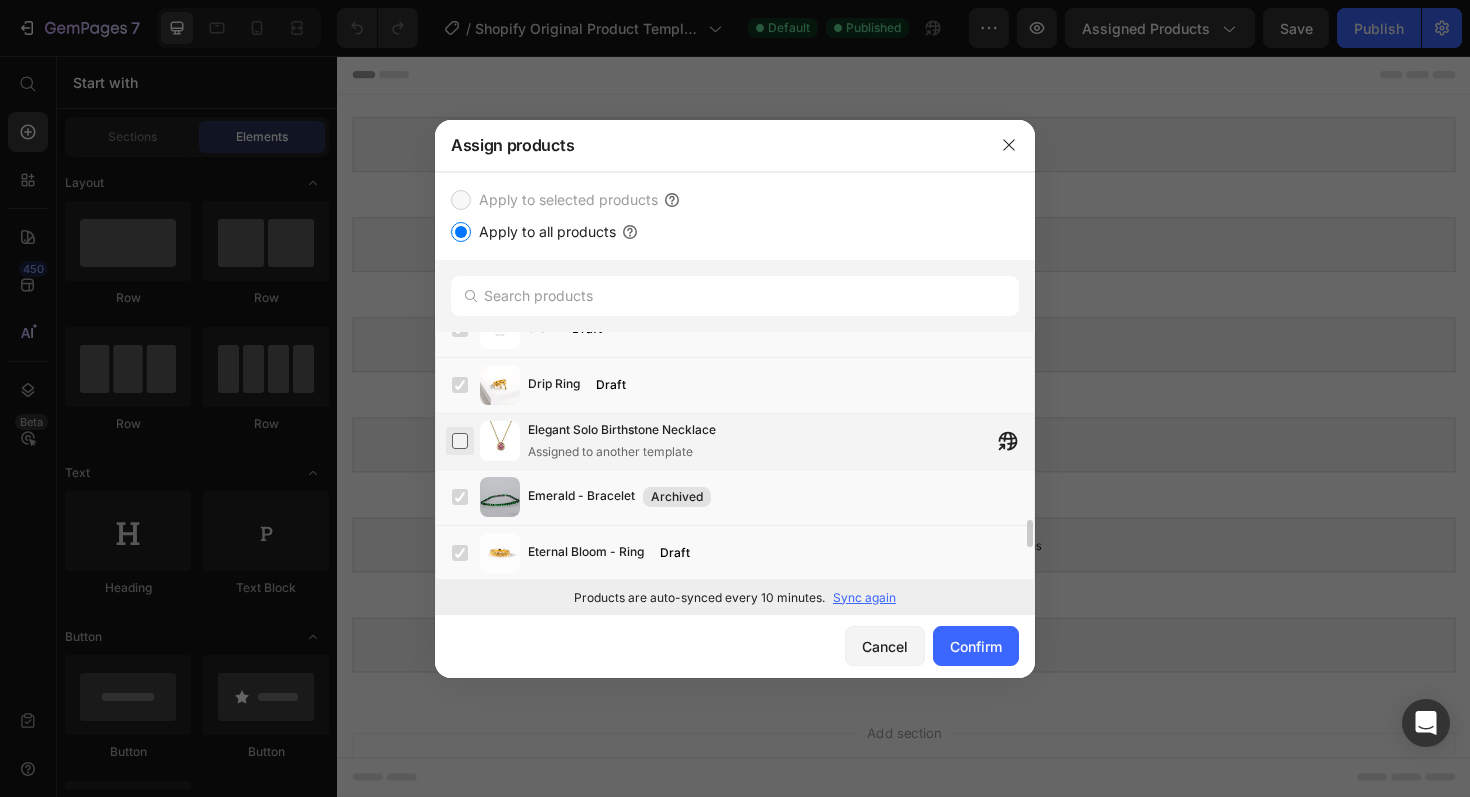 click at bounding box center (460, 441) 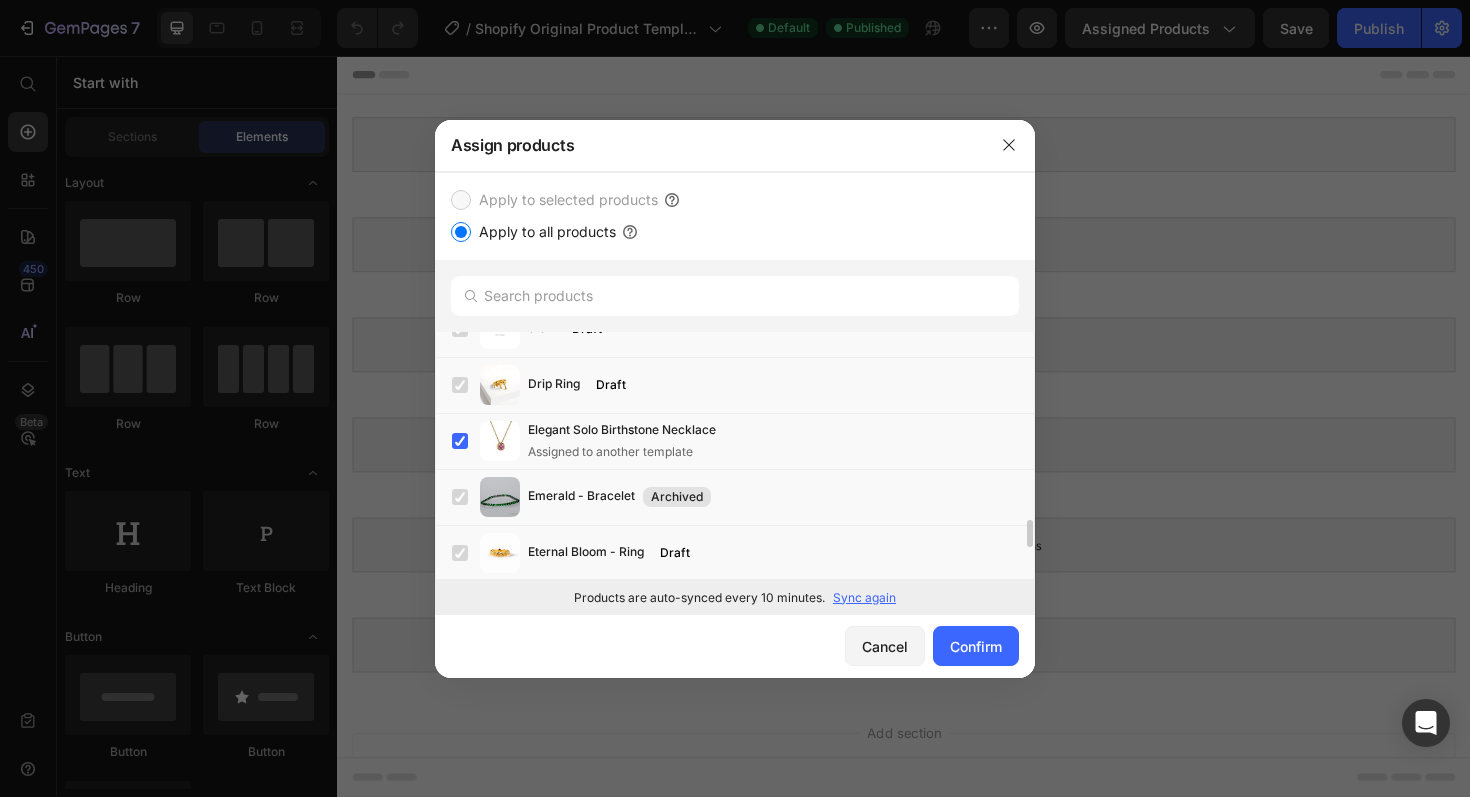 scroll, scrollTop: 1897, scrollLeft: 0, axis: vertical 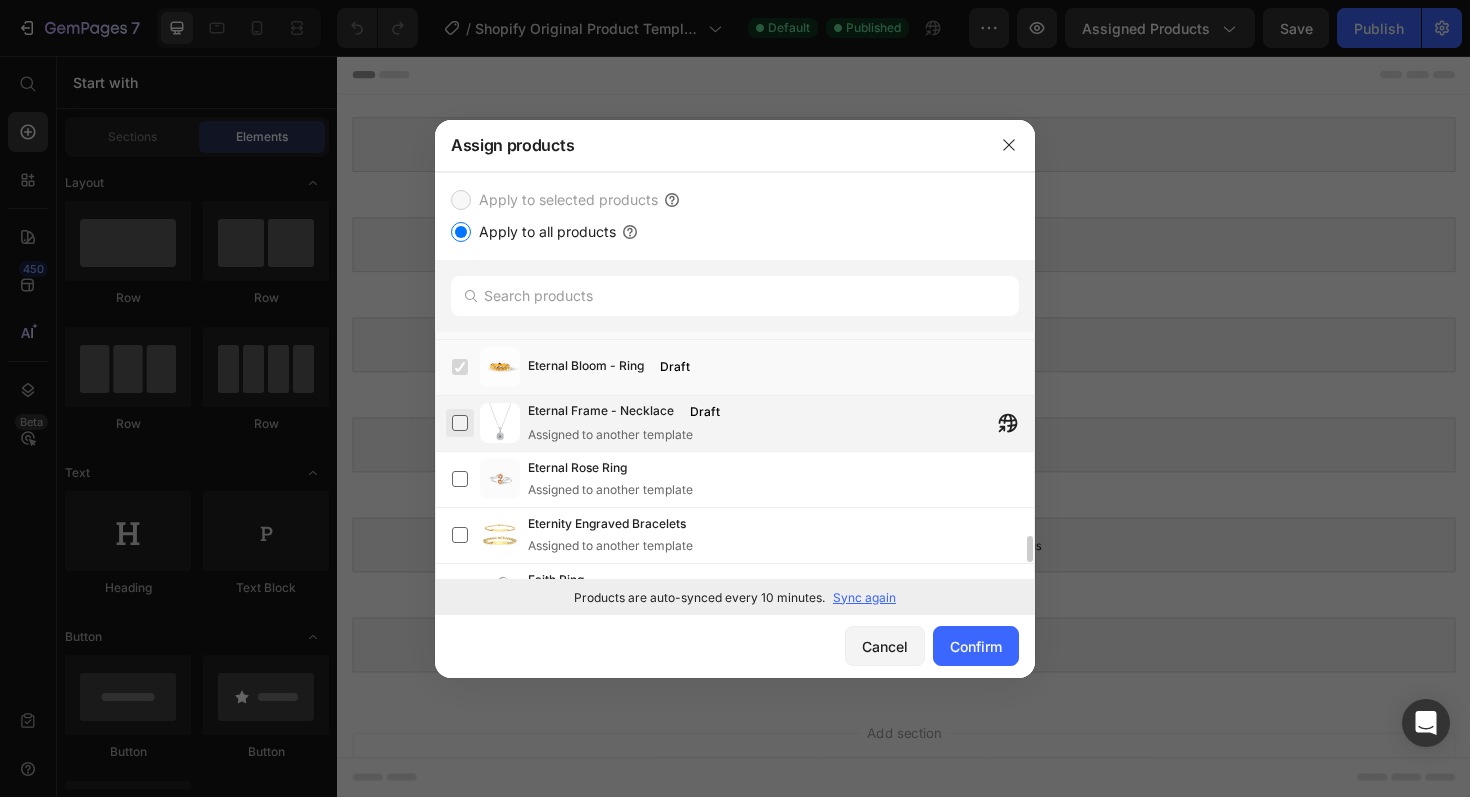 click at bounding box center [460, 423] 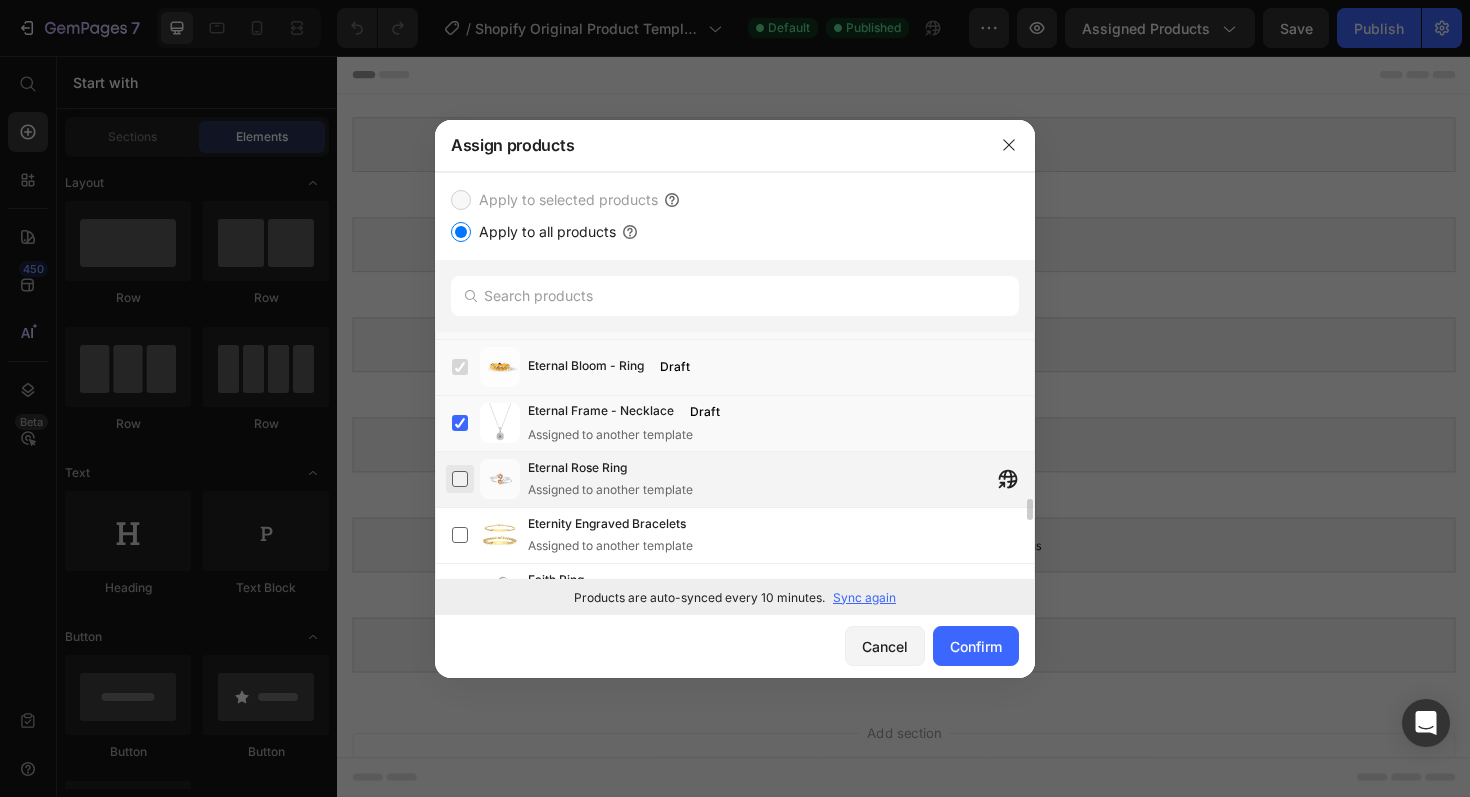 drag, startPoint x: 460, startPoint y: 420, endPoint x: 460, endPoint y: 474, distance: 54 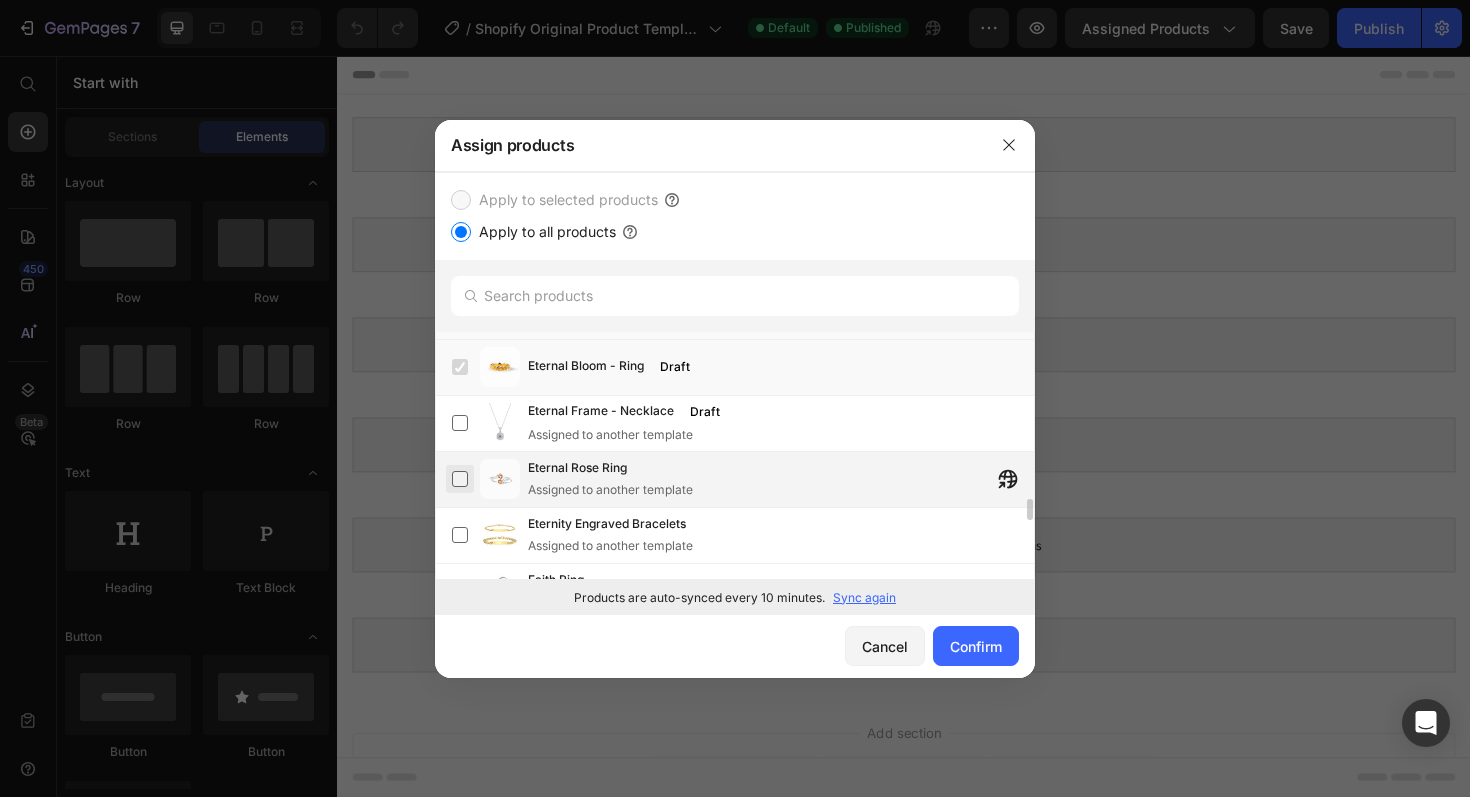click at bounding box center [460, 479] 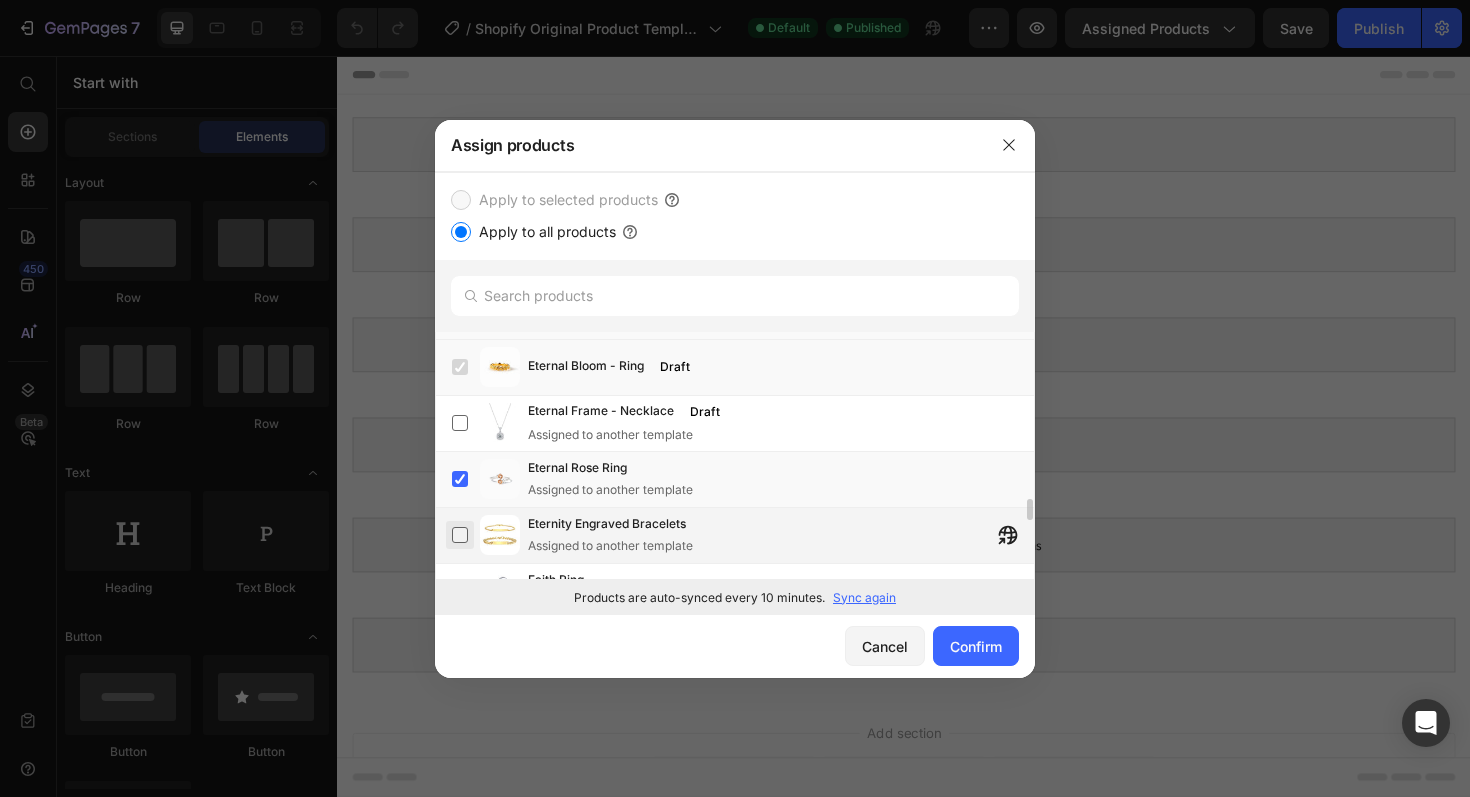 click at bounding box center (460, 535) 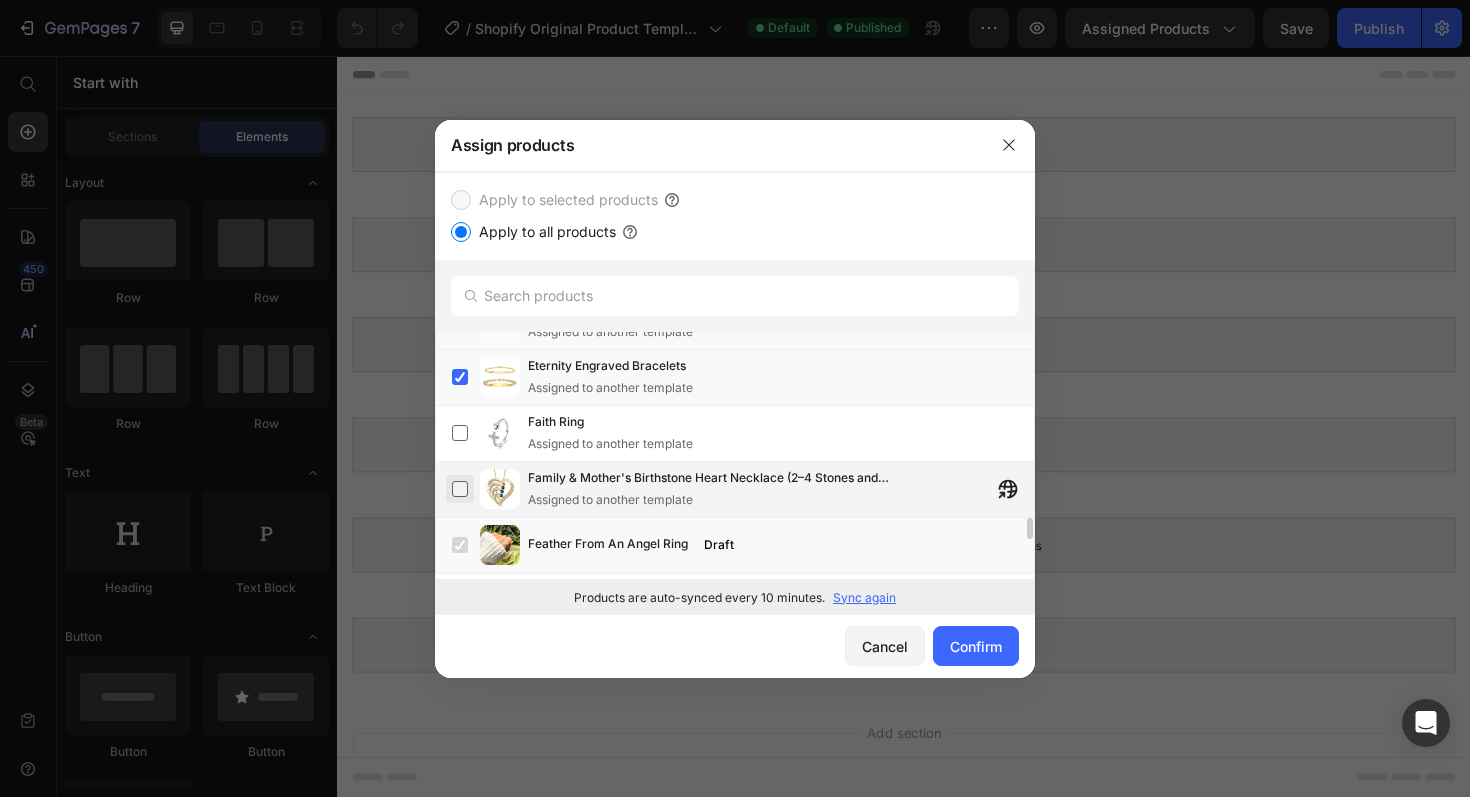 scroll, scrollTop: 2059, scrollLeft: 0, axis: vertical 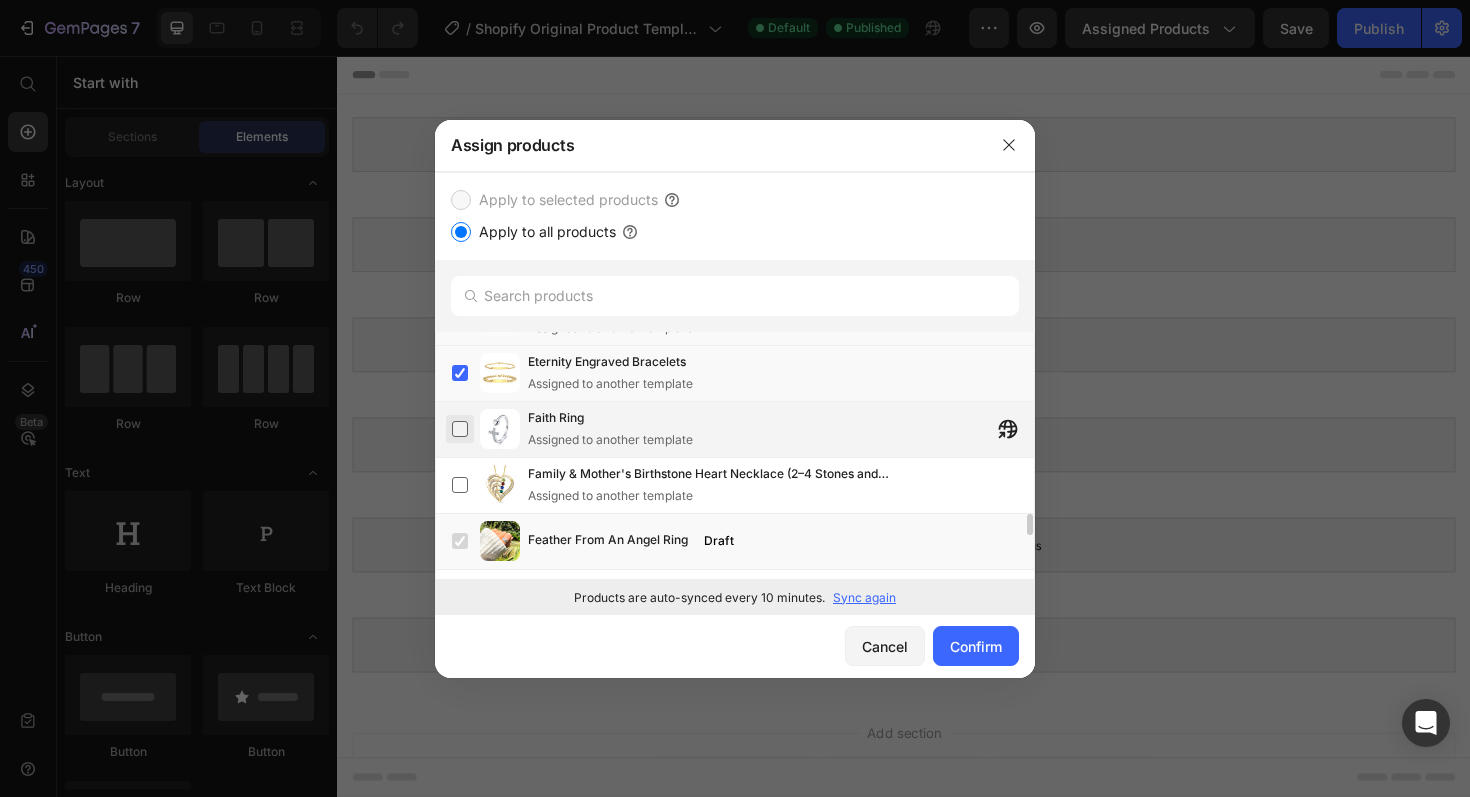 click at bounding box center [460, 429] 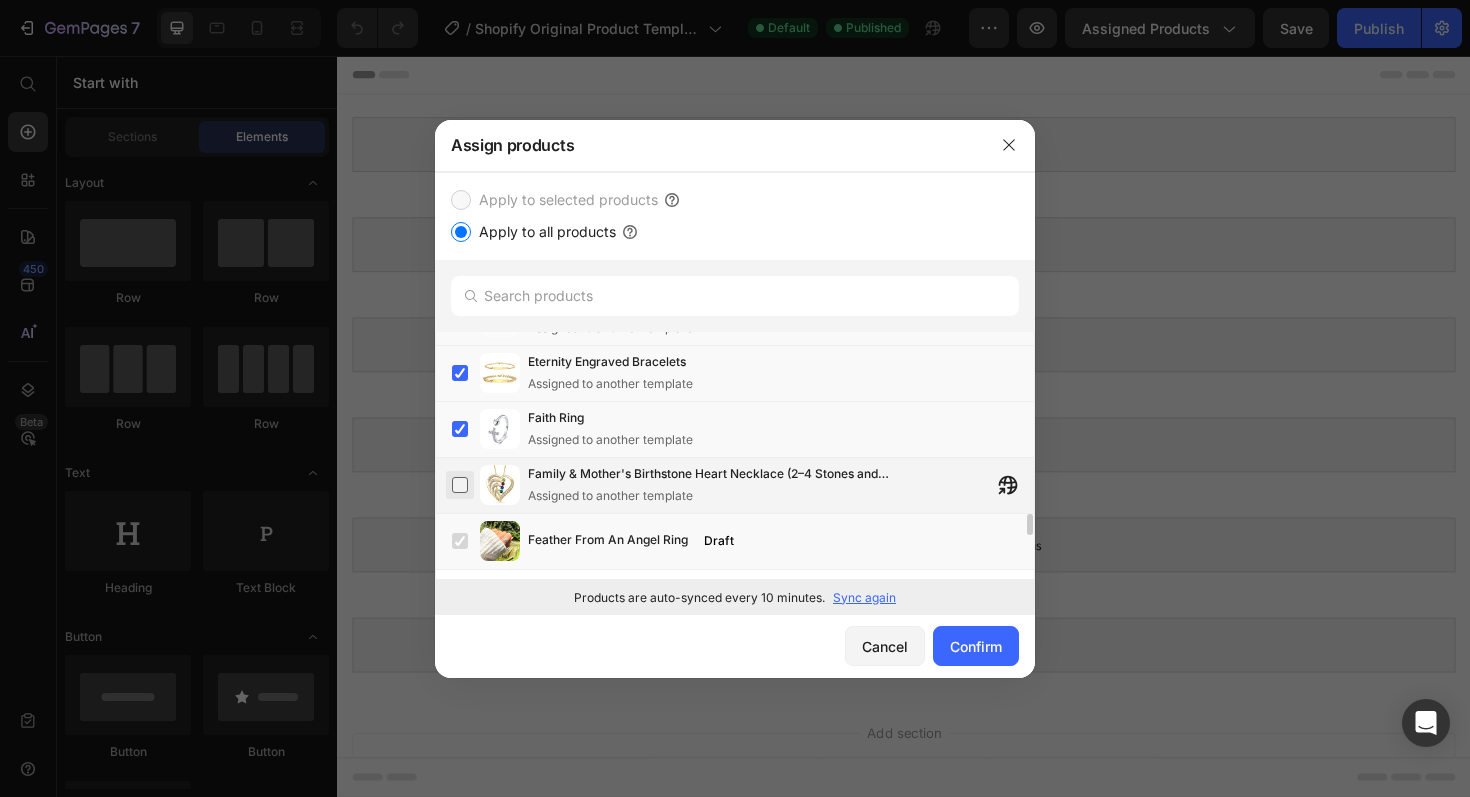 click at bounding box center (460, 485) 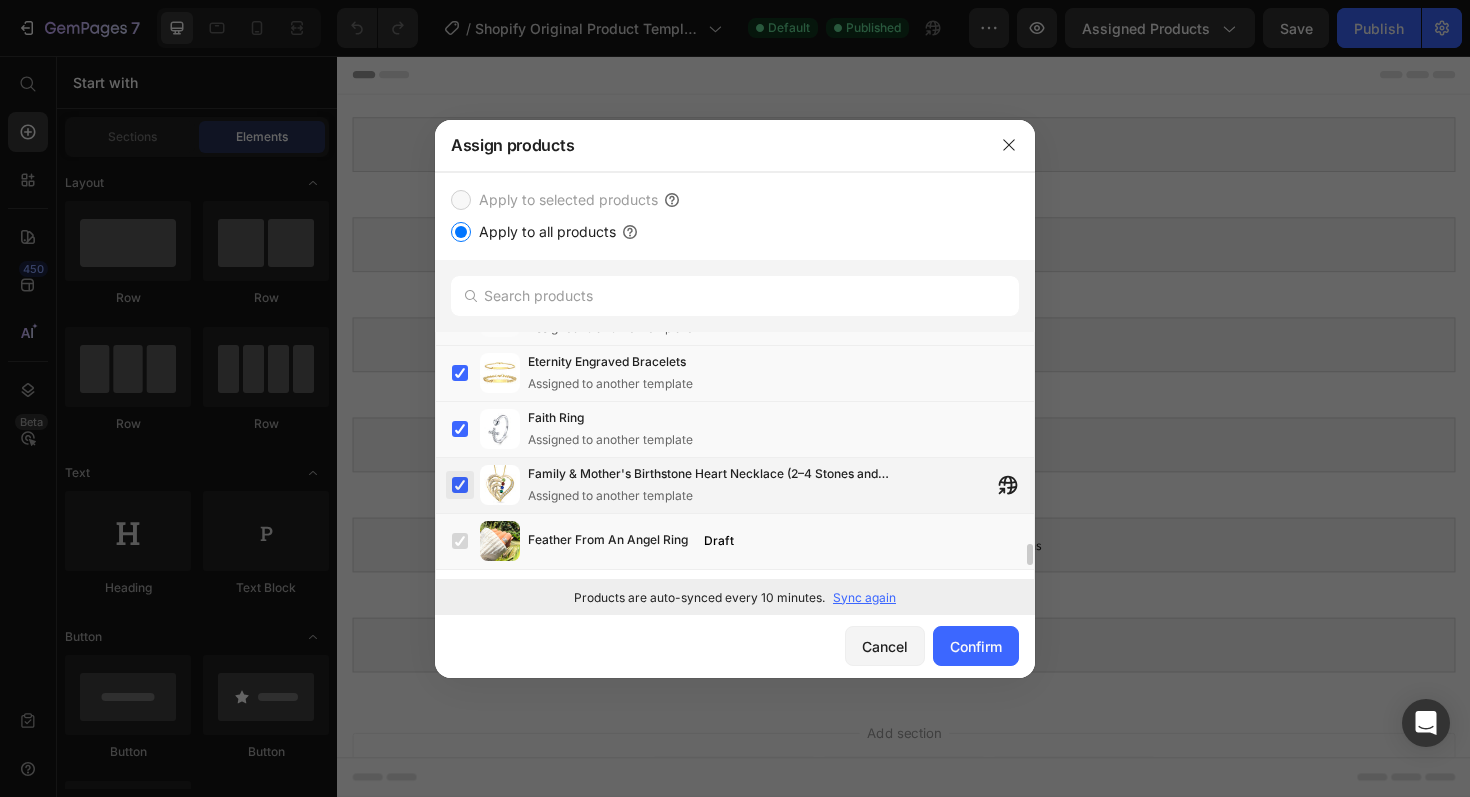 scroll, scrollTop: 2087, scrollLeft: 0, axis: vertical 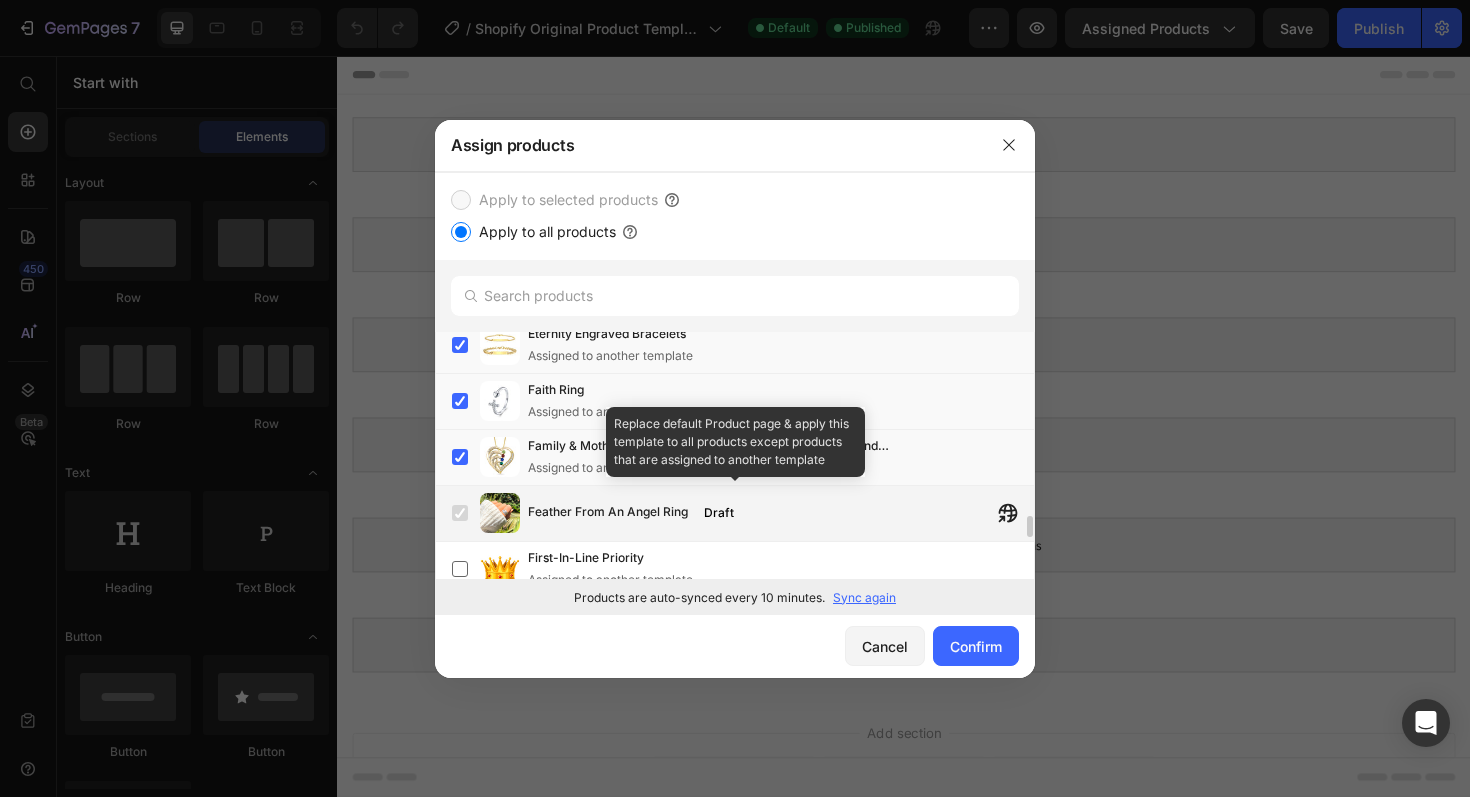 click at bounding box center (460, 513) 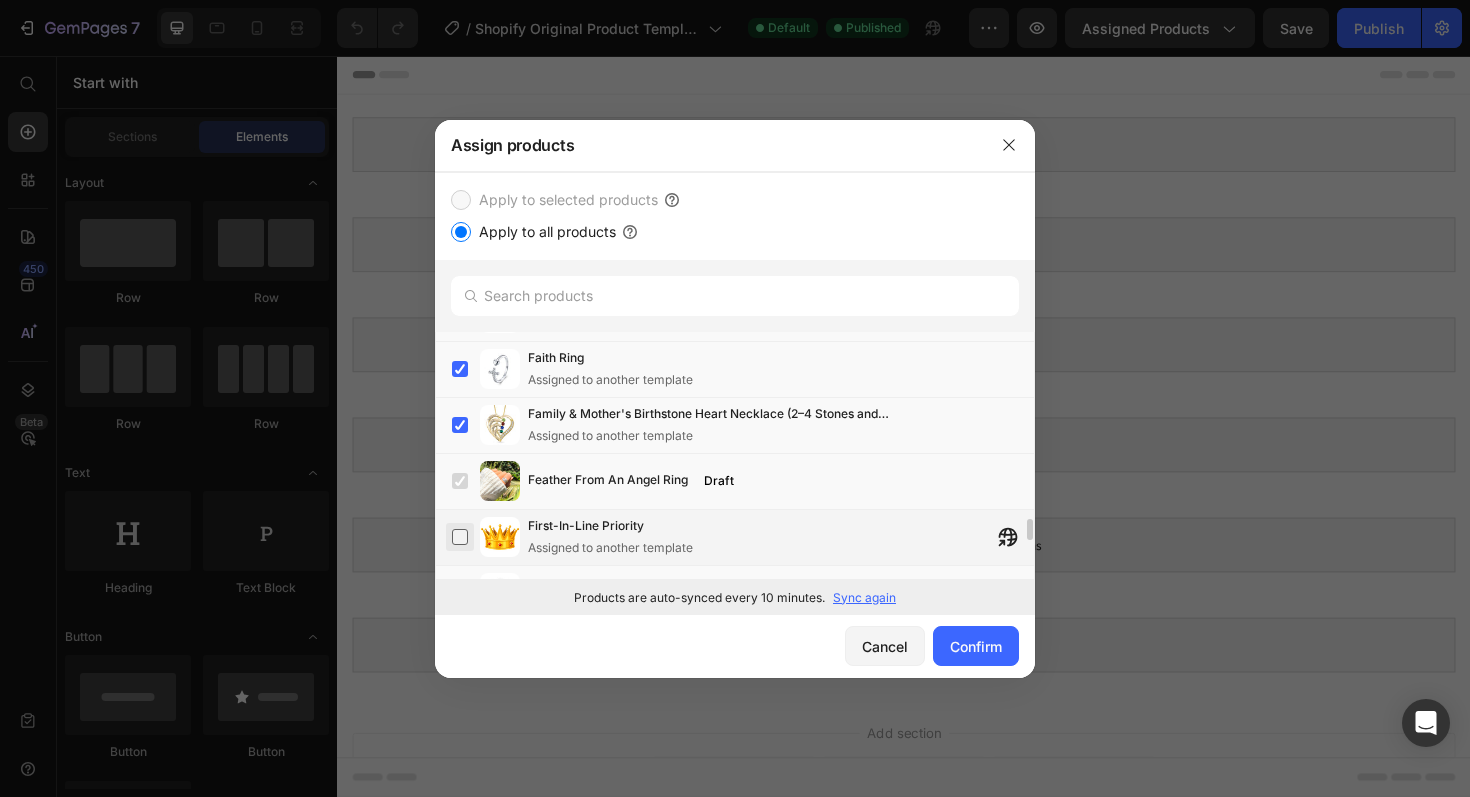 click at bounding box center [460, 537] 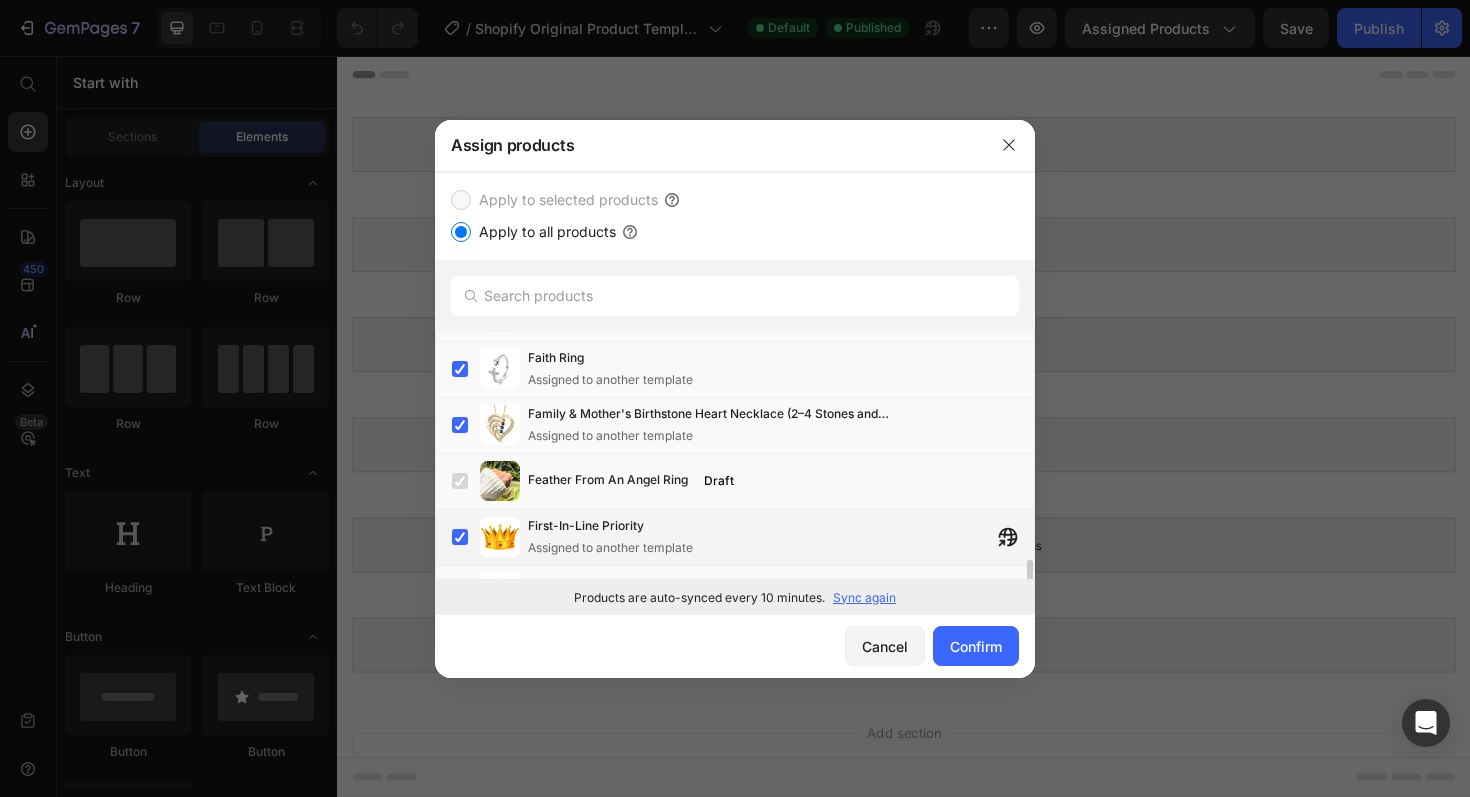 scroll, scrollTop: 2157, scrollLeft: 0, axis: vertical 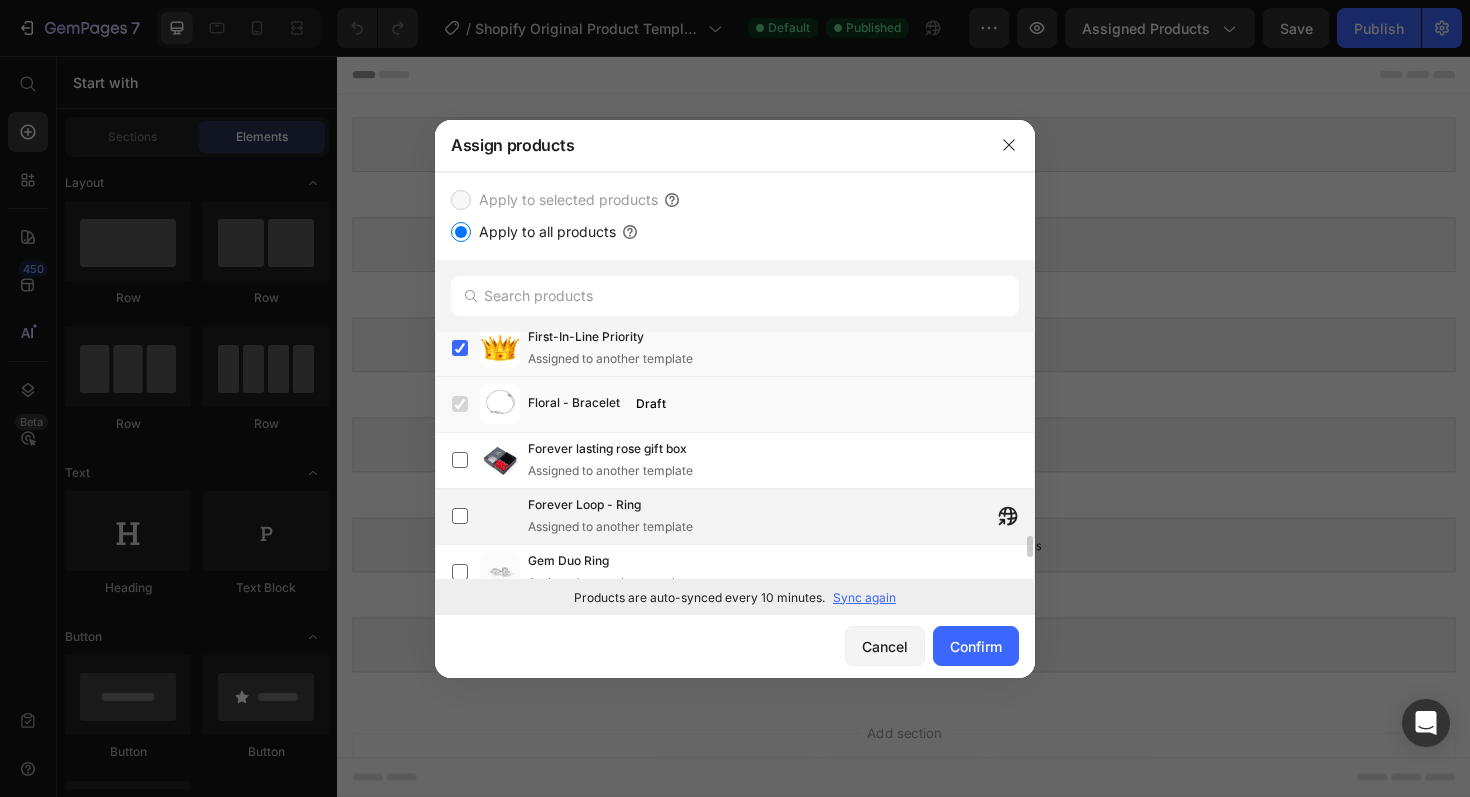 drag, startPoint x: 466, startPoint y: 467, endPoint x: 468, endPoint y: 491, distance: 24.083189 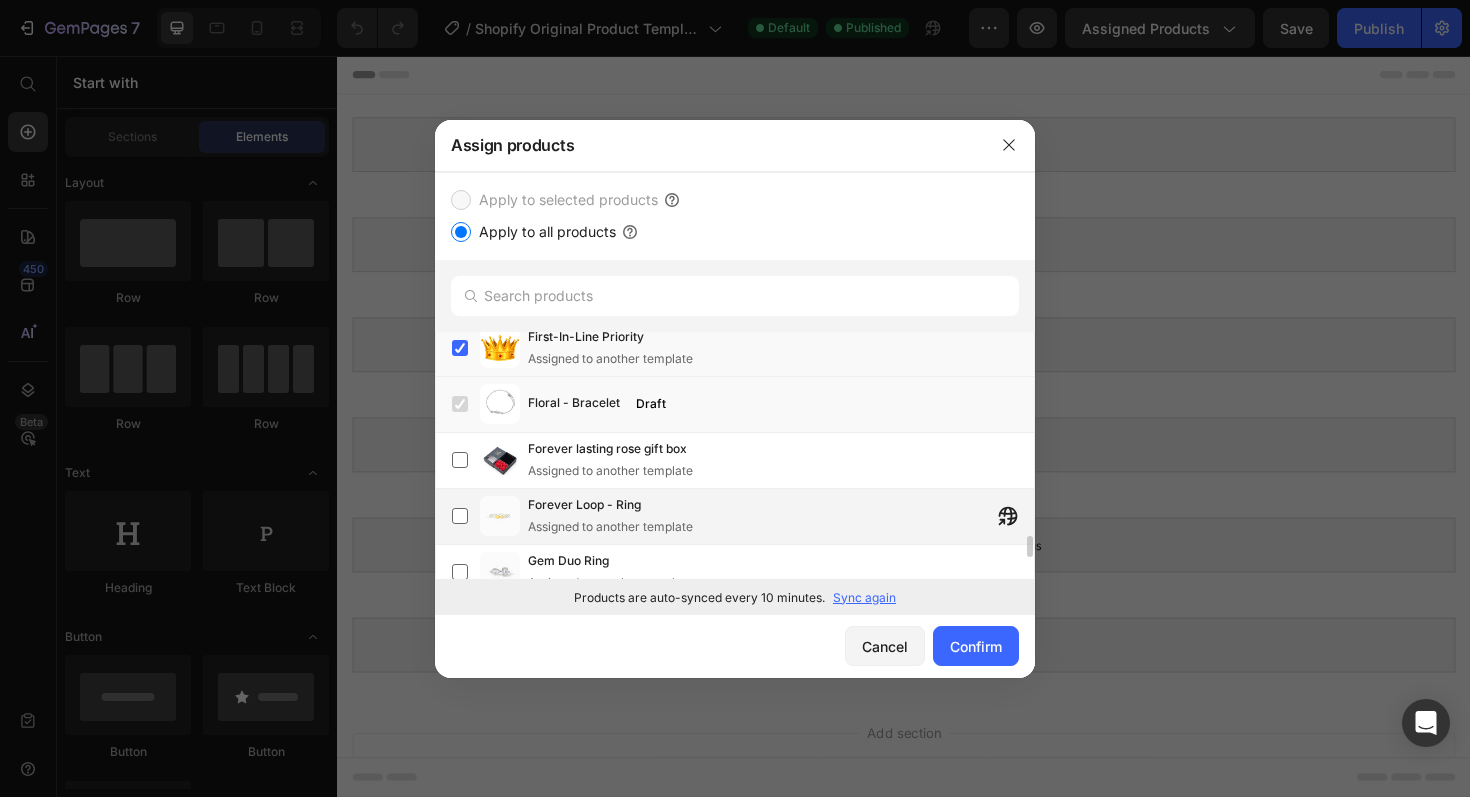 click at bounding box center [460, 460] 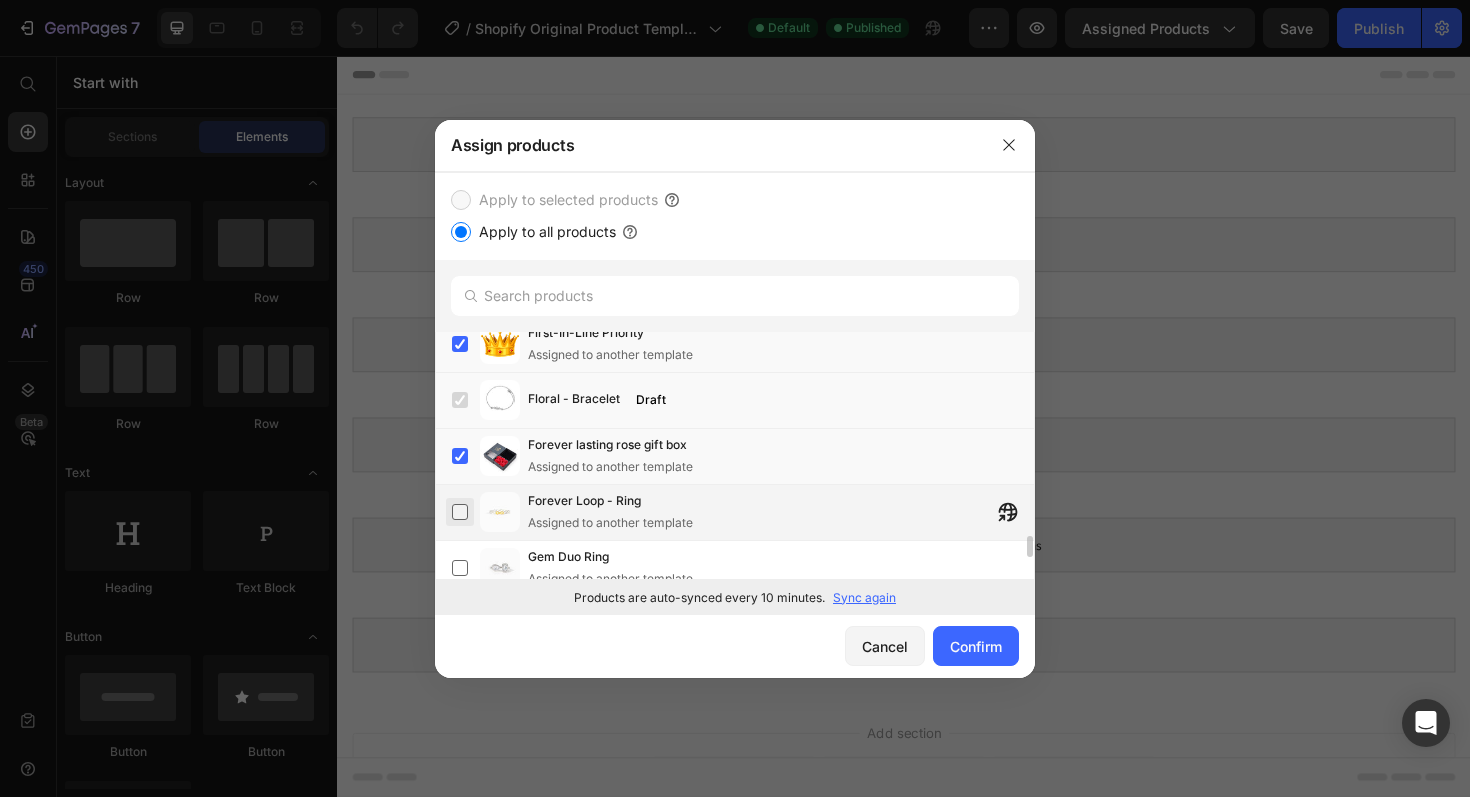click at bounding box center (460, 512) 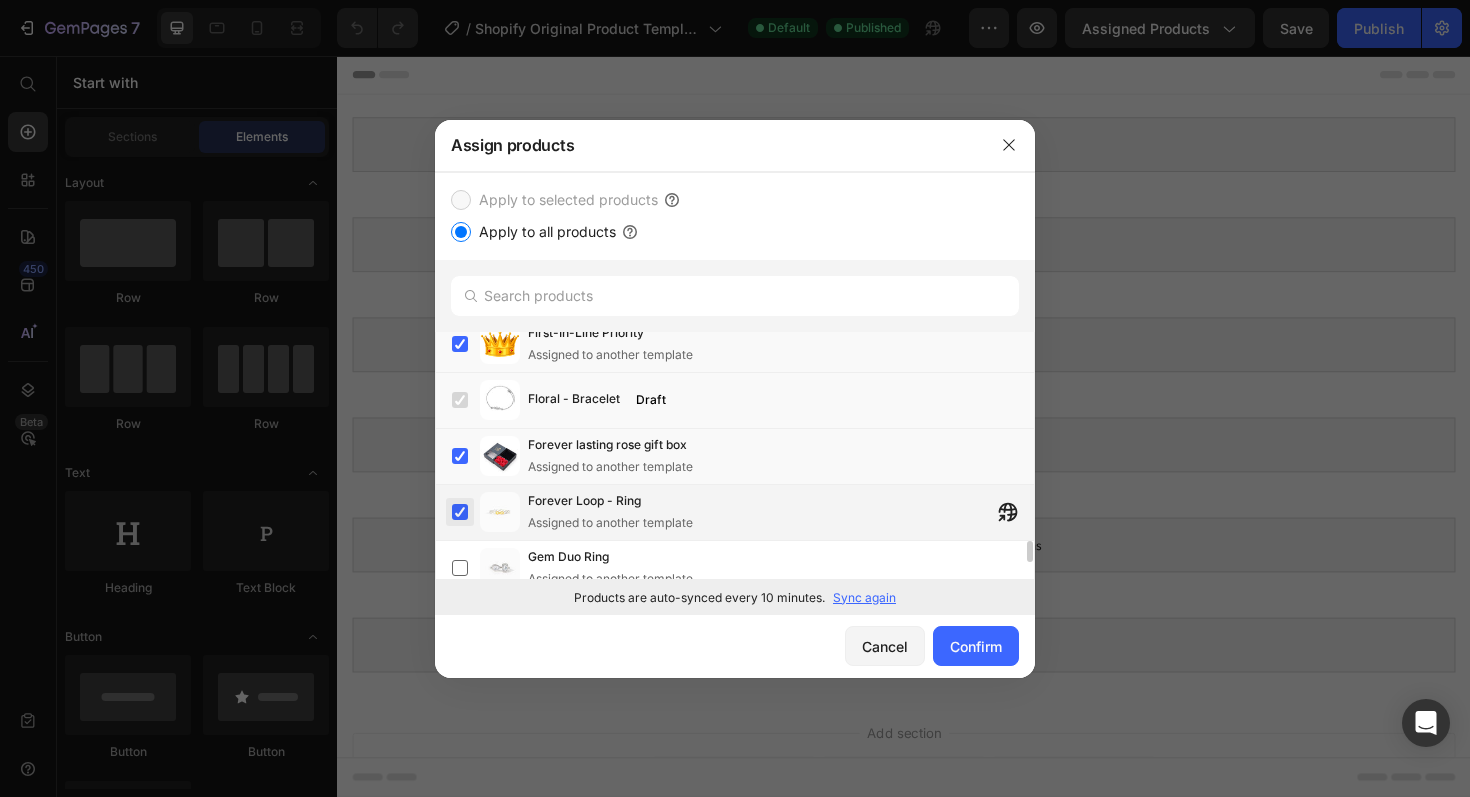 scroll, scrollTop: 2448, scrollLeft: 0, axis: vertical 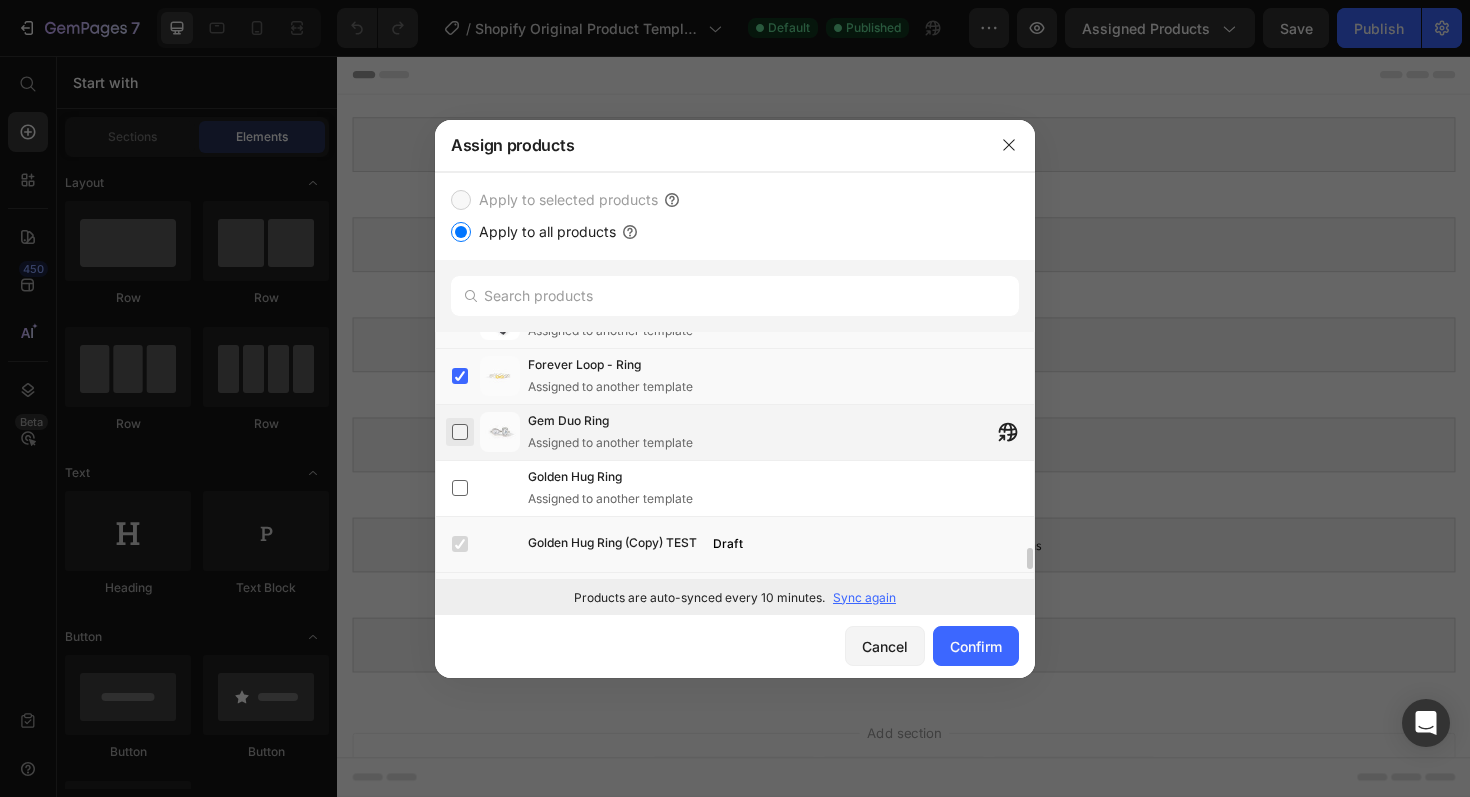 click at bounding box center (460, 432) 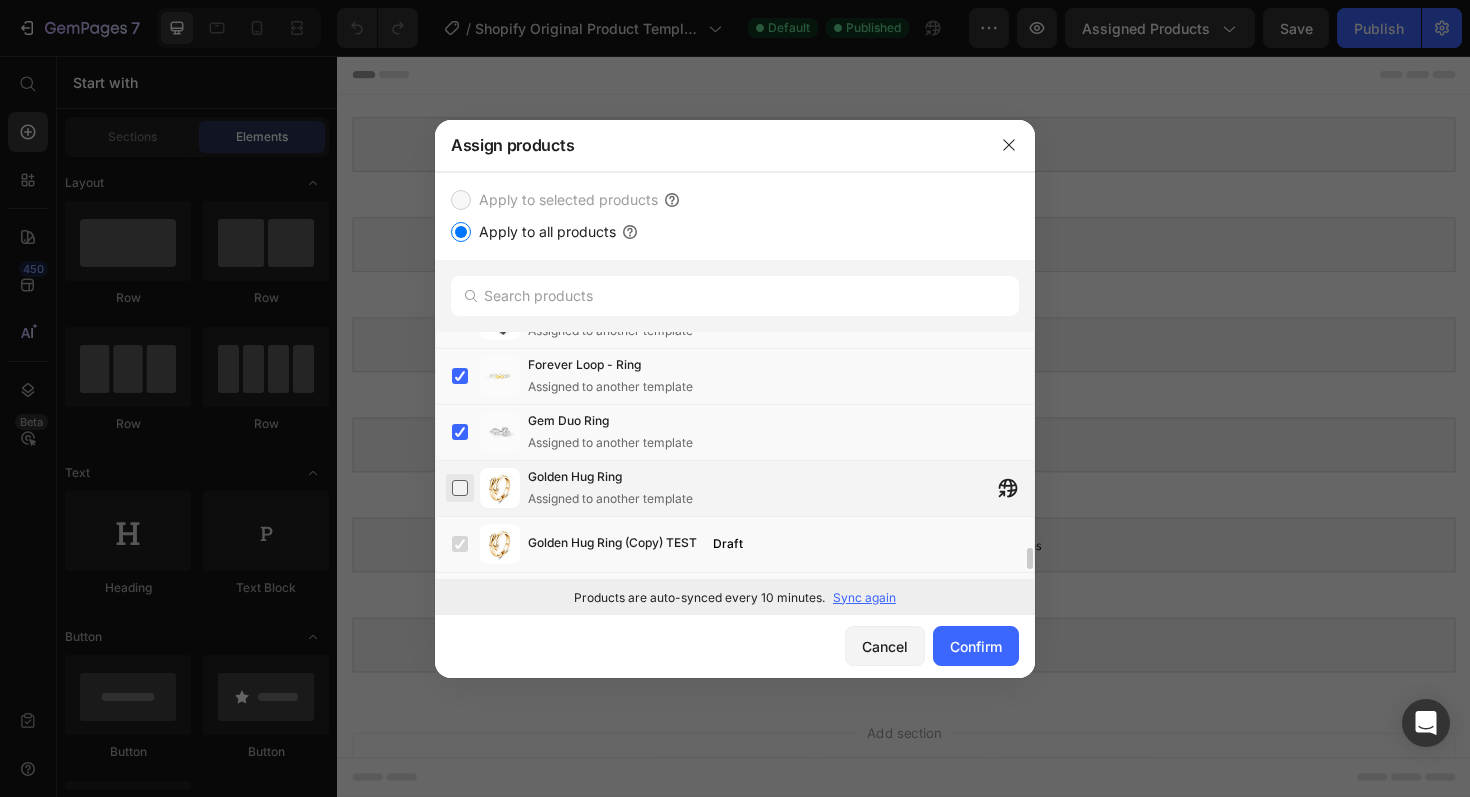 click at bounding box center [460, 488] 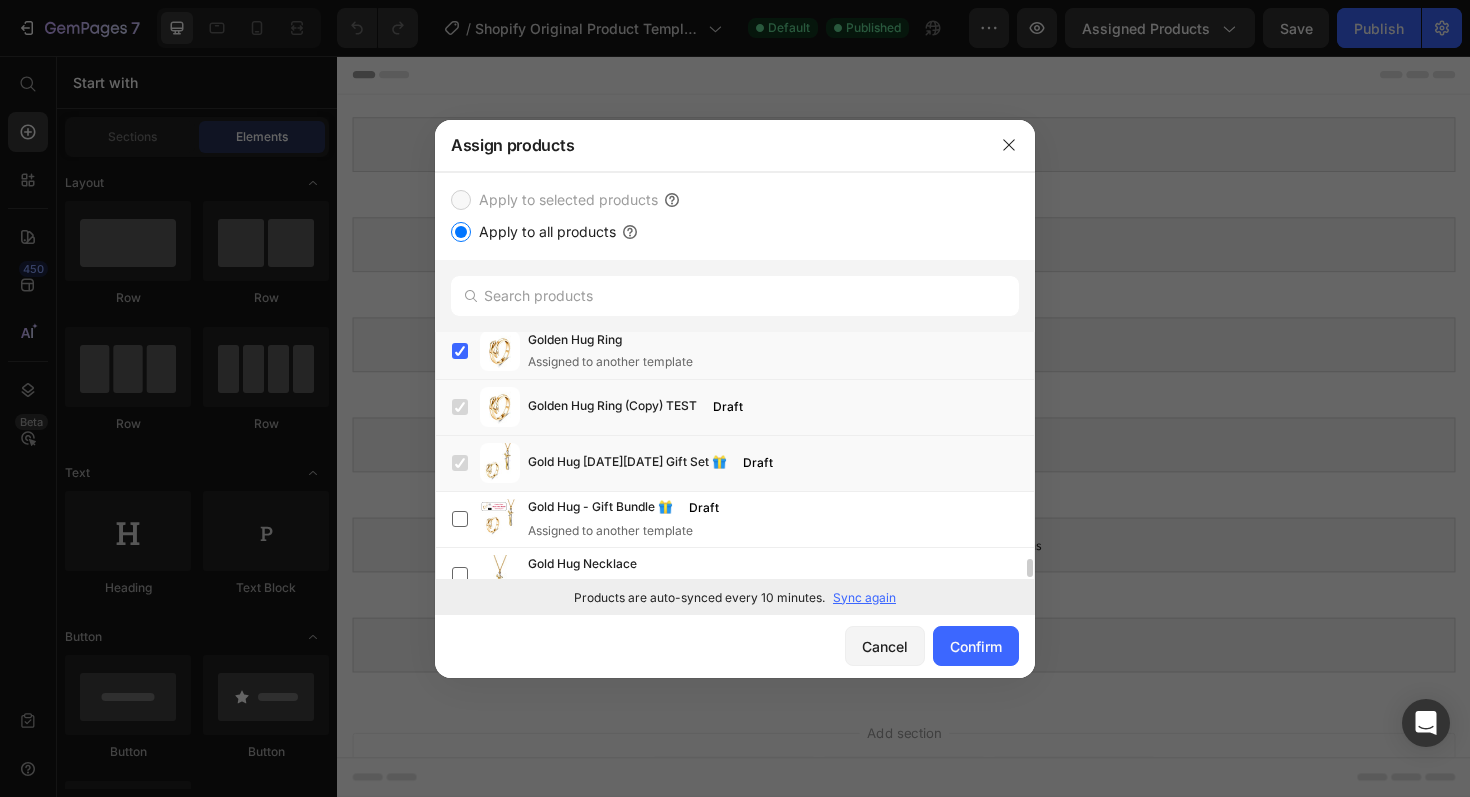 scroll, scrollTop: 2716, scrollLeft: 0, axis: vertical 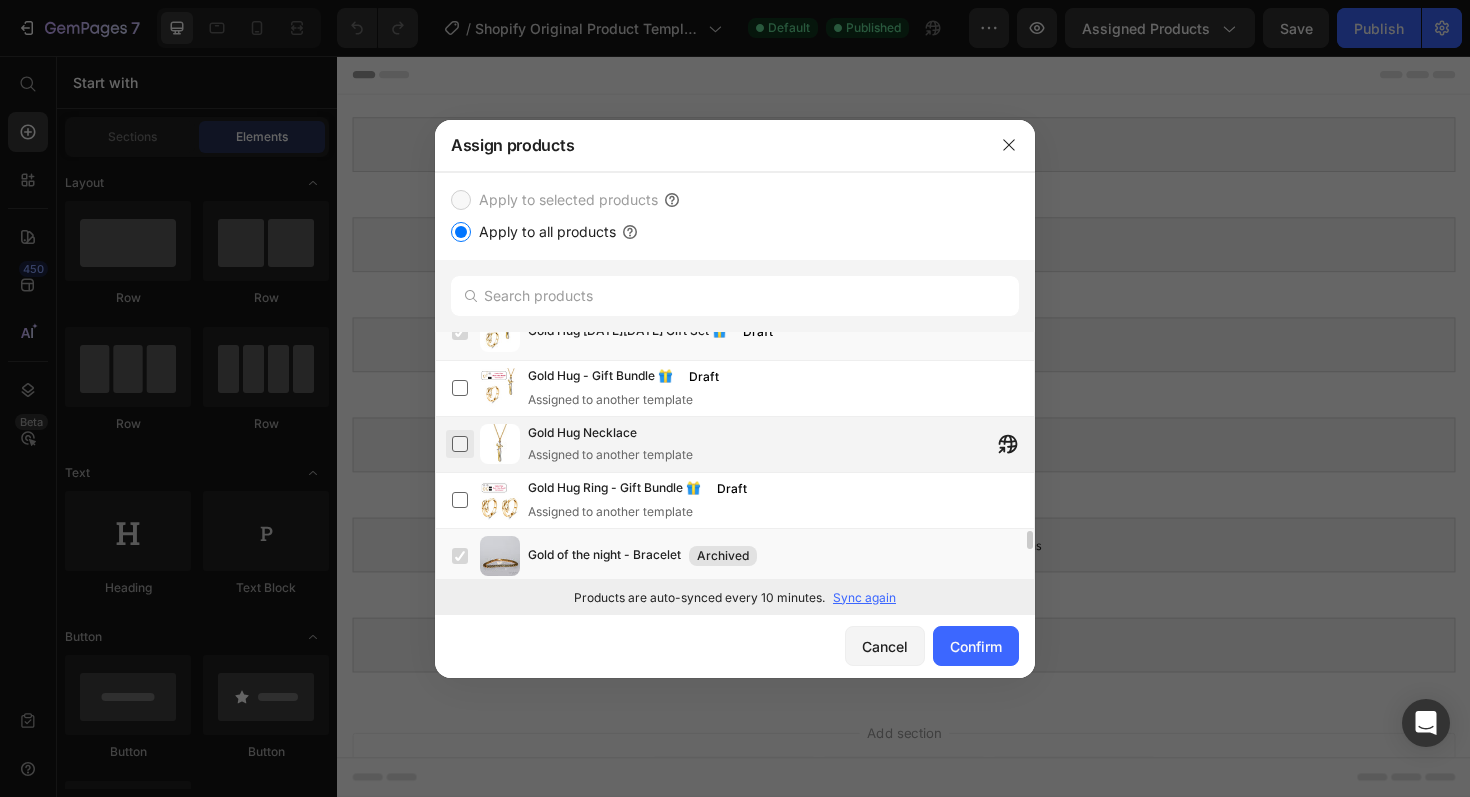 click at bounding box center [460, 444] 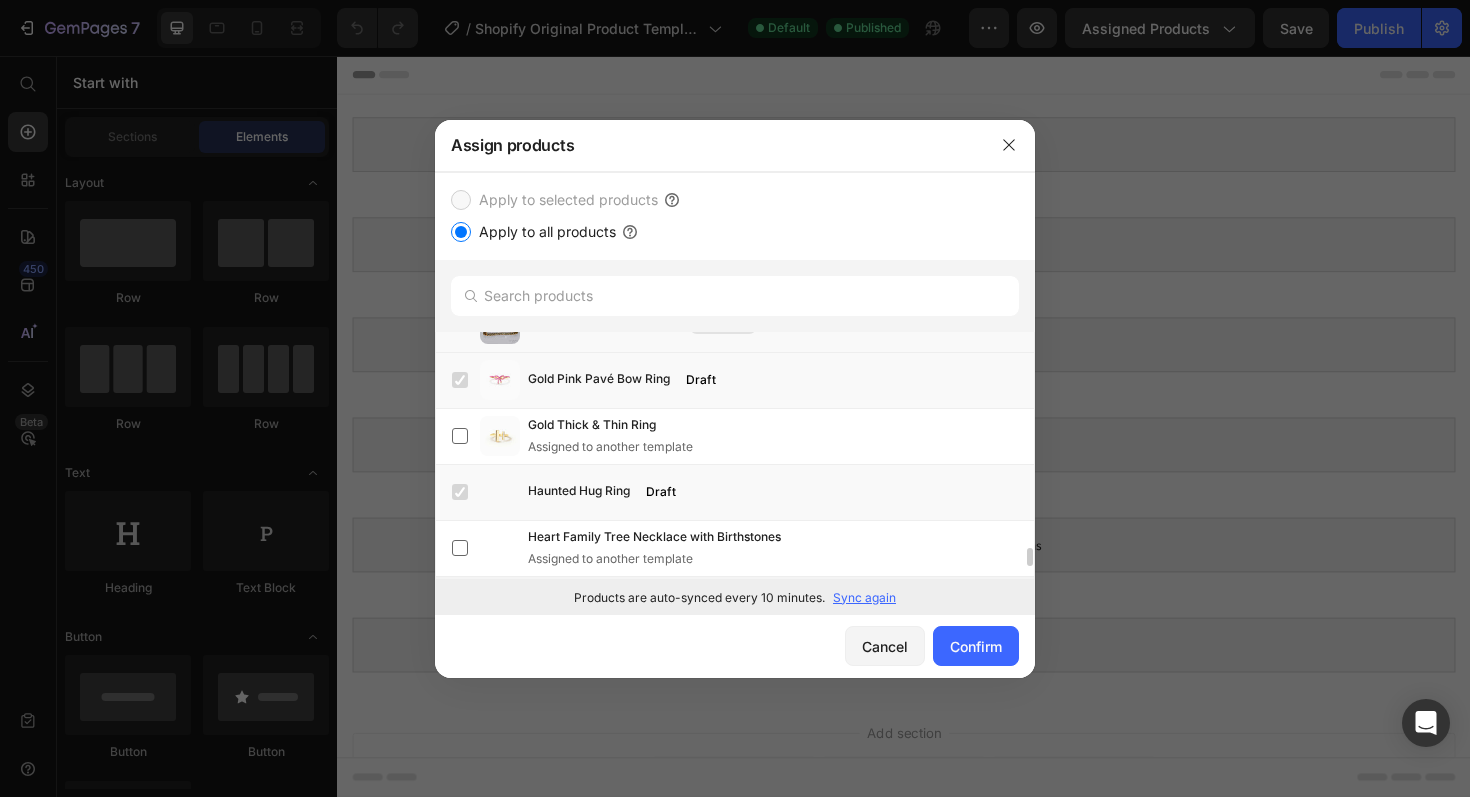 scroll, scrollTop: 3113, scrollLeft: 0, axis: vertical 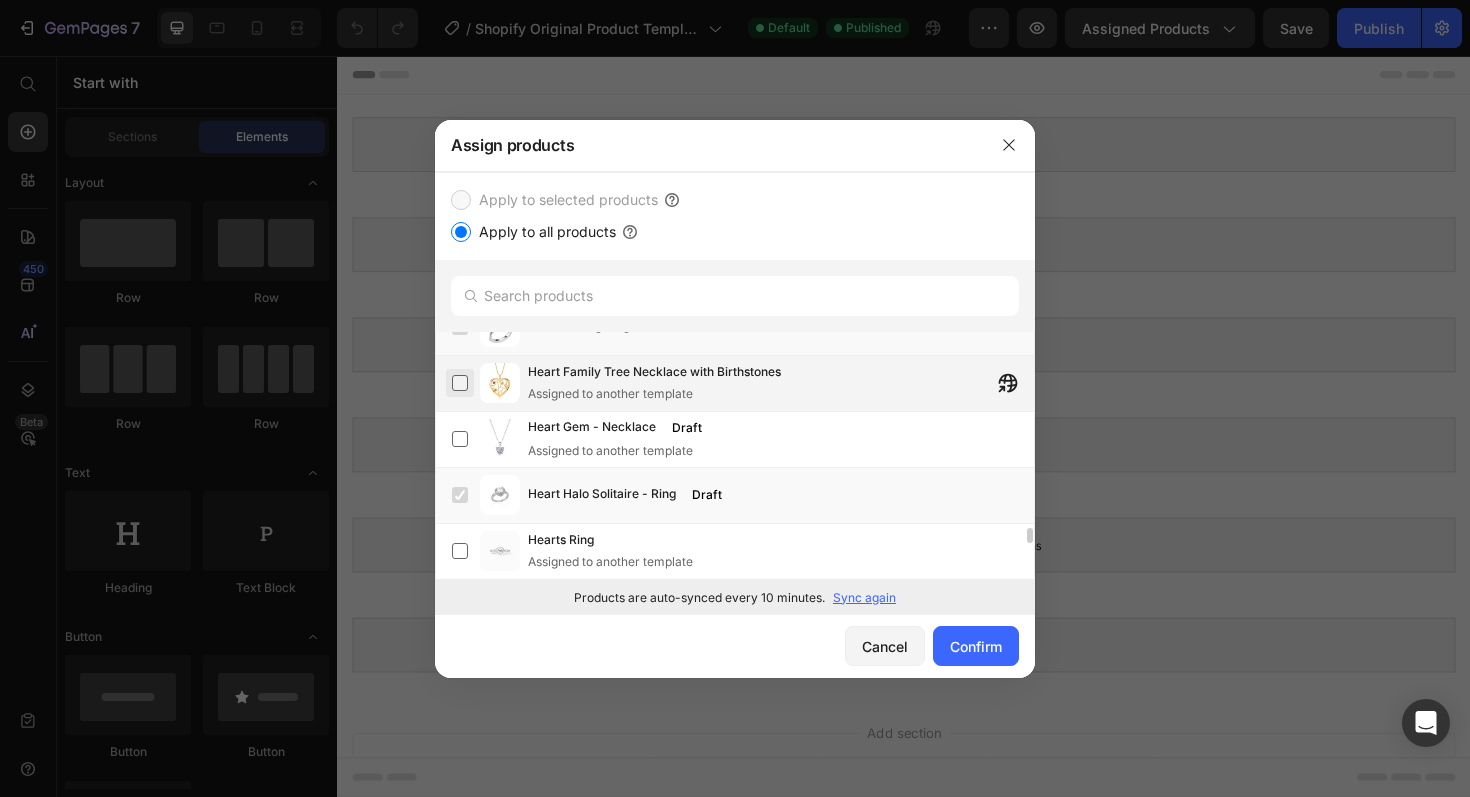 click at bounding box center (460, 383) 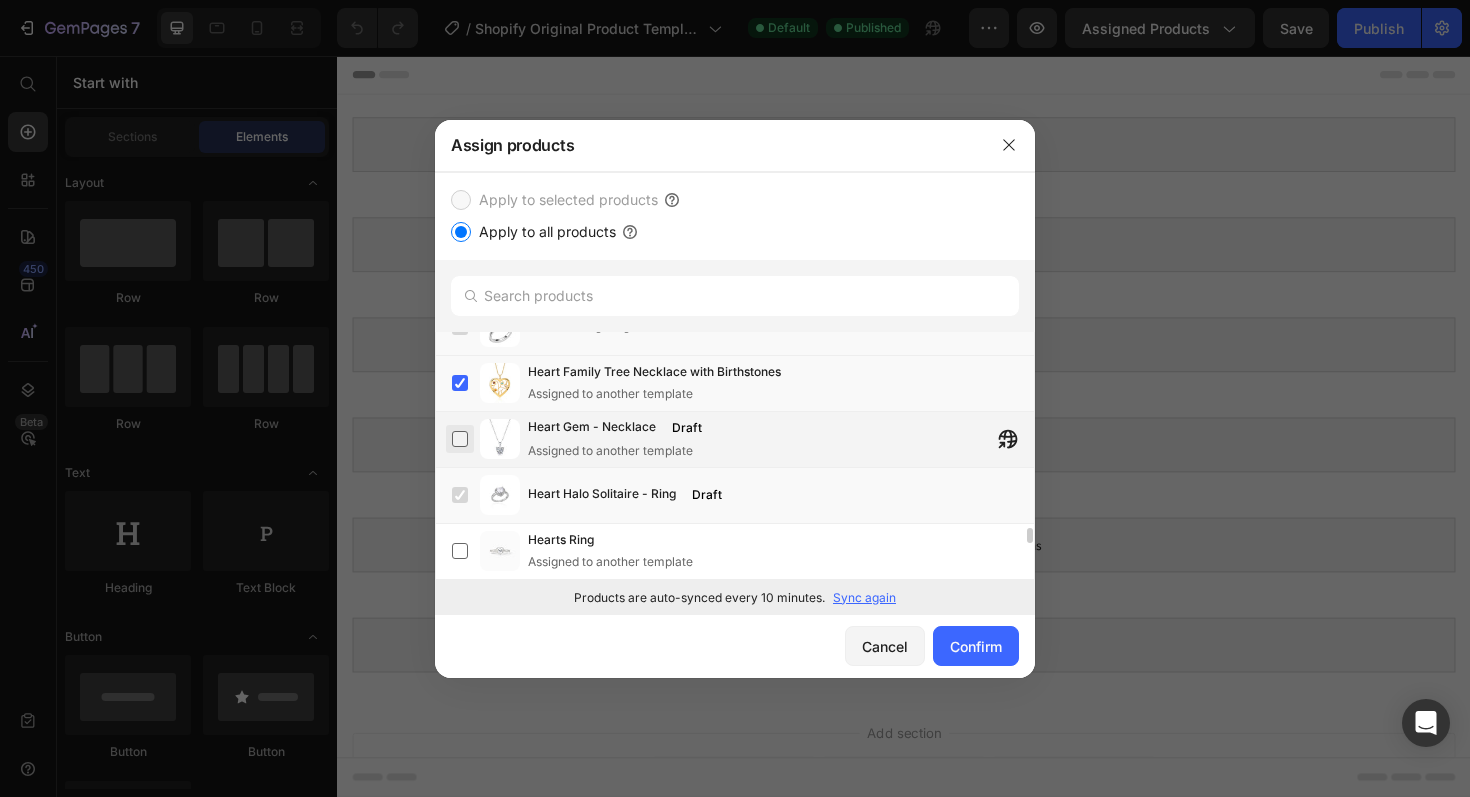 click at bounding box center [460, 439] 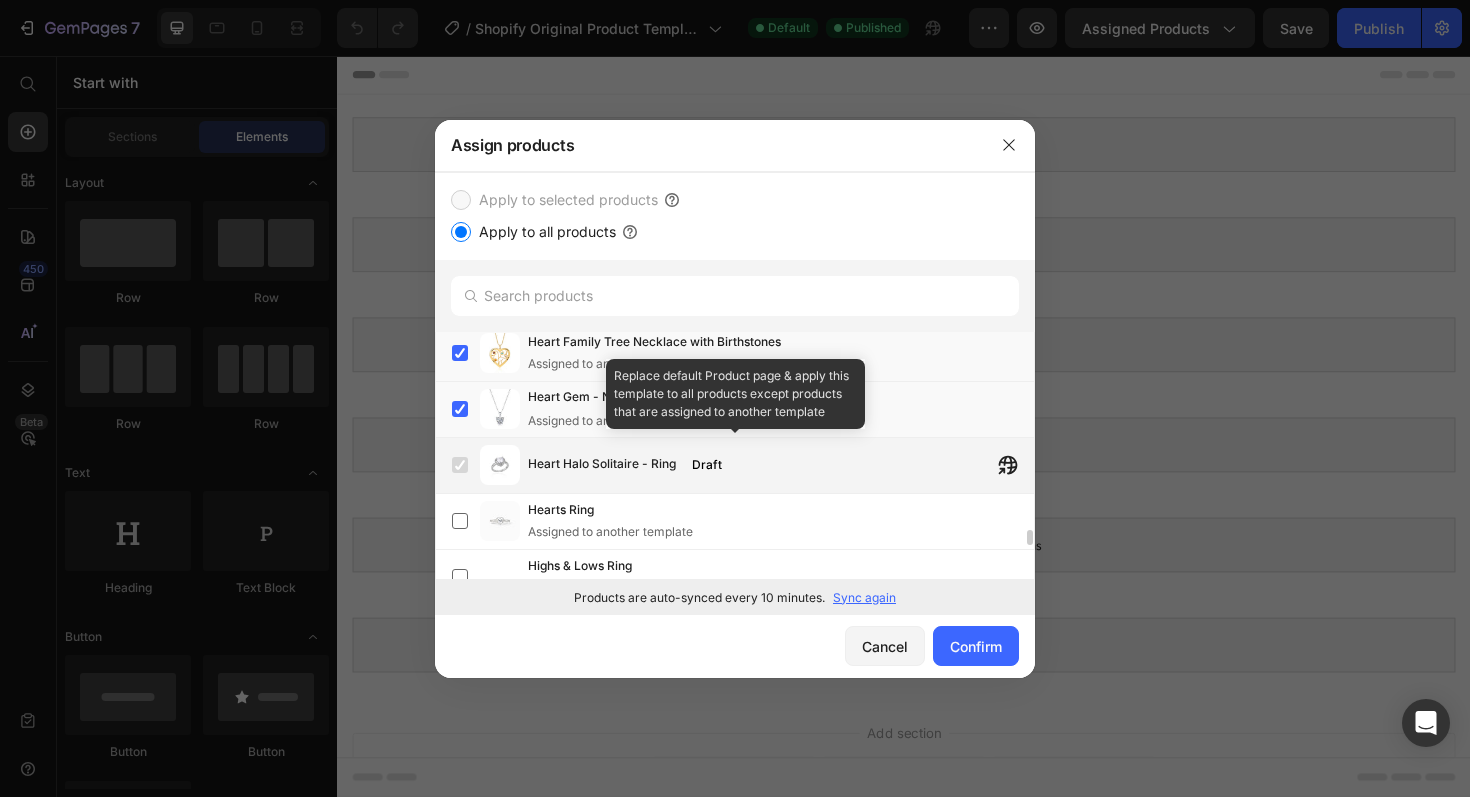 scroll, scrollTop: 3103, scrollLeft: 0, axis: vertical 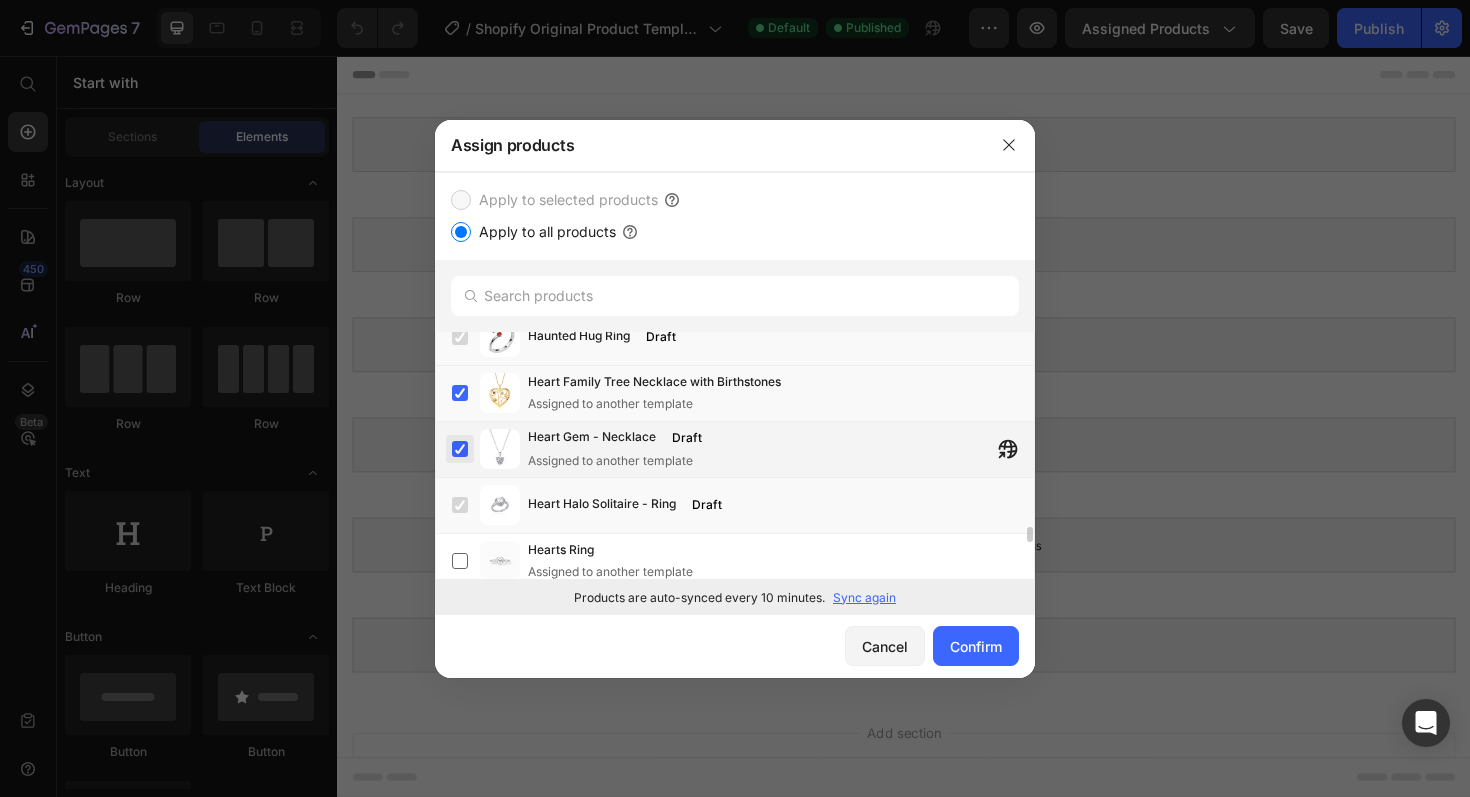 click at bounding box center [460, 449] 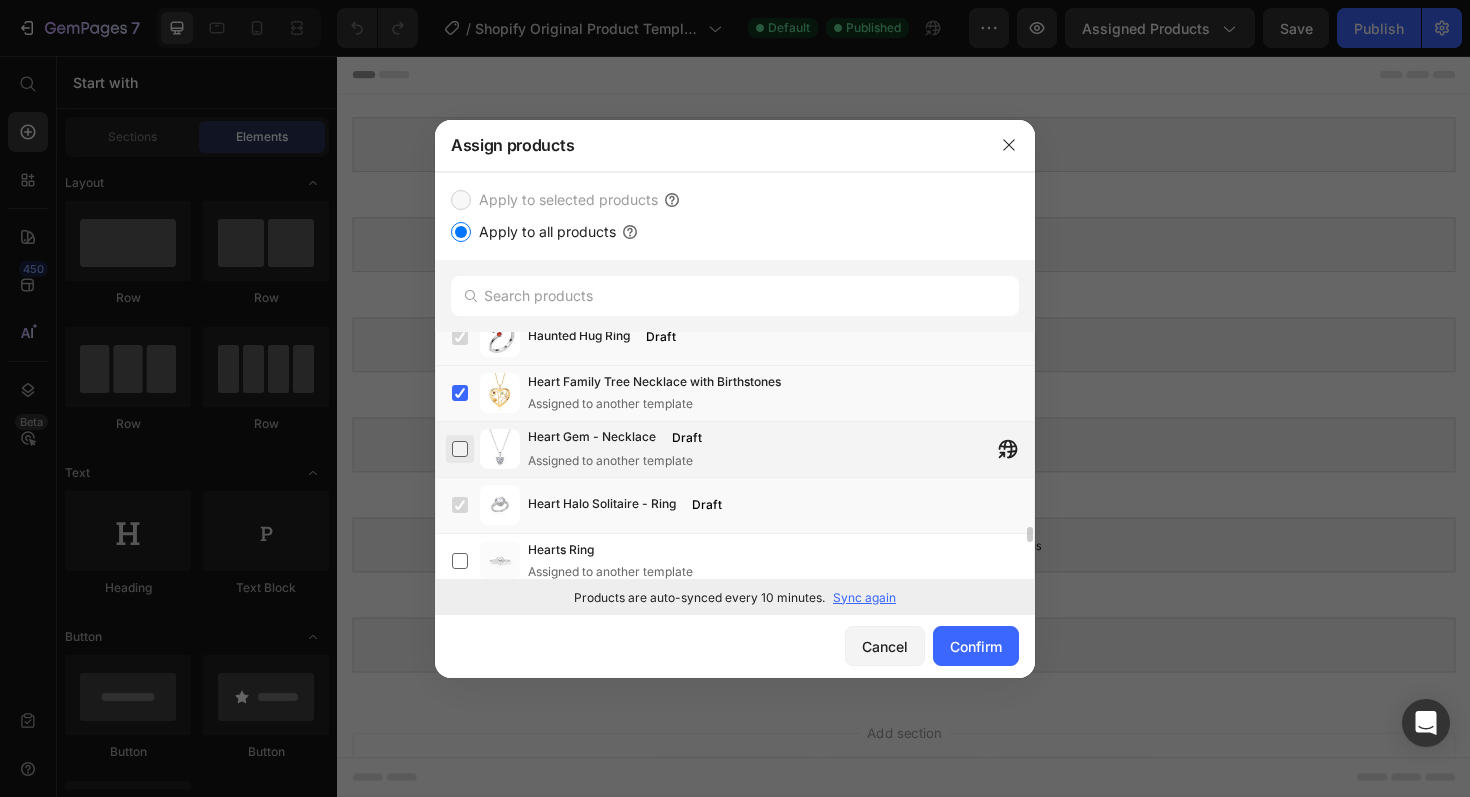 click at bounding box center (460, 449) 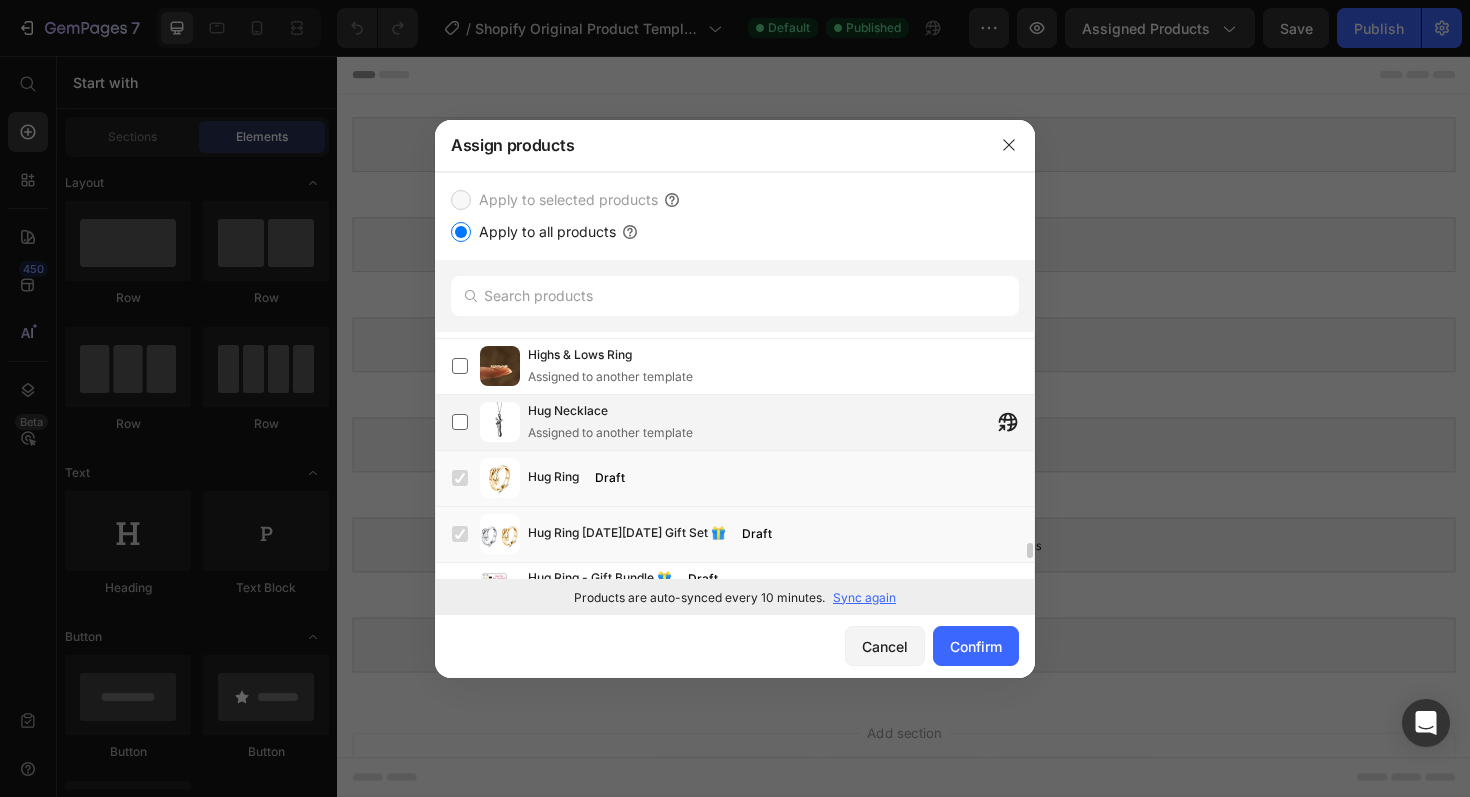 scroll, scrollTop: 3323, scrollLeft: 0, axis: vertical 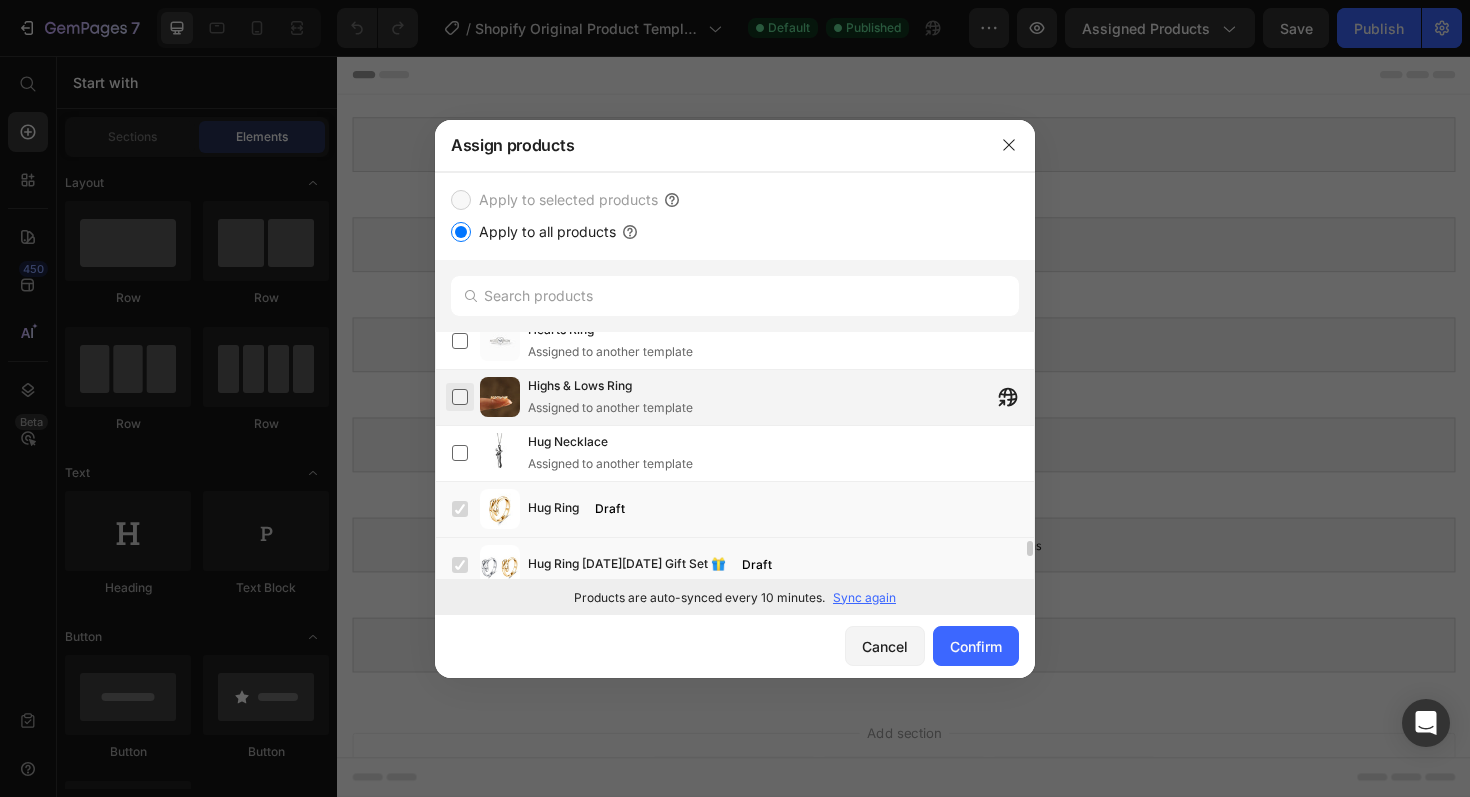 click at bounding box center [460, 397] 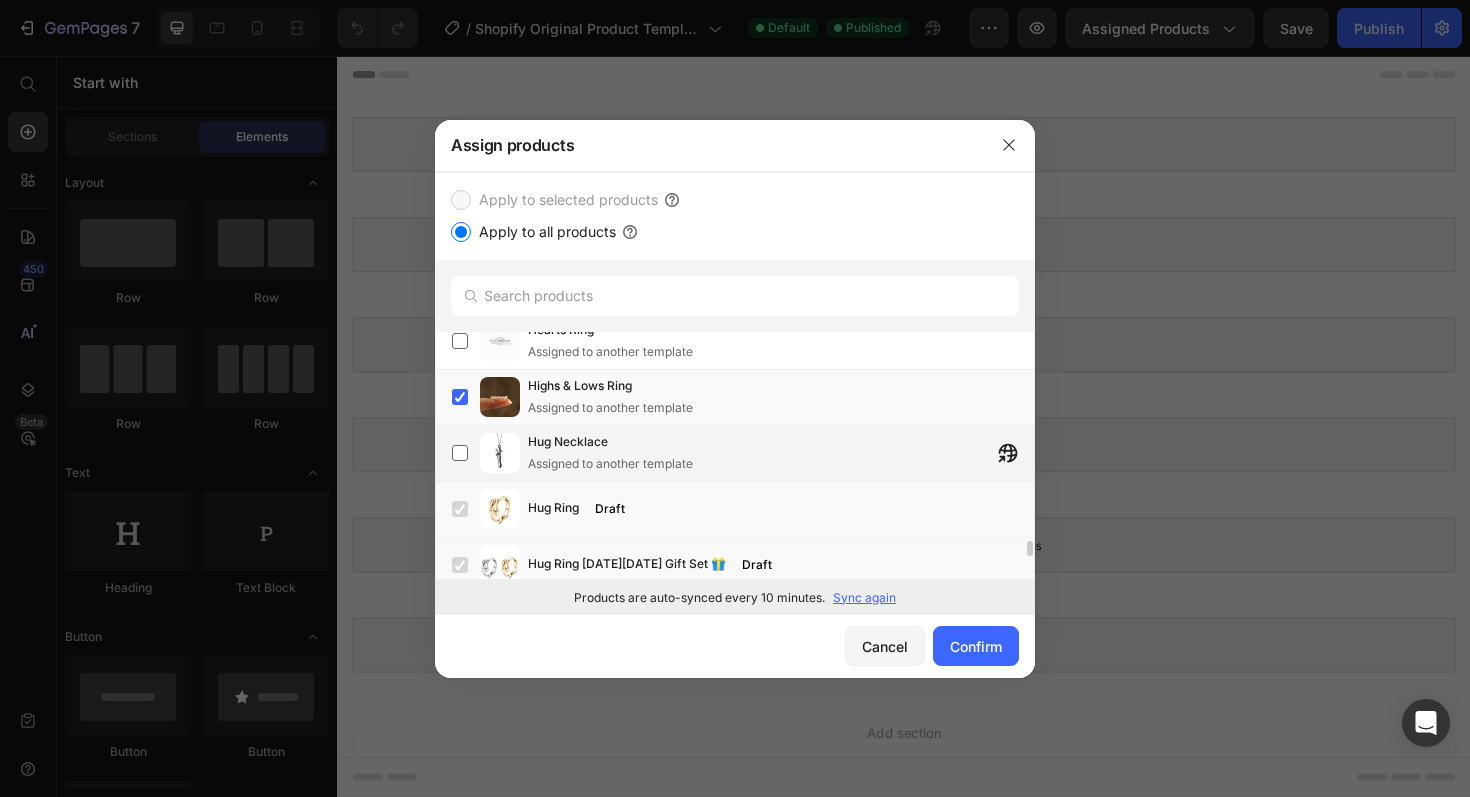 drag, startPoint x: 460, startPoint y: 347, endPoint x: 472, endPoint y: 432, distance: 85.84288 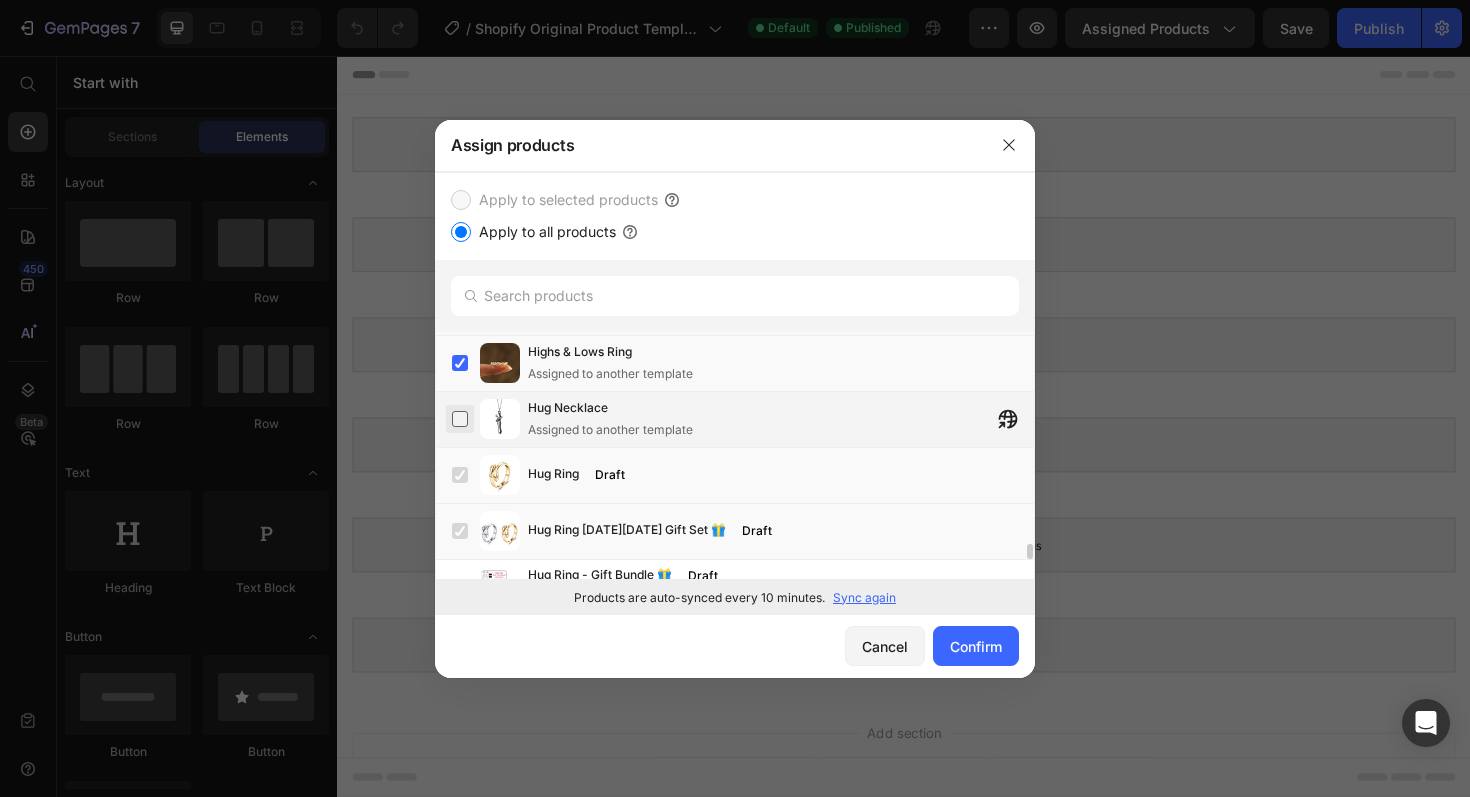 click at bounding box center (460, 419) 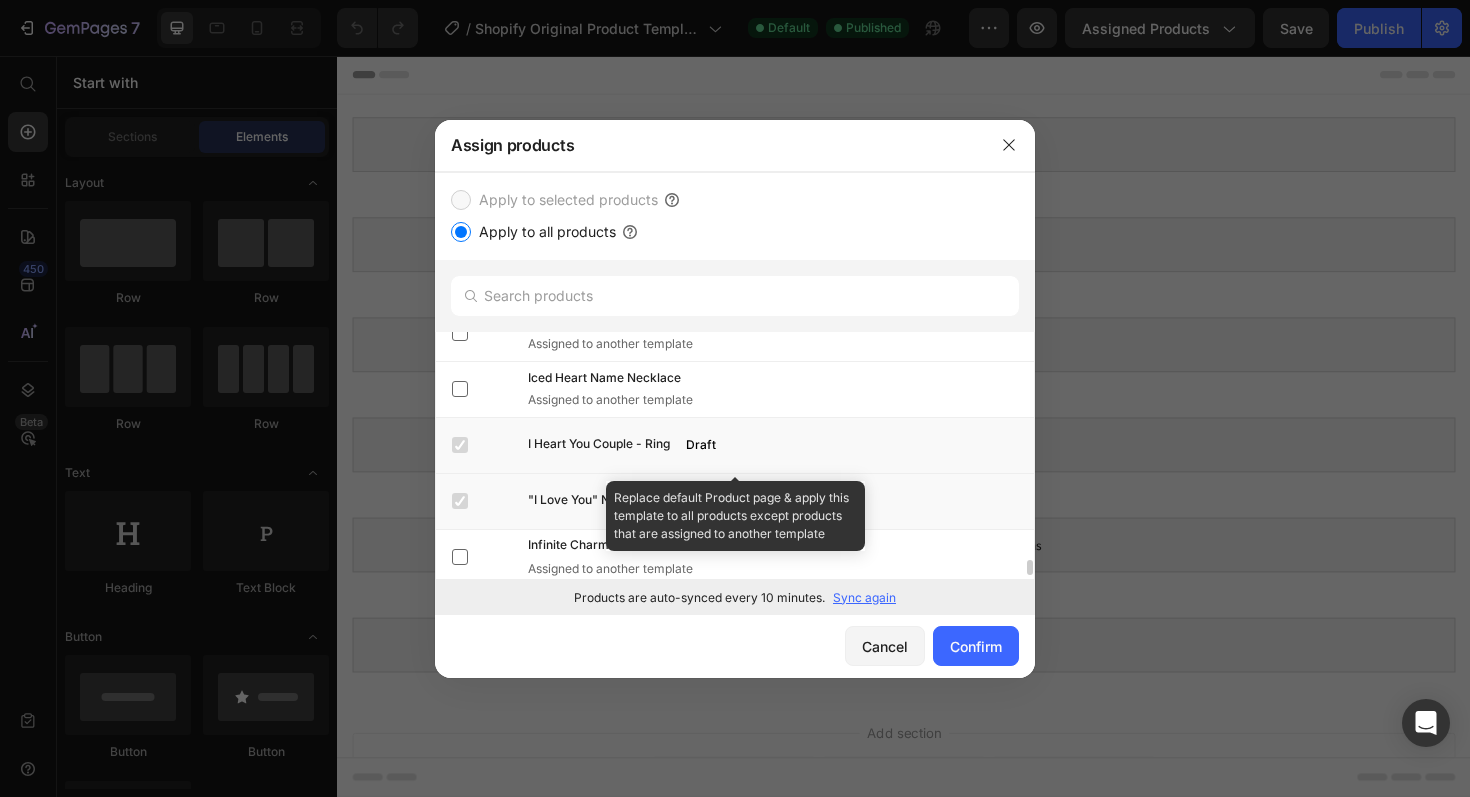 scroll, scrollTop: 3487, scrollLeft: 0, axis: vertical 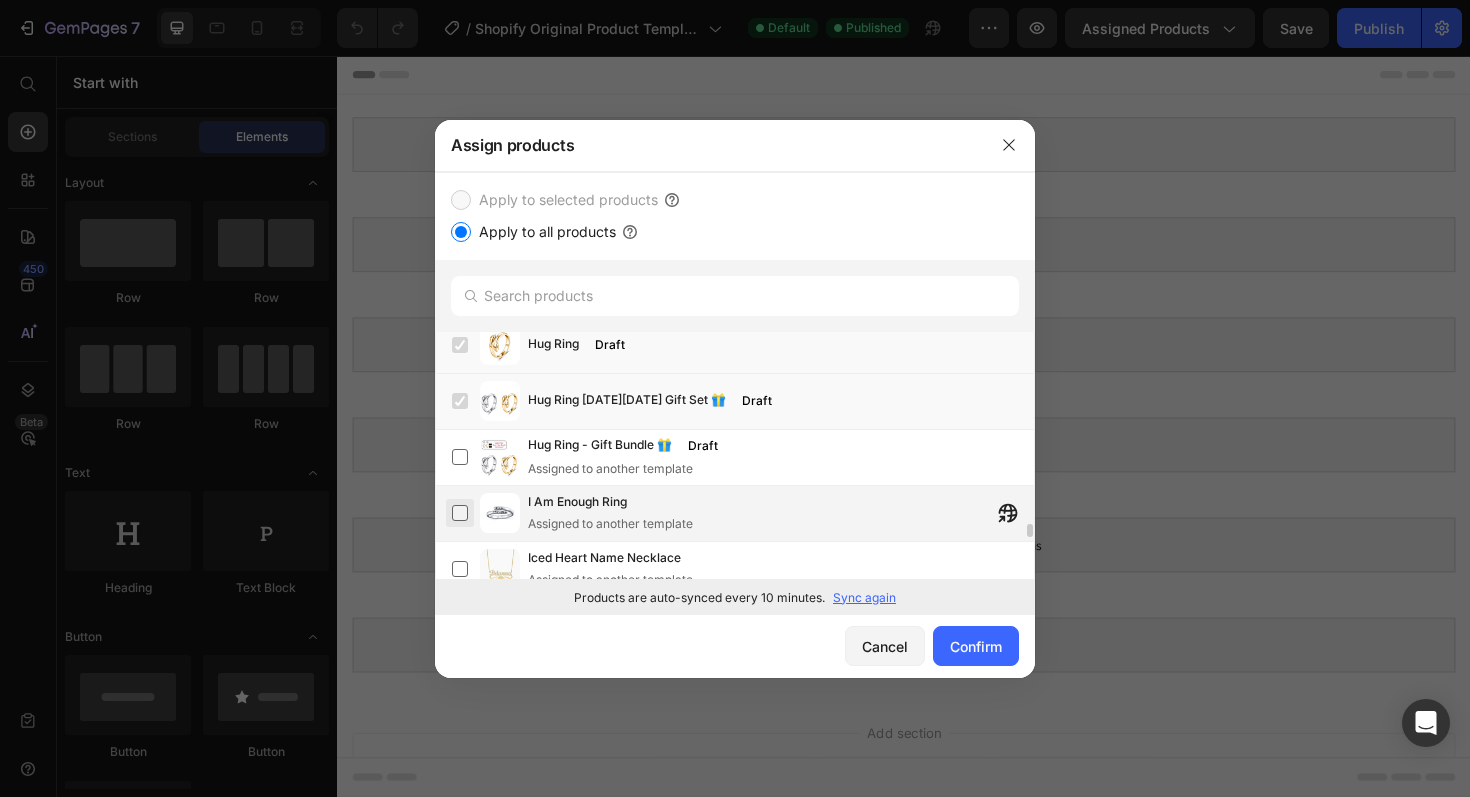 click at bounding box center [460, 513] 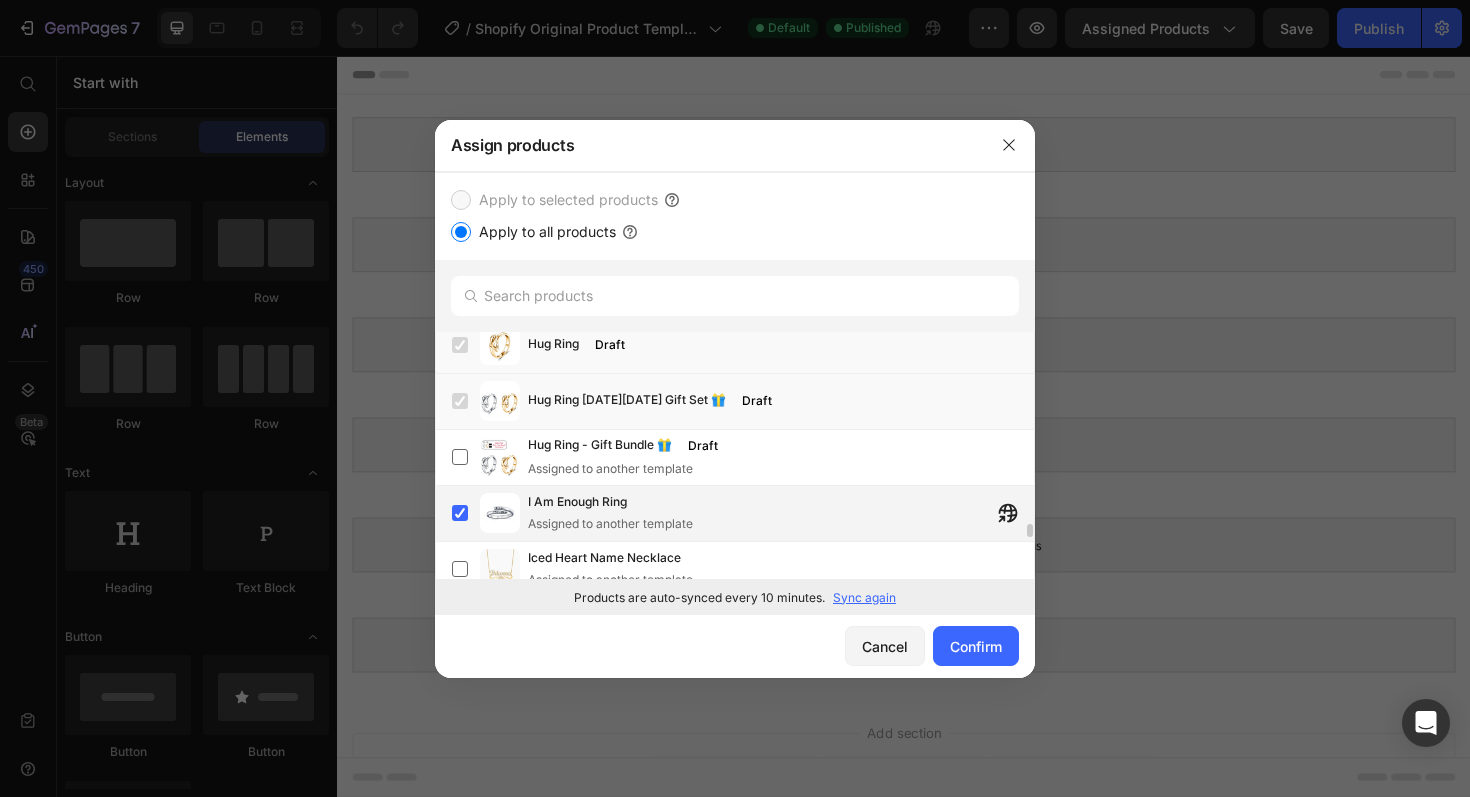 scroll, scrollTop: 3523, scrollLeft: 0, axis: vertical 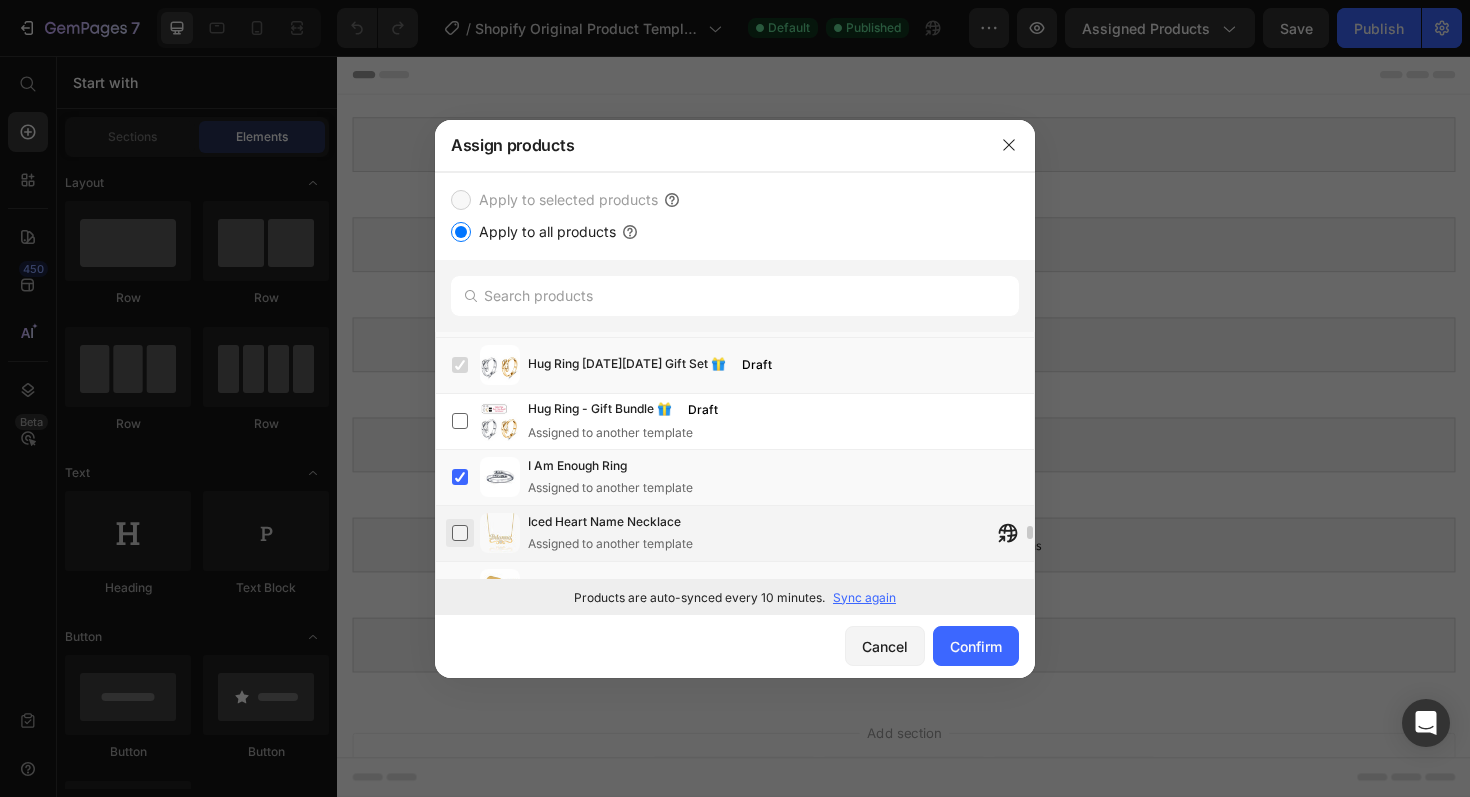 click at bounding box center (460, 533) 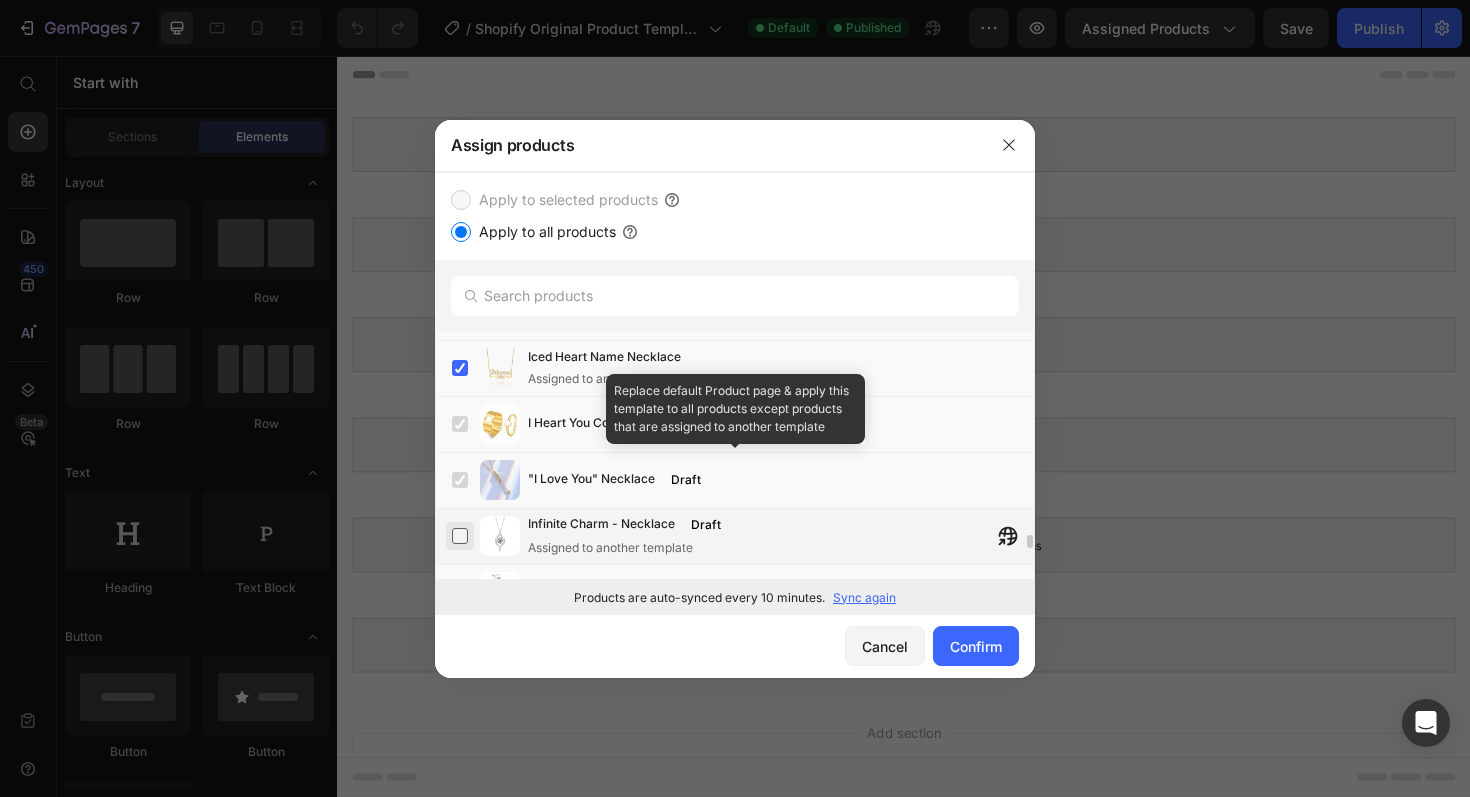 scroll, scrollTop: 3849, scrollLeft: 0, axis: vertical 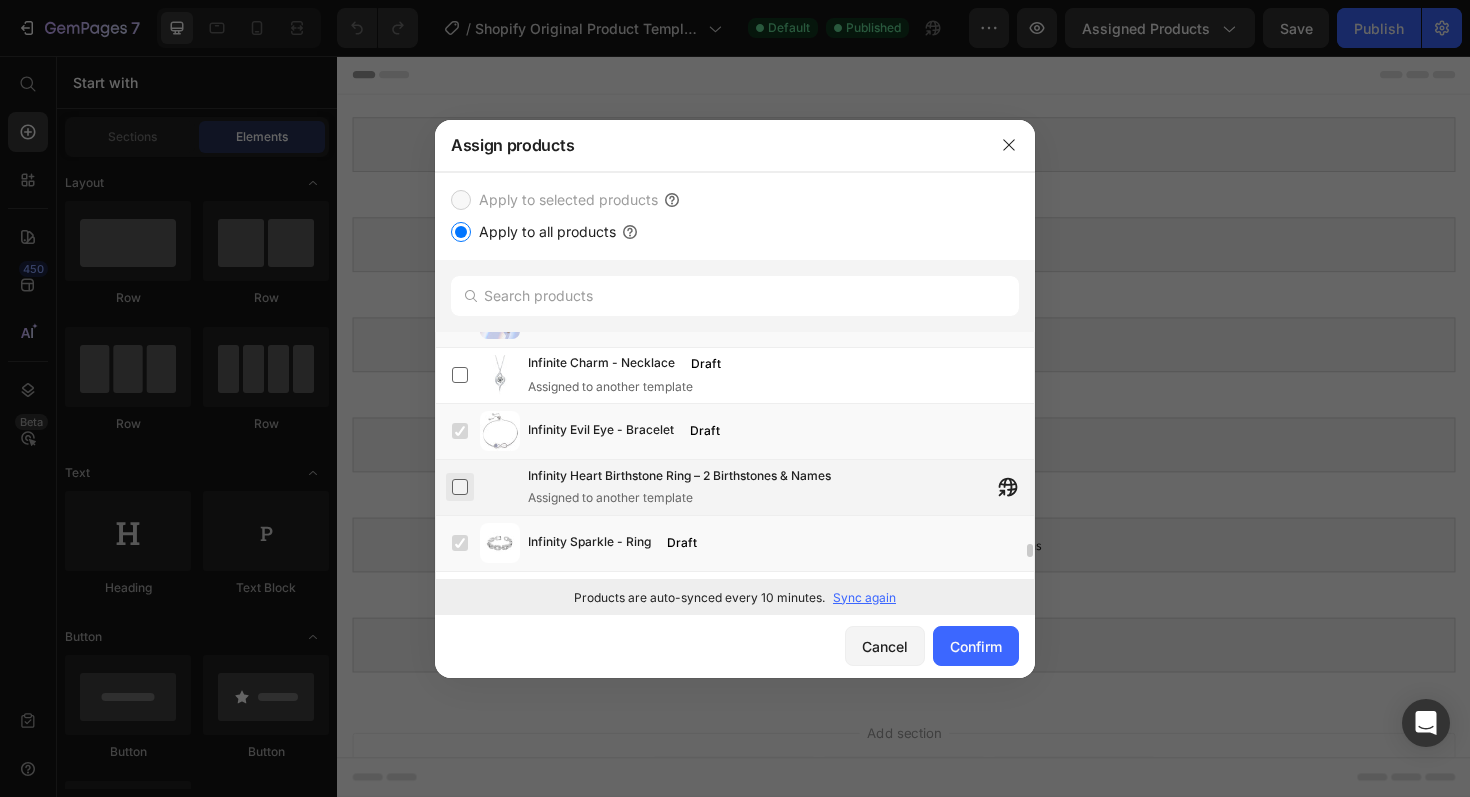 click at bounding box center [460, 487] 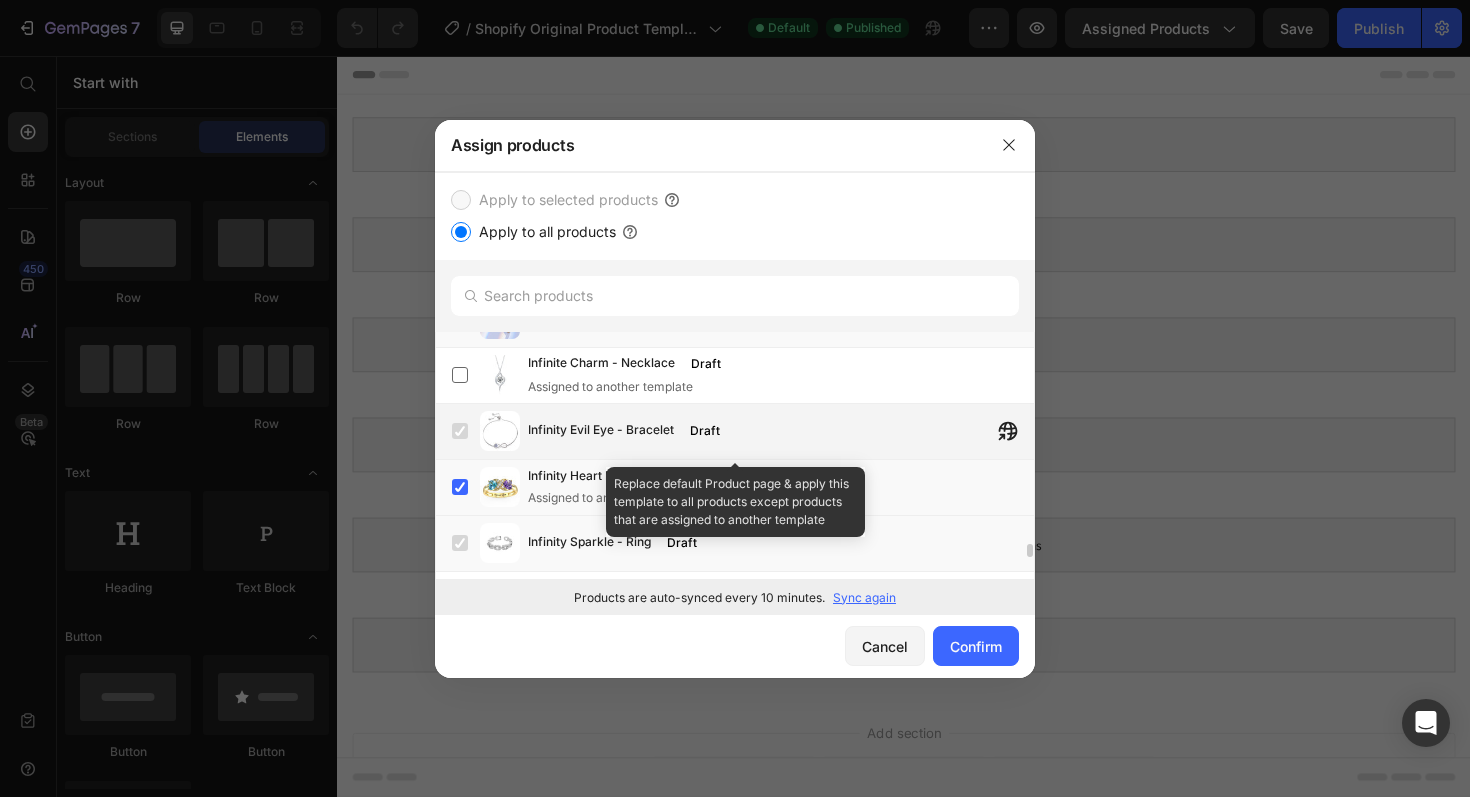 click at bounding box center (460, 431) 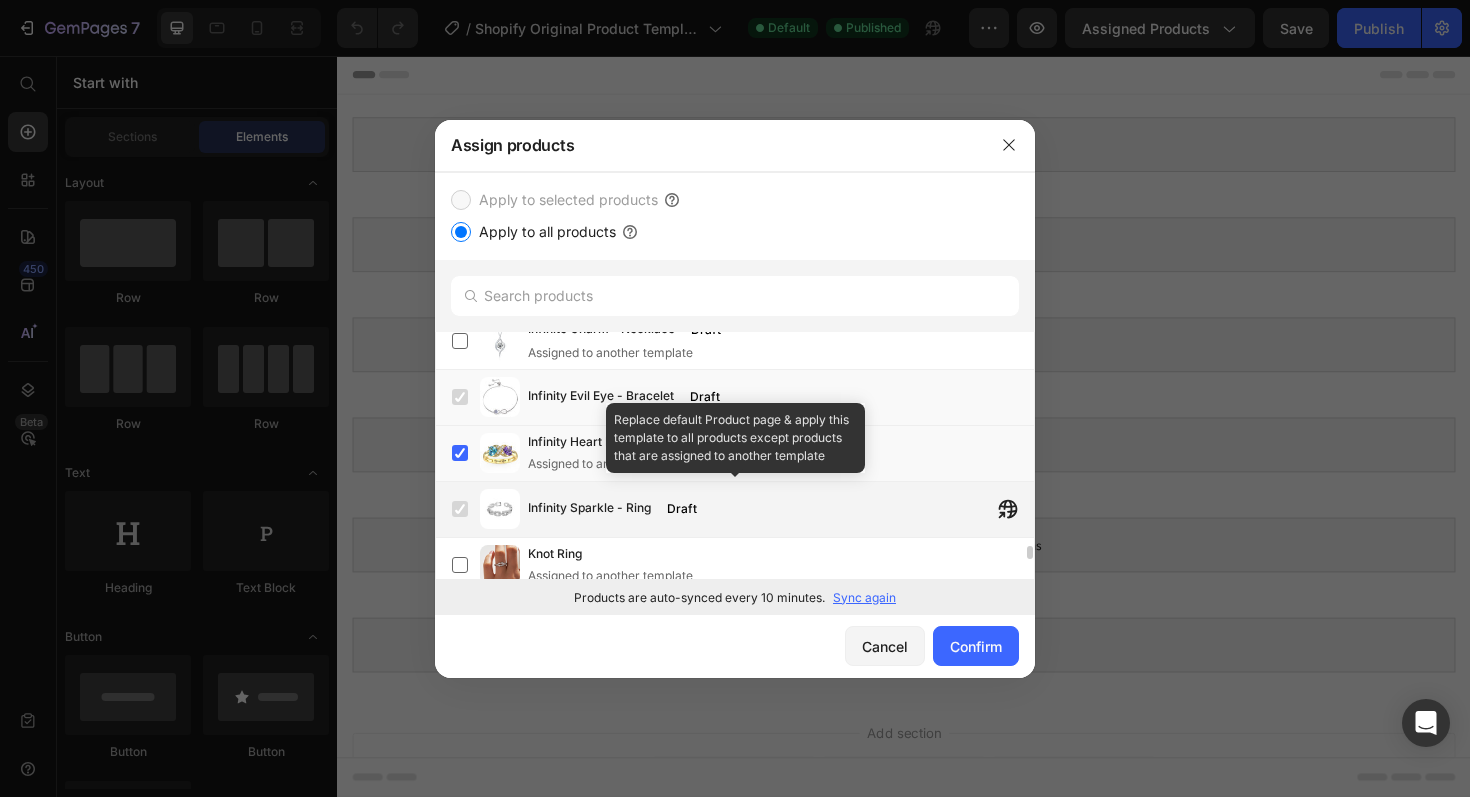 click at bounding box center (460, 509) 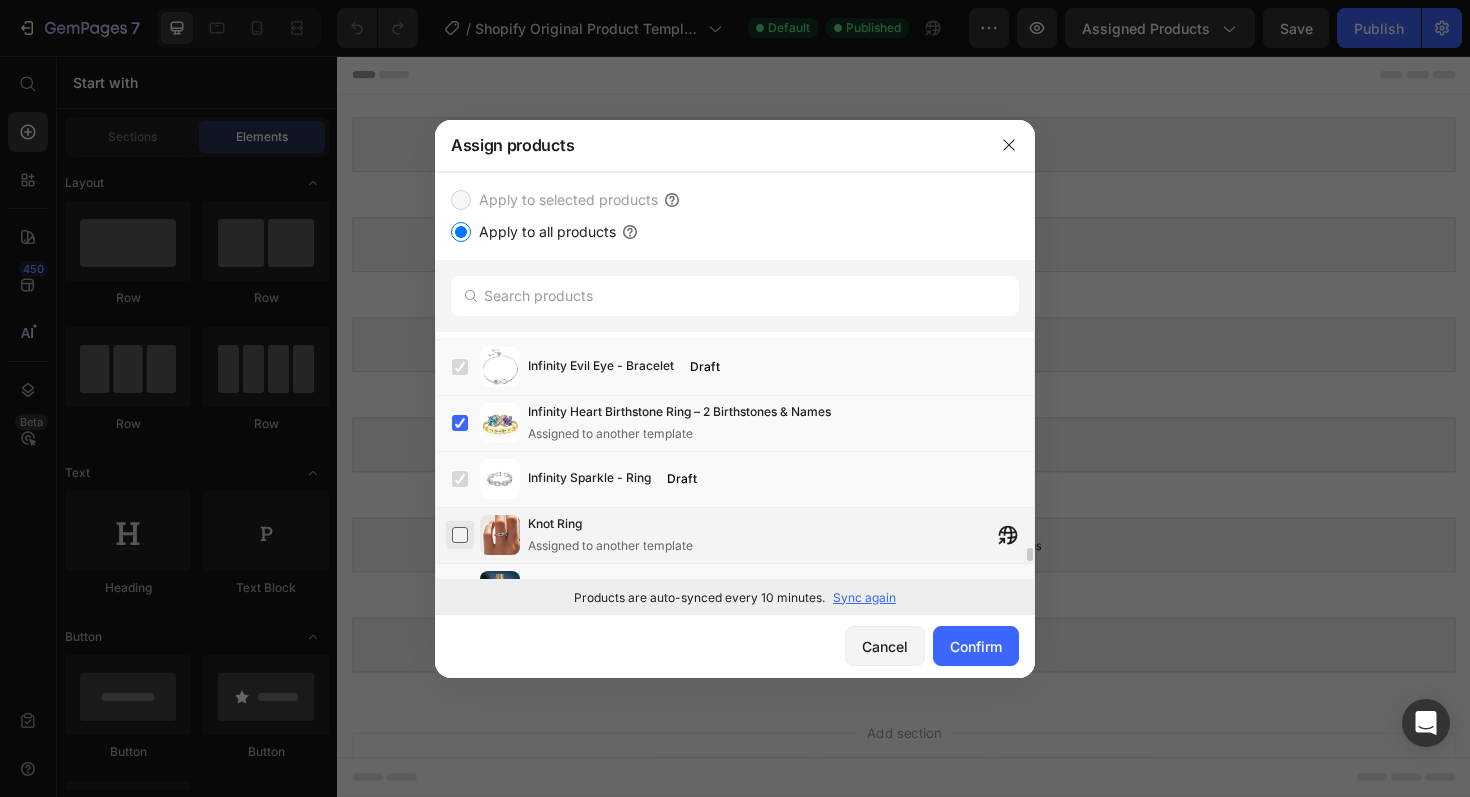 click at bounding box center [460, 535] 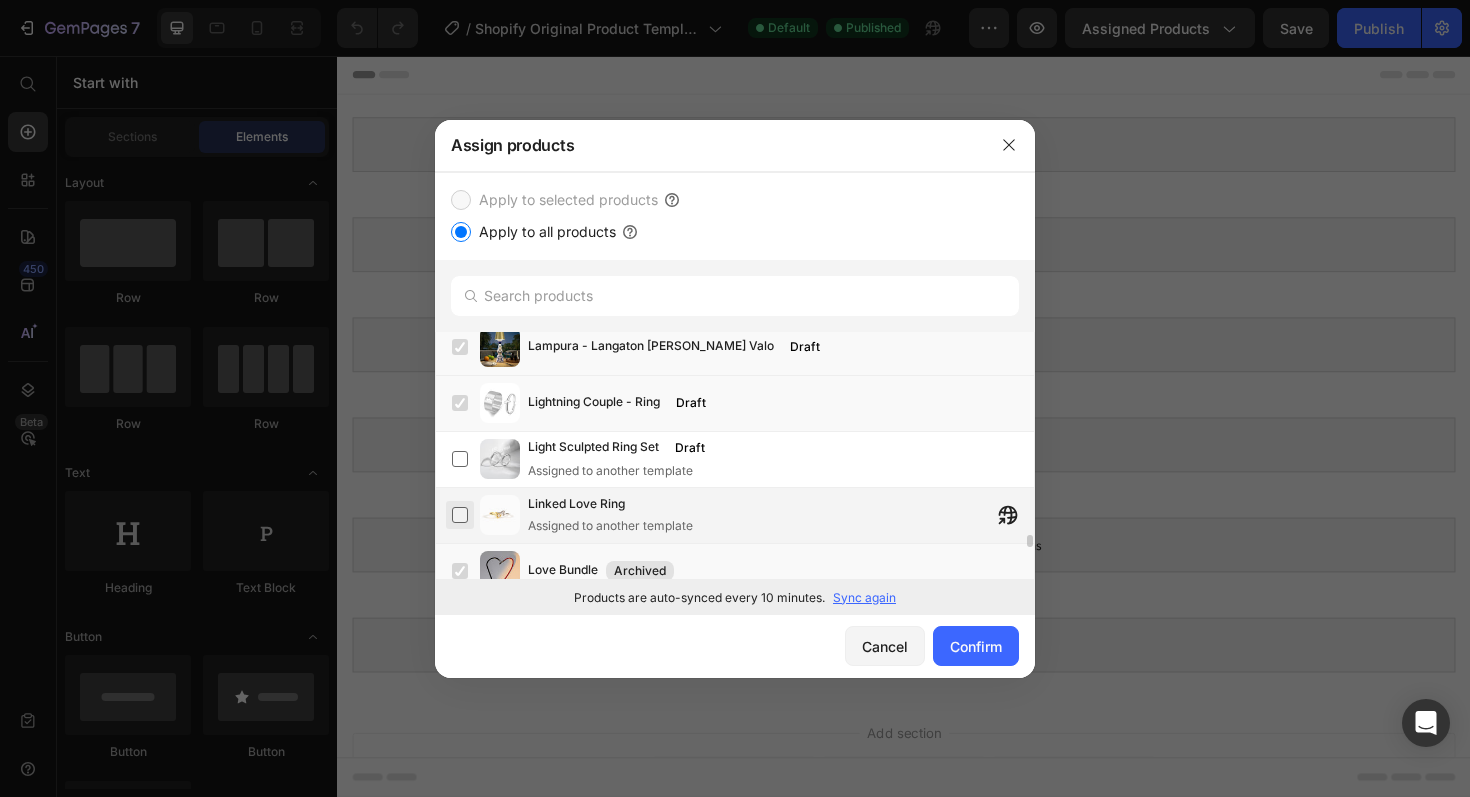 click at bounding box center [460, 515] 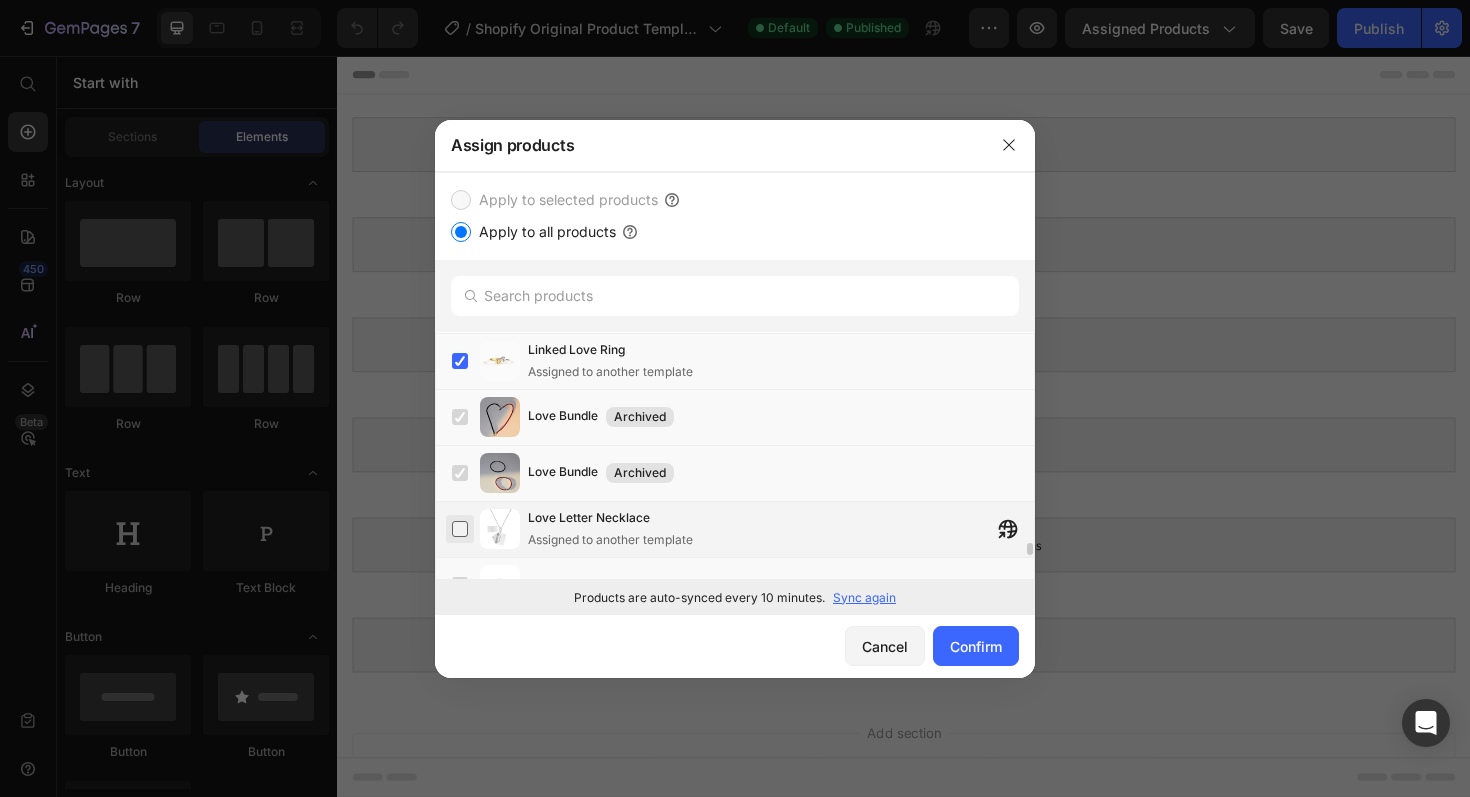 click at bounding box center (460, 529) 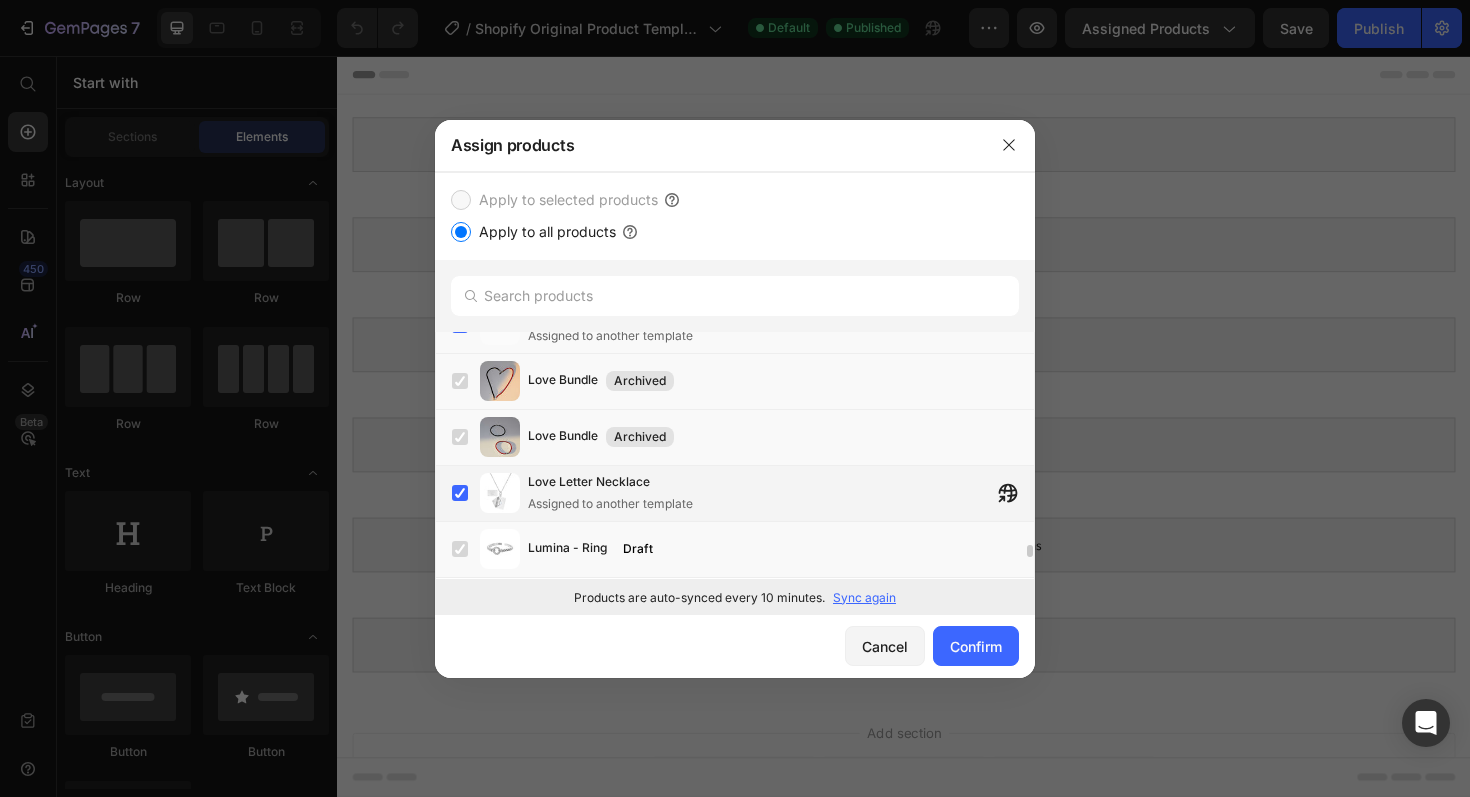 scroll, scrollTop: 4479, scrollLeft: 0, axis: vertical 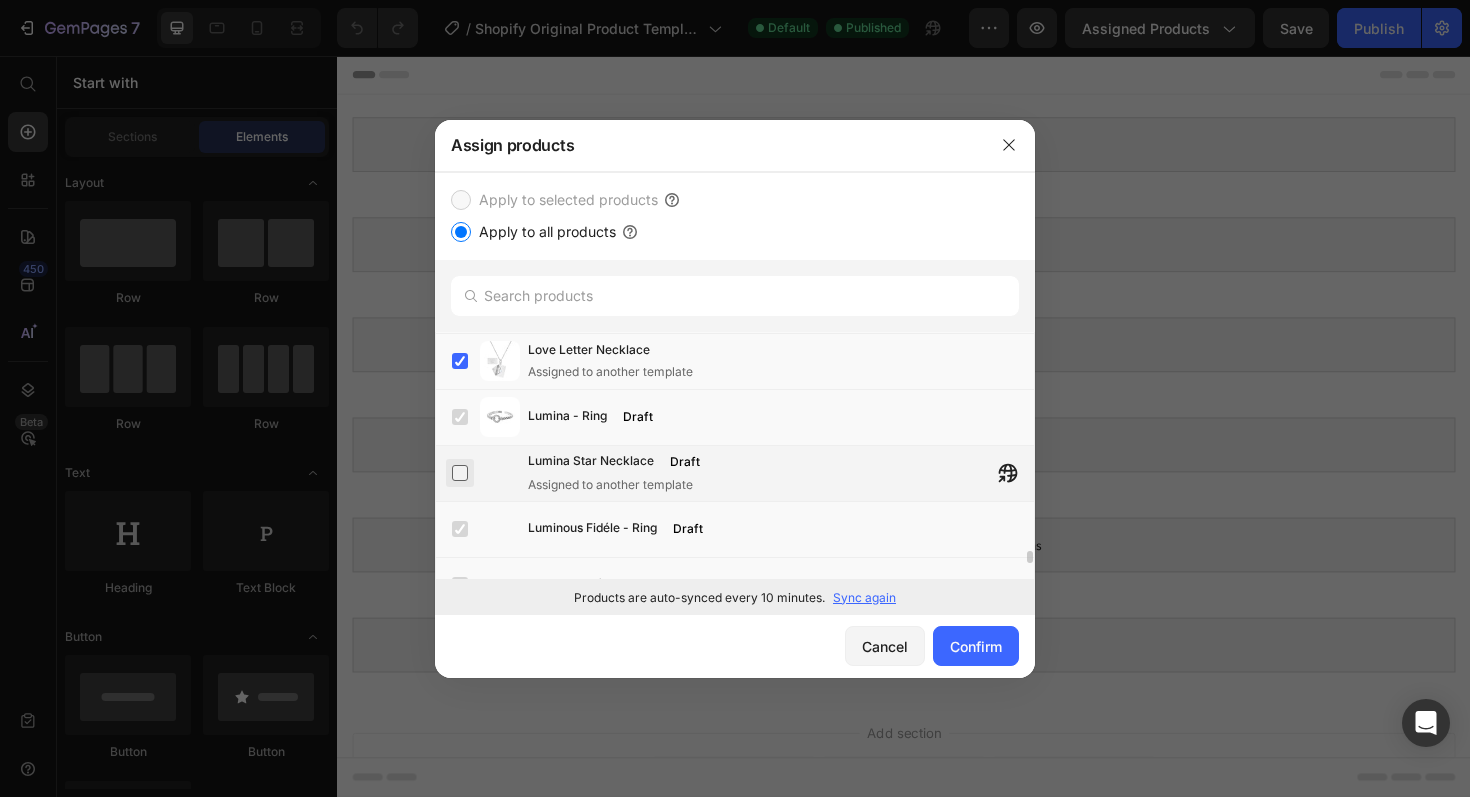 click at bounding box center [460, 473] 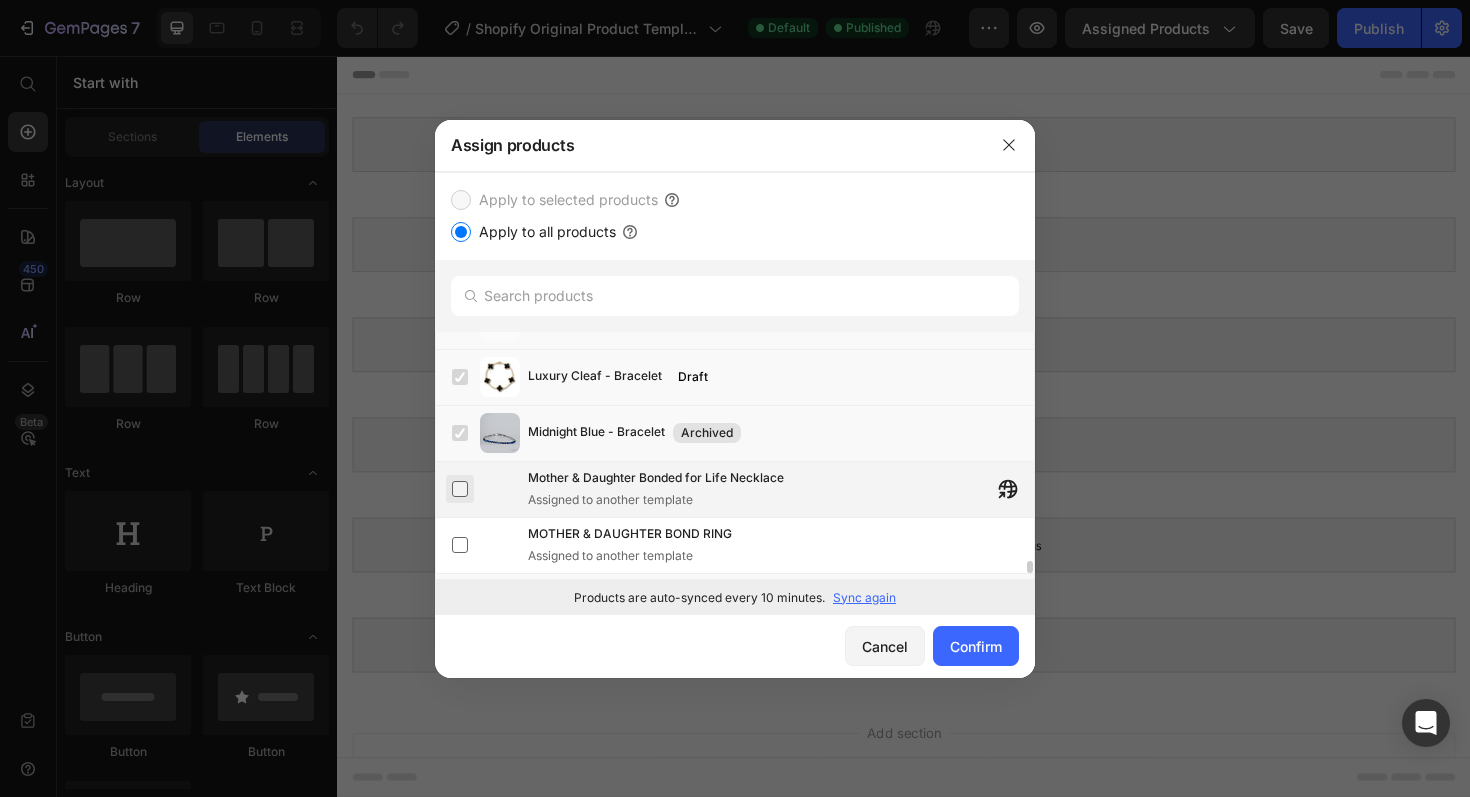 click at bounding box center (460, 489) 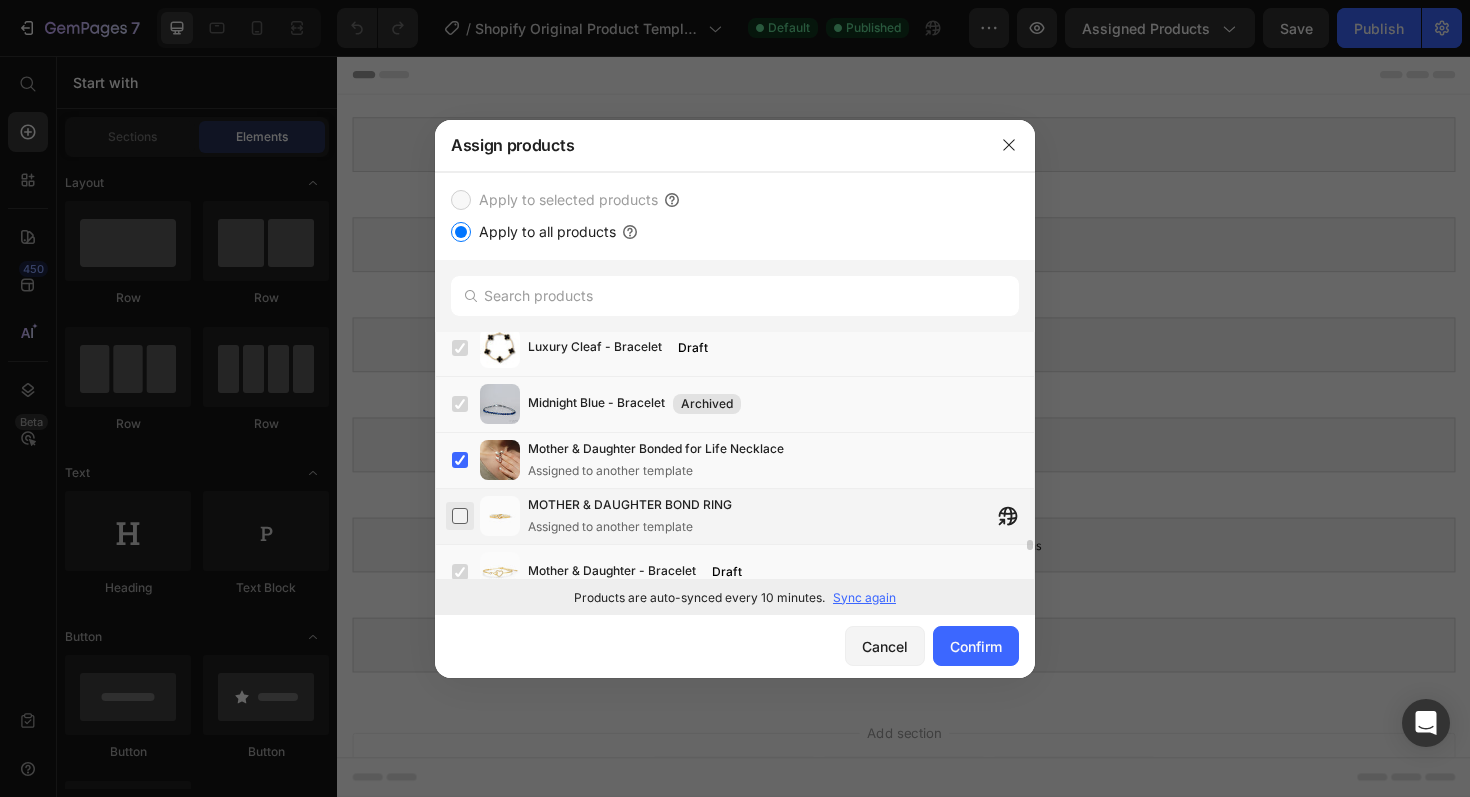 click at bounding box center [460, 516] 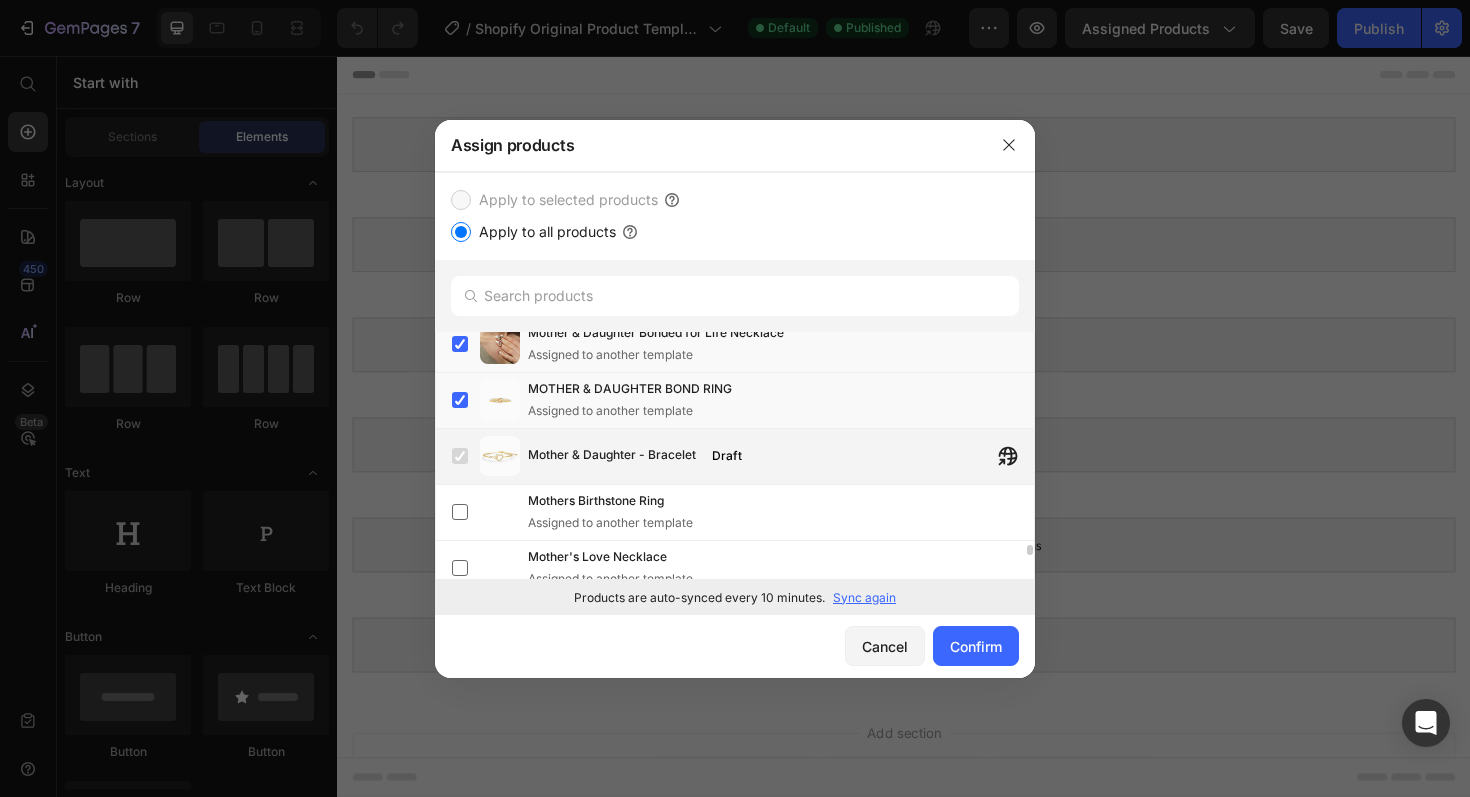 click at bounding box center [460, 512] 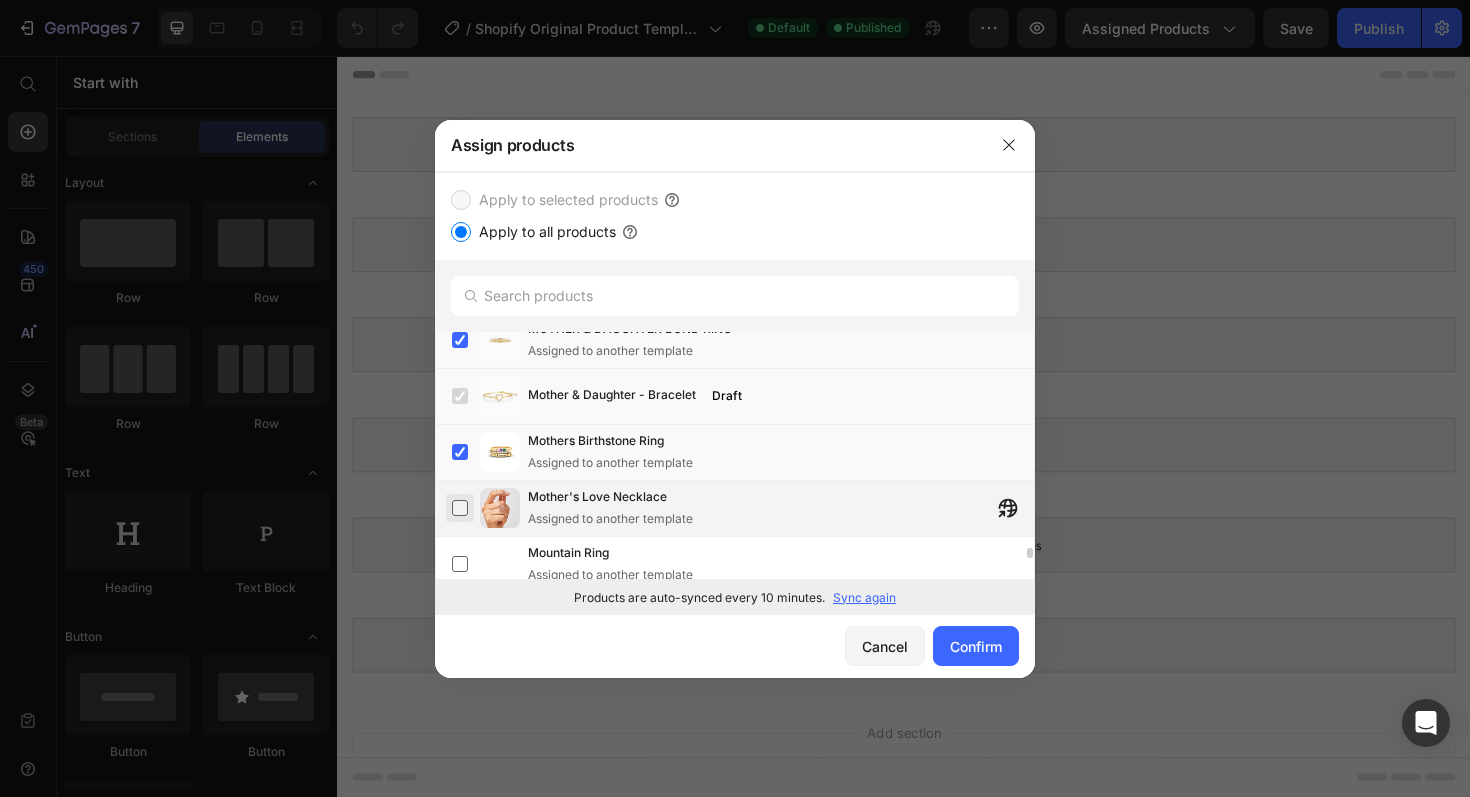 click at bounding box center (460, 508) 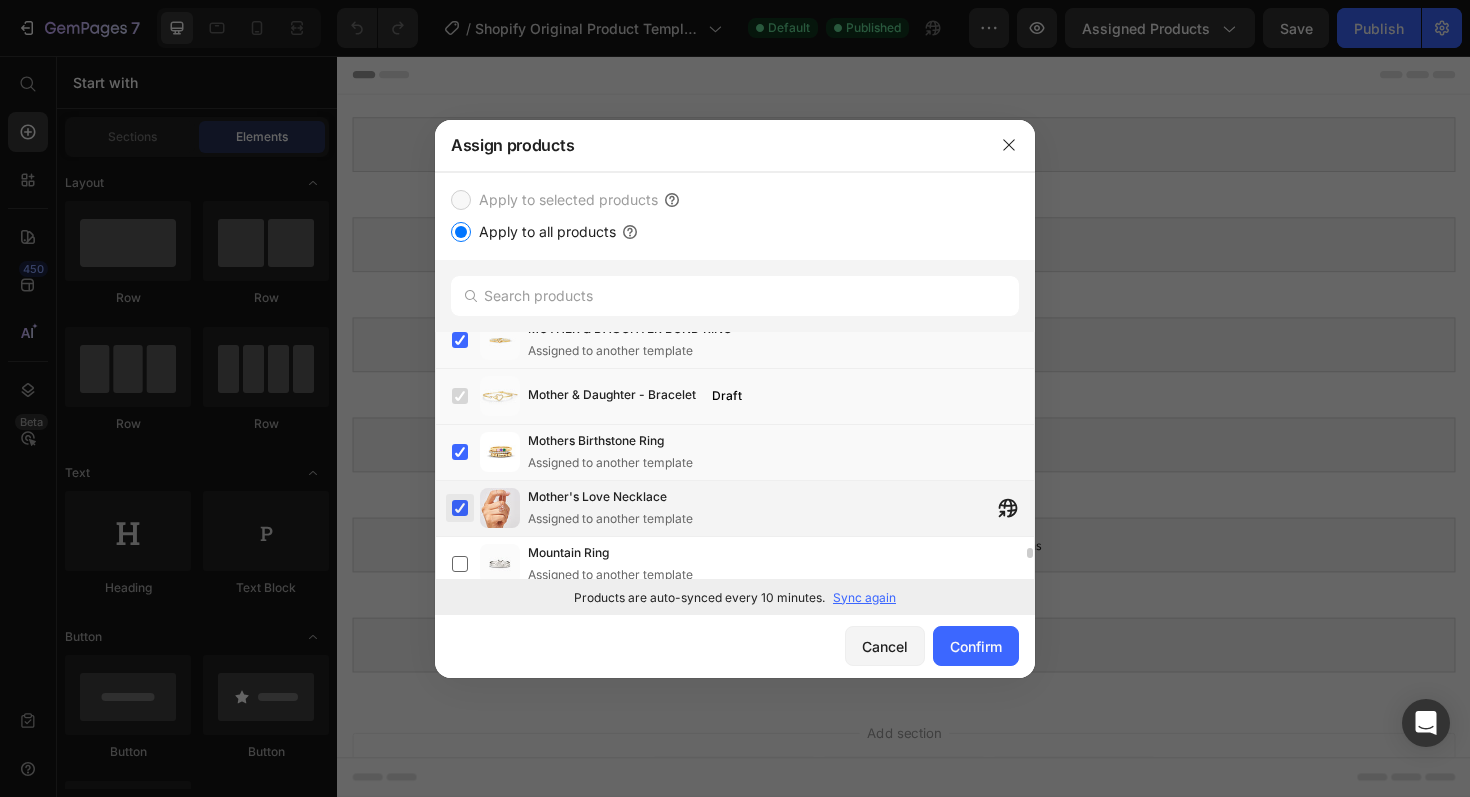 scroll, scrollTop: 4924, scrollLeft: 0, axis: vertical 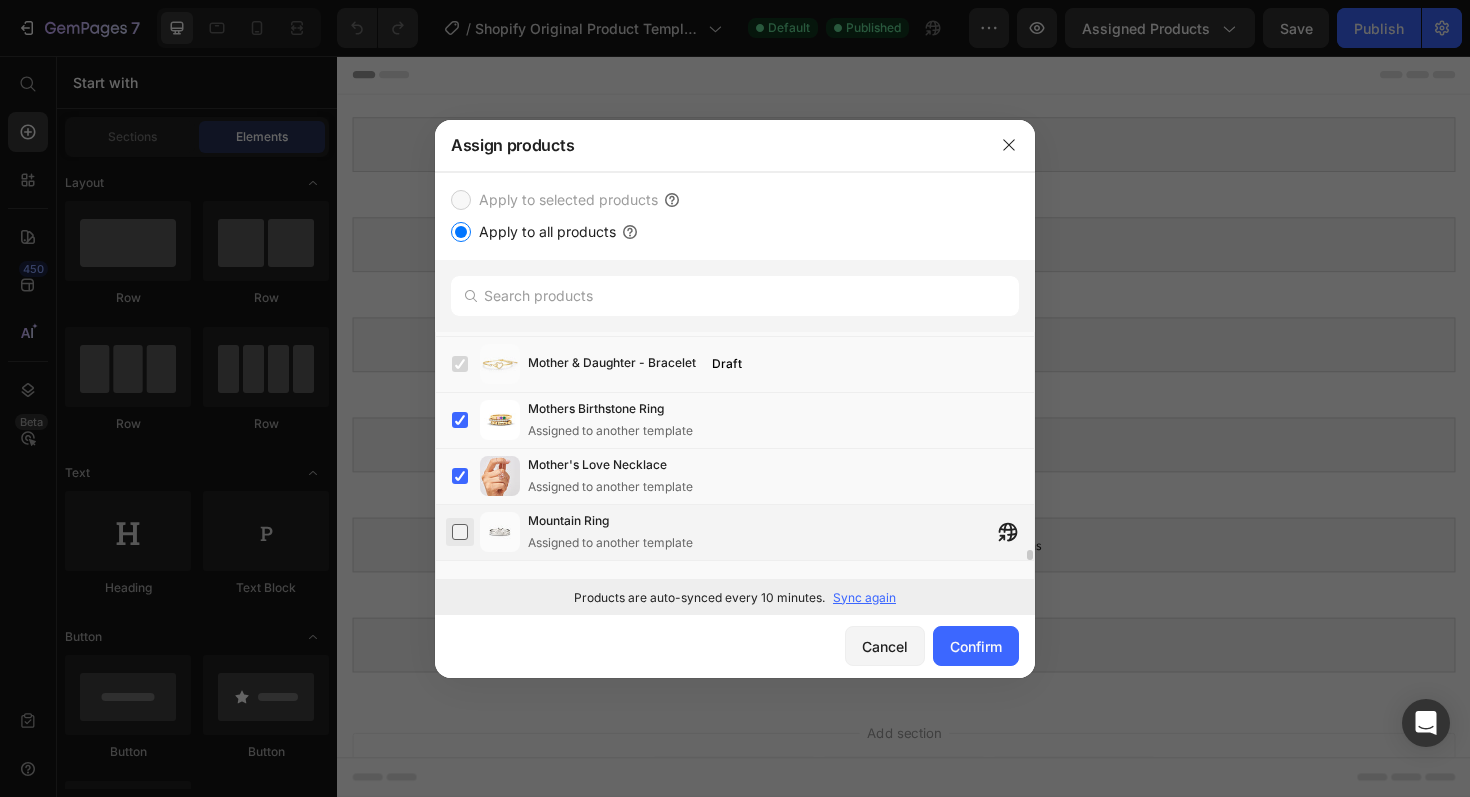 click at bounding box center [460, 532] 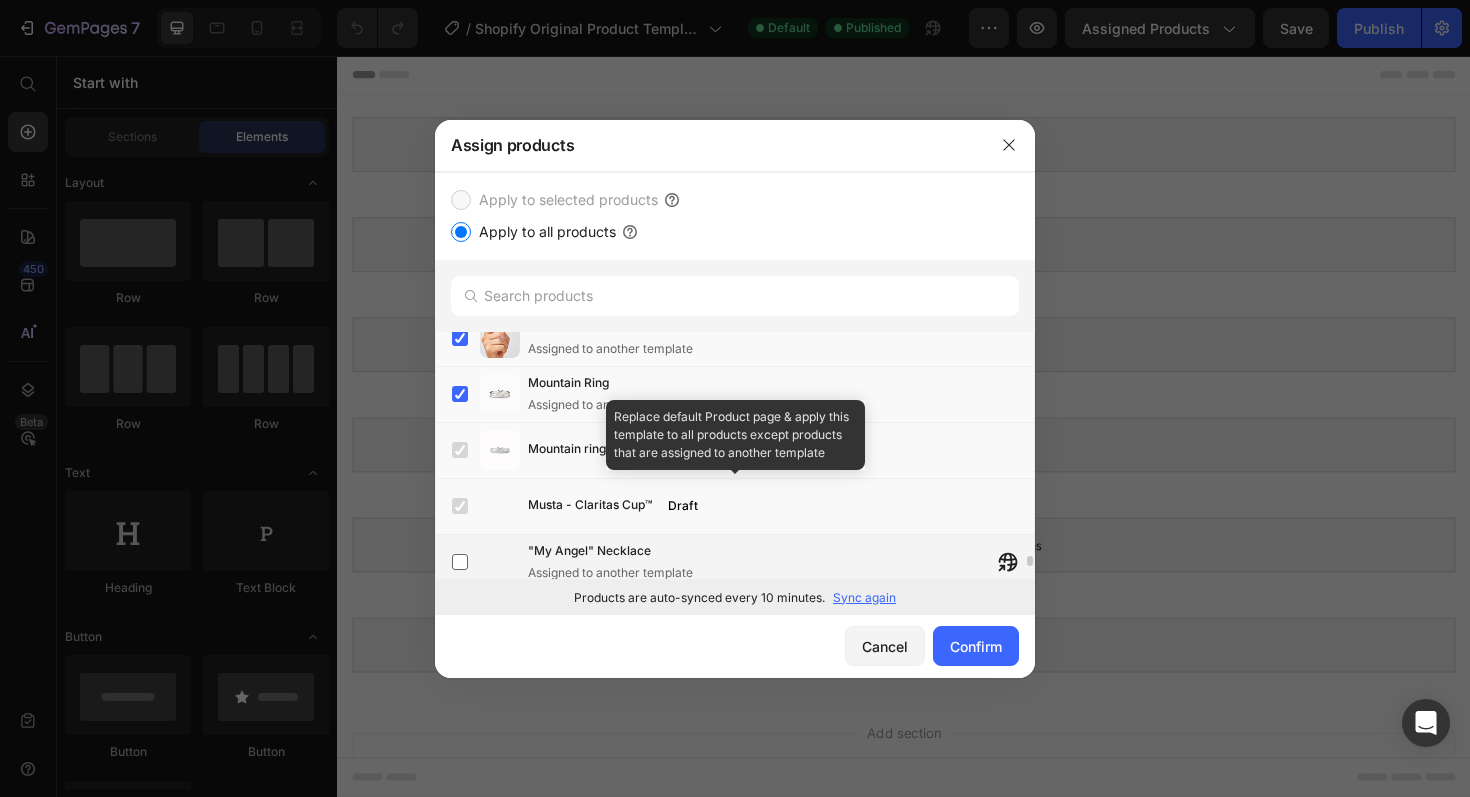 scroll, scrollTop: 5098, scrollLeft: 0, axis: vertical 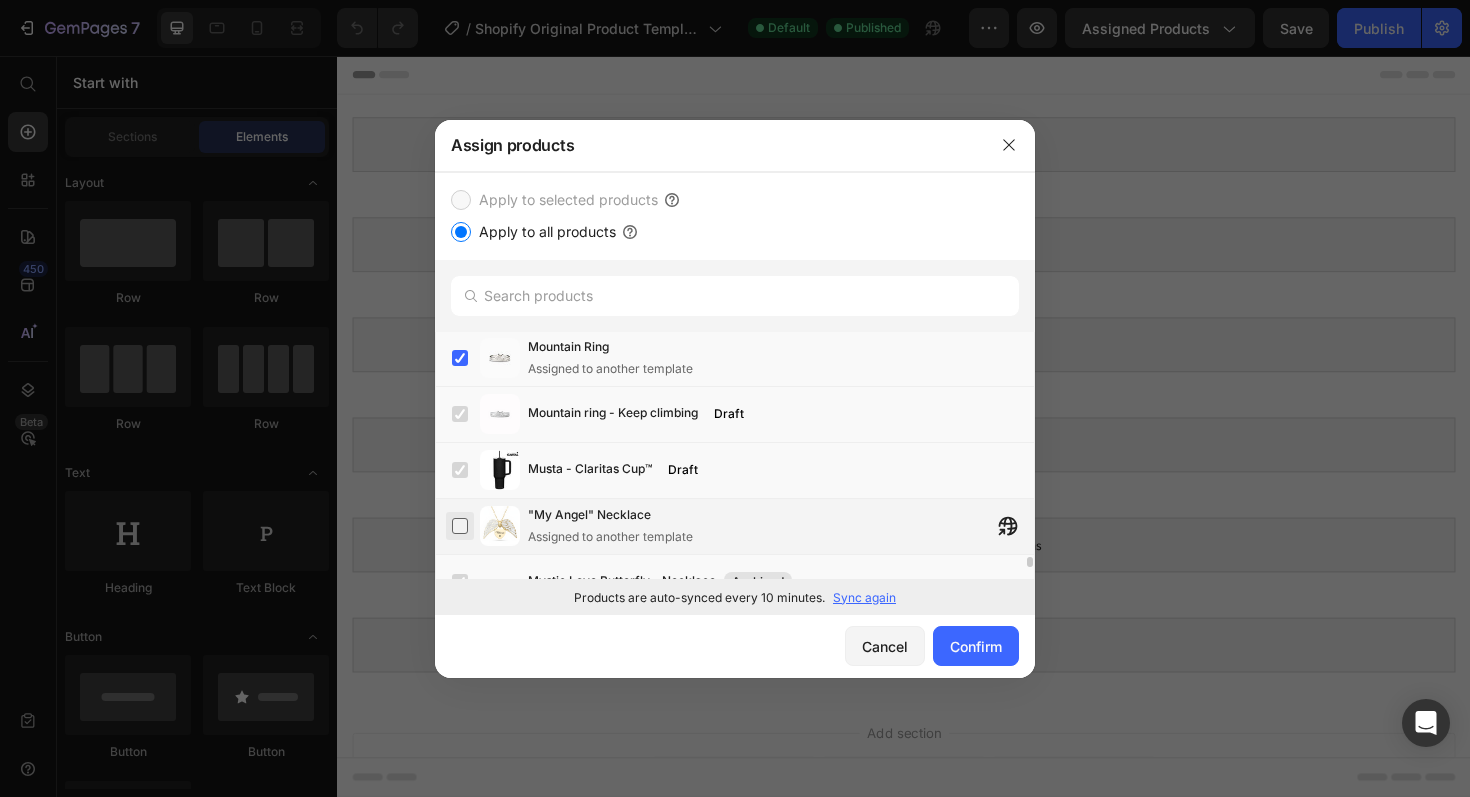 click at bounding box center [460, 526] 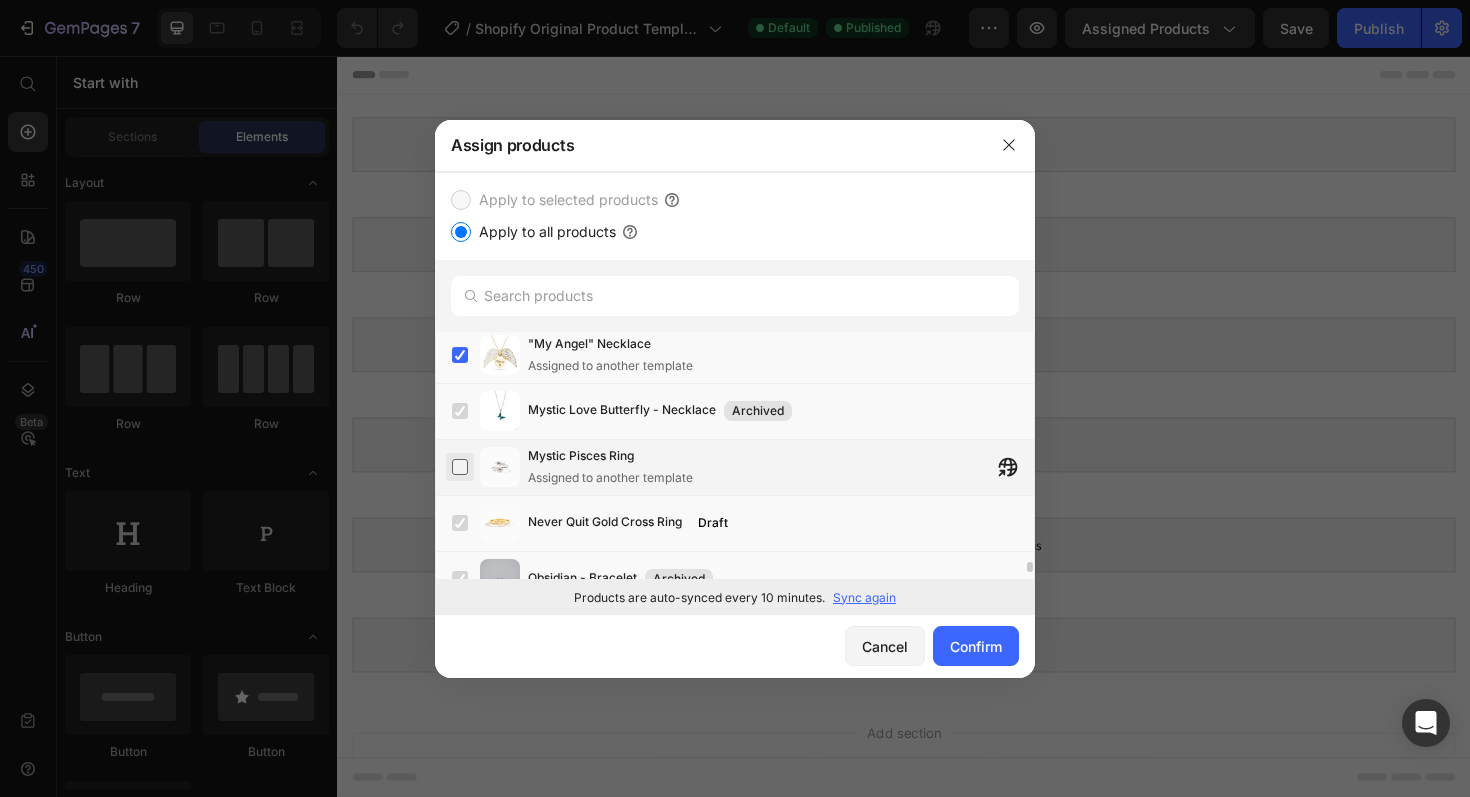 click at bounding box center [460, 467] 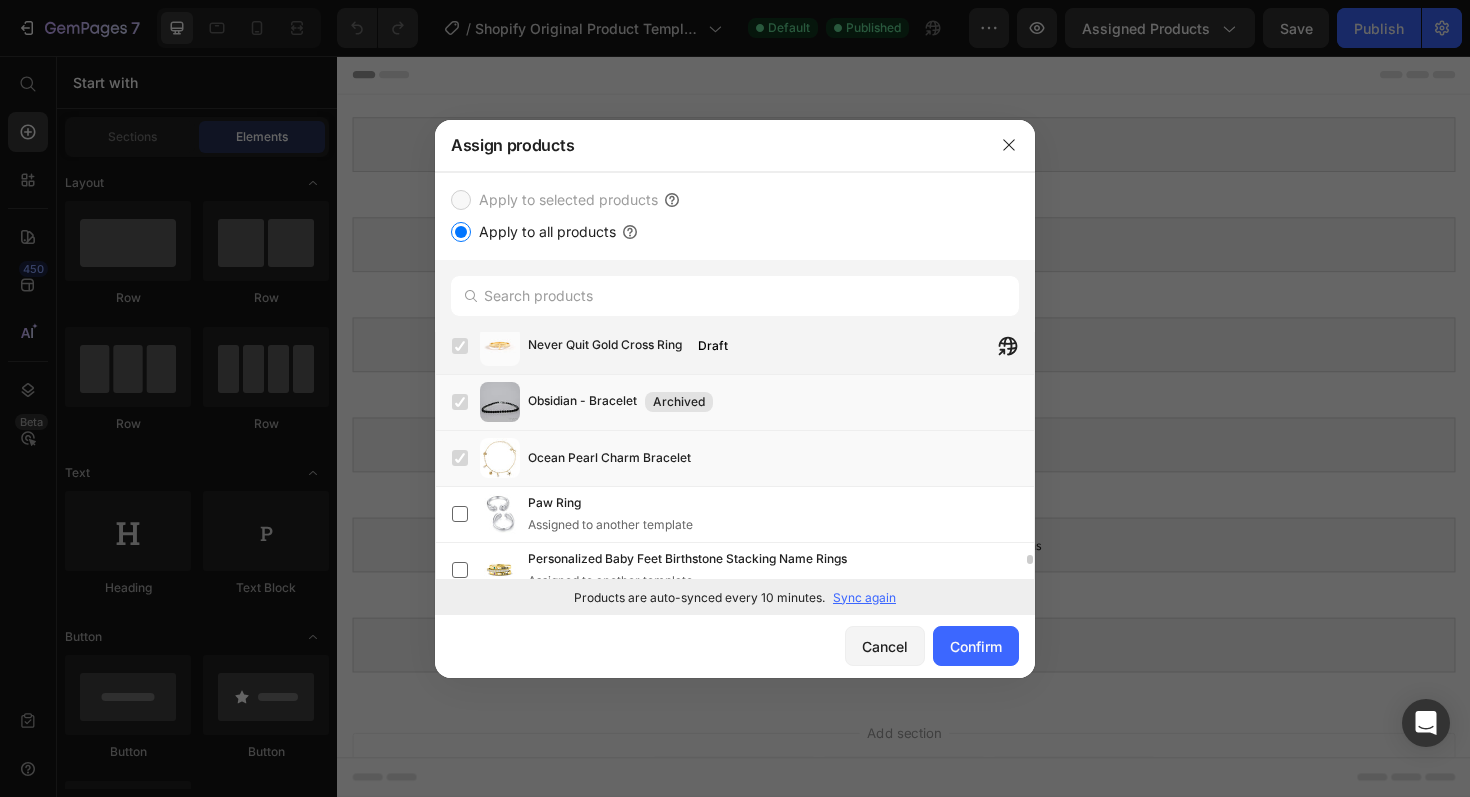 scroll, scrollTop: 5476, scrollLeft: 0, axis: vertical 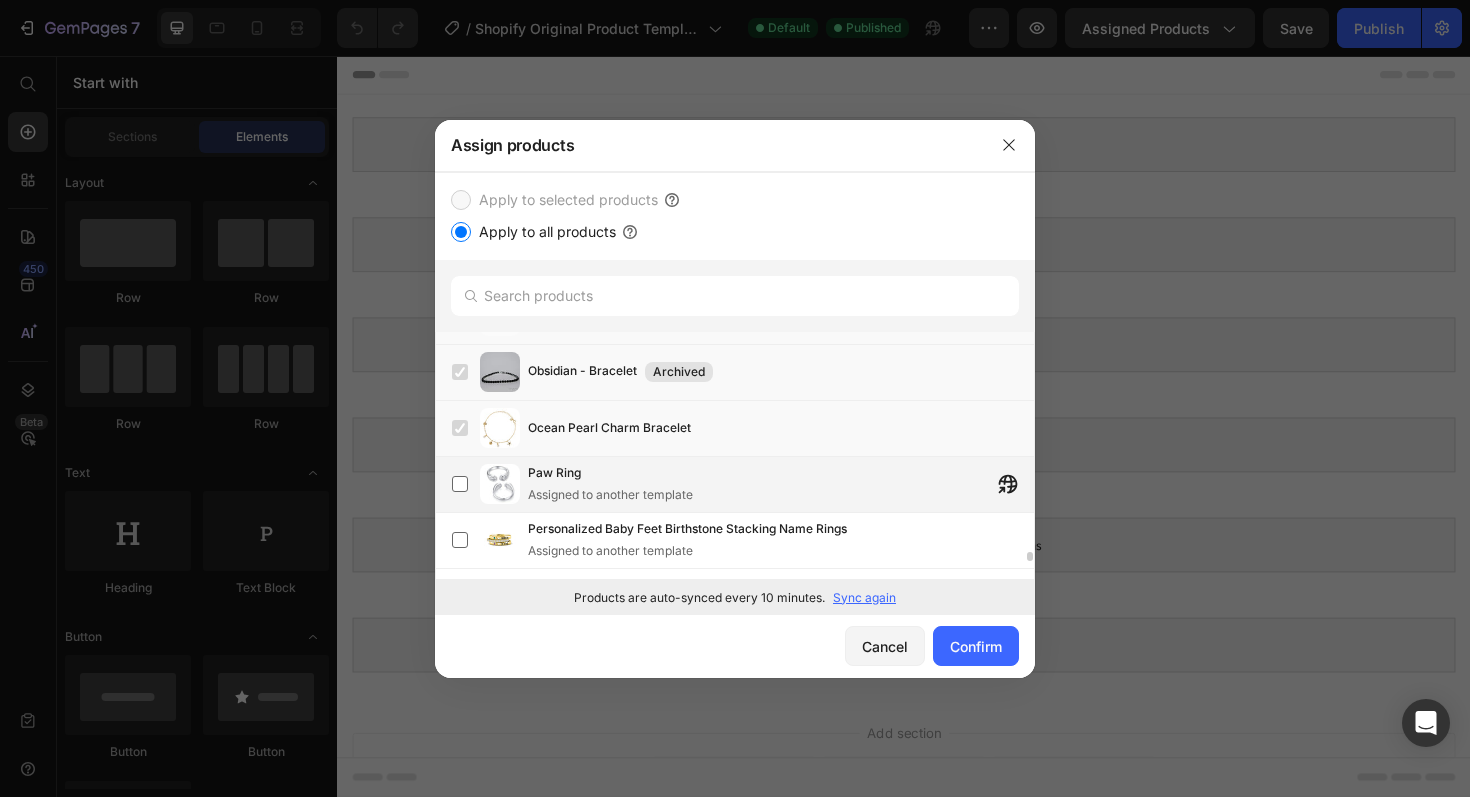 click at bounding box center (460, 484) 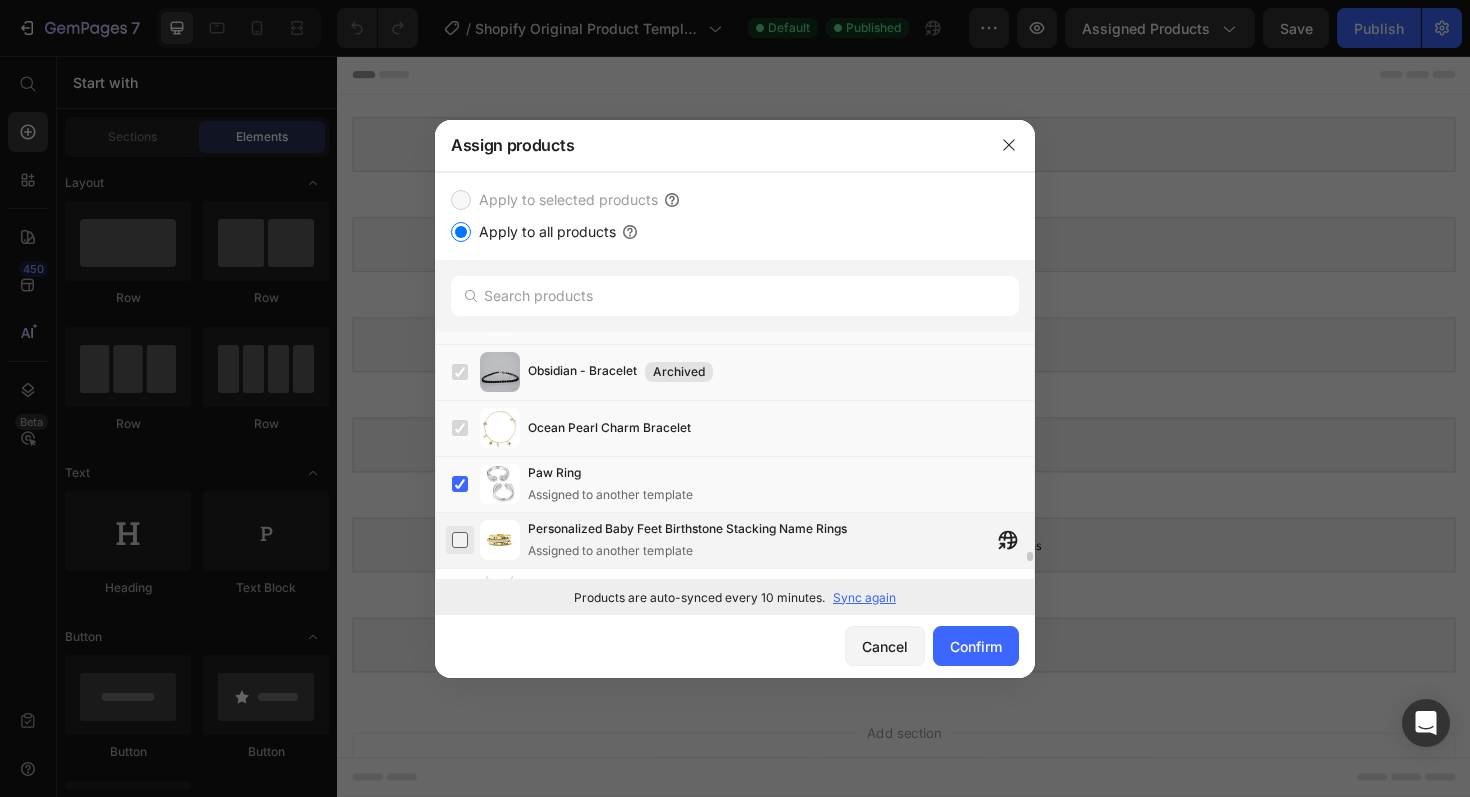 click at bounding box center (460, 540) 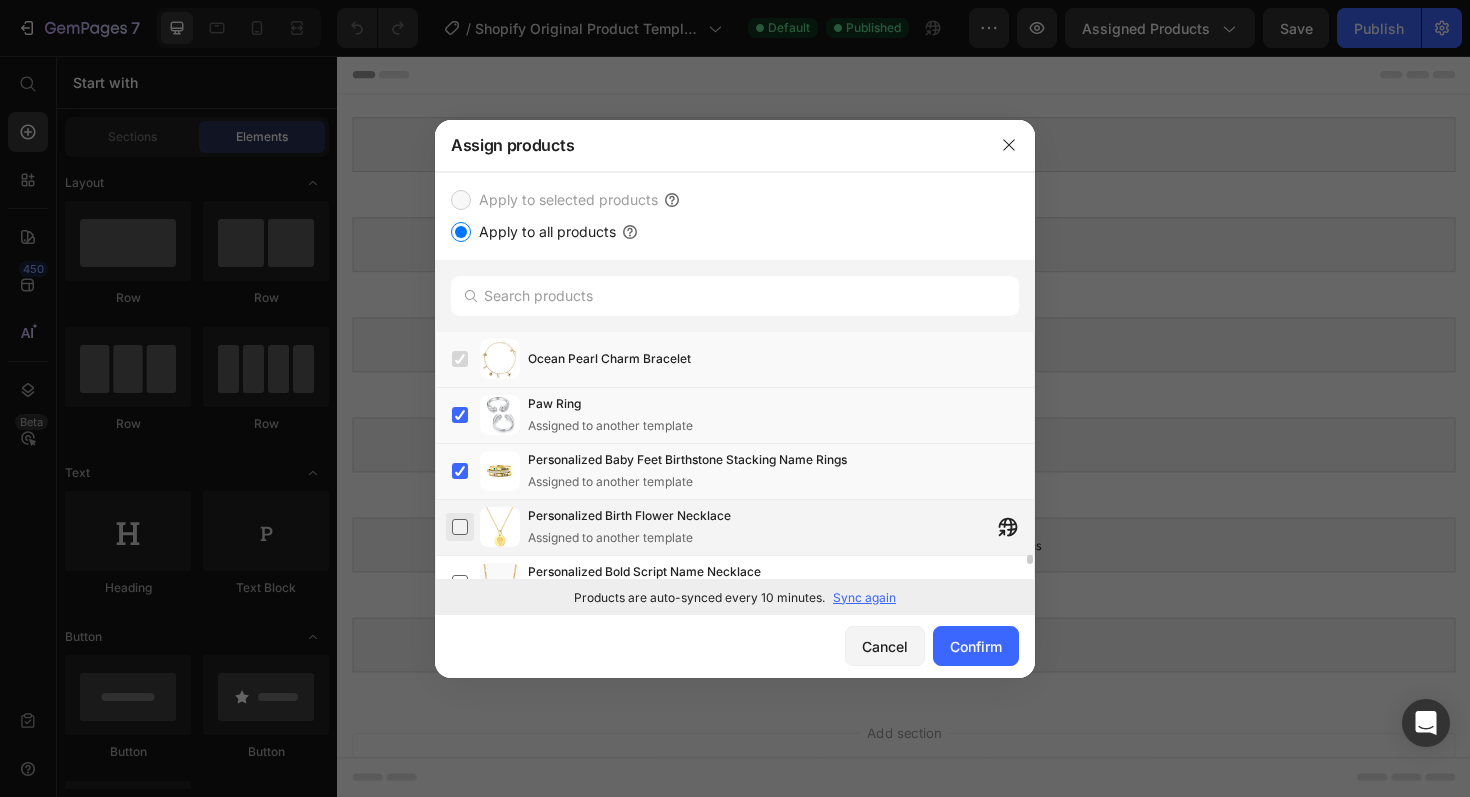 click at bounding box center (460, 527) 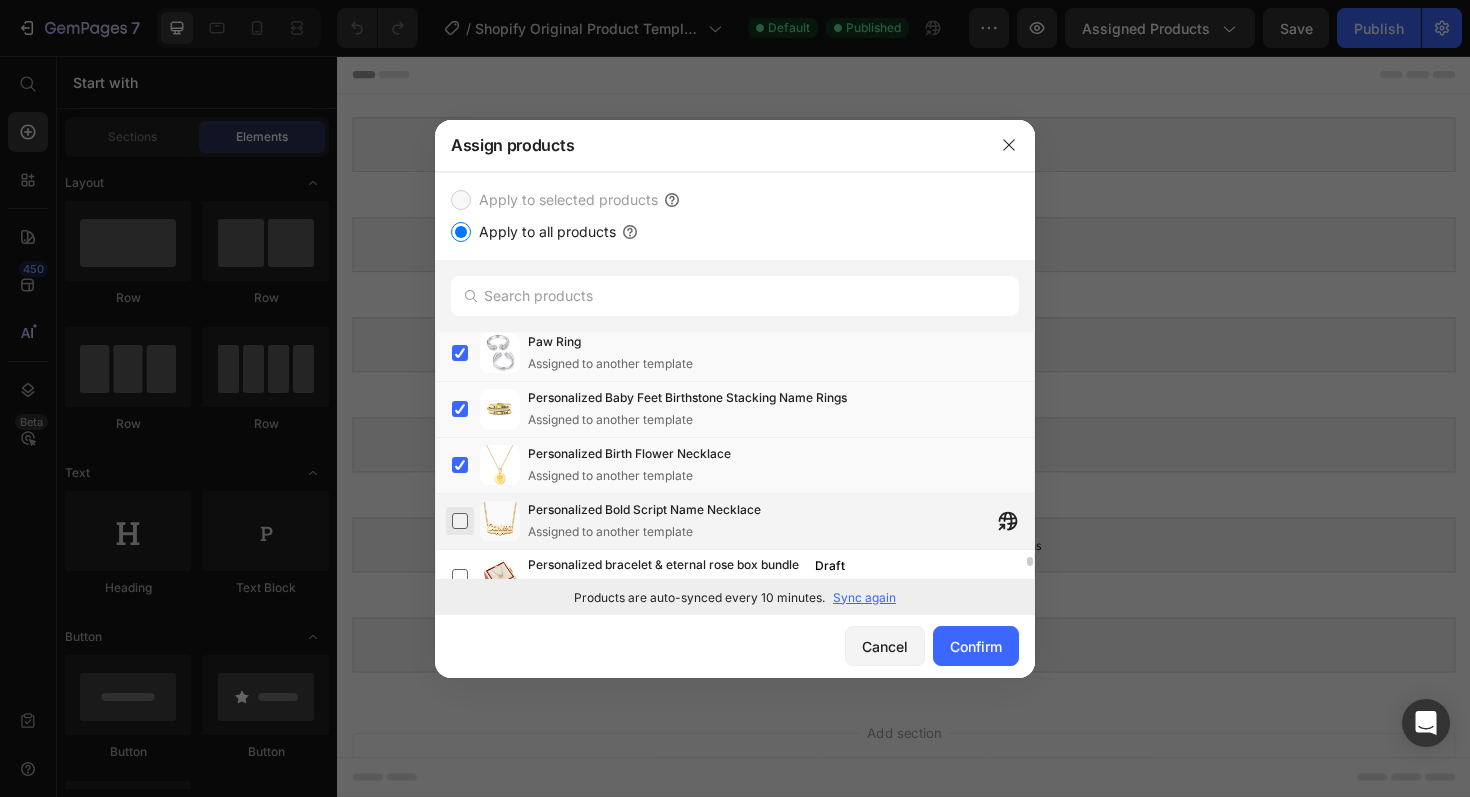 click at bounding box center [460, 521] 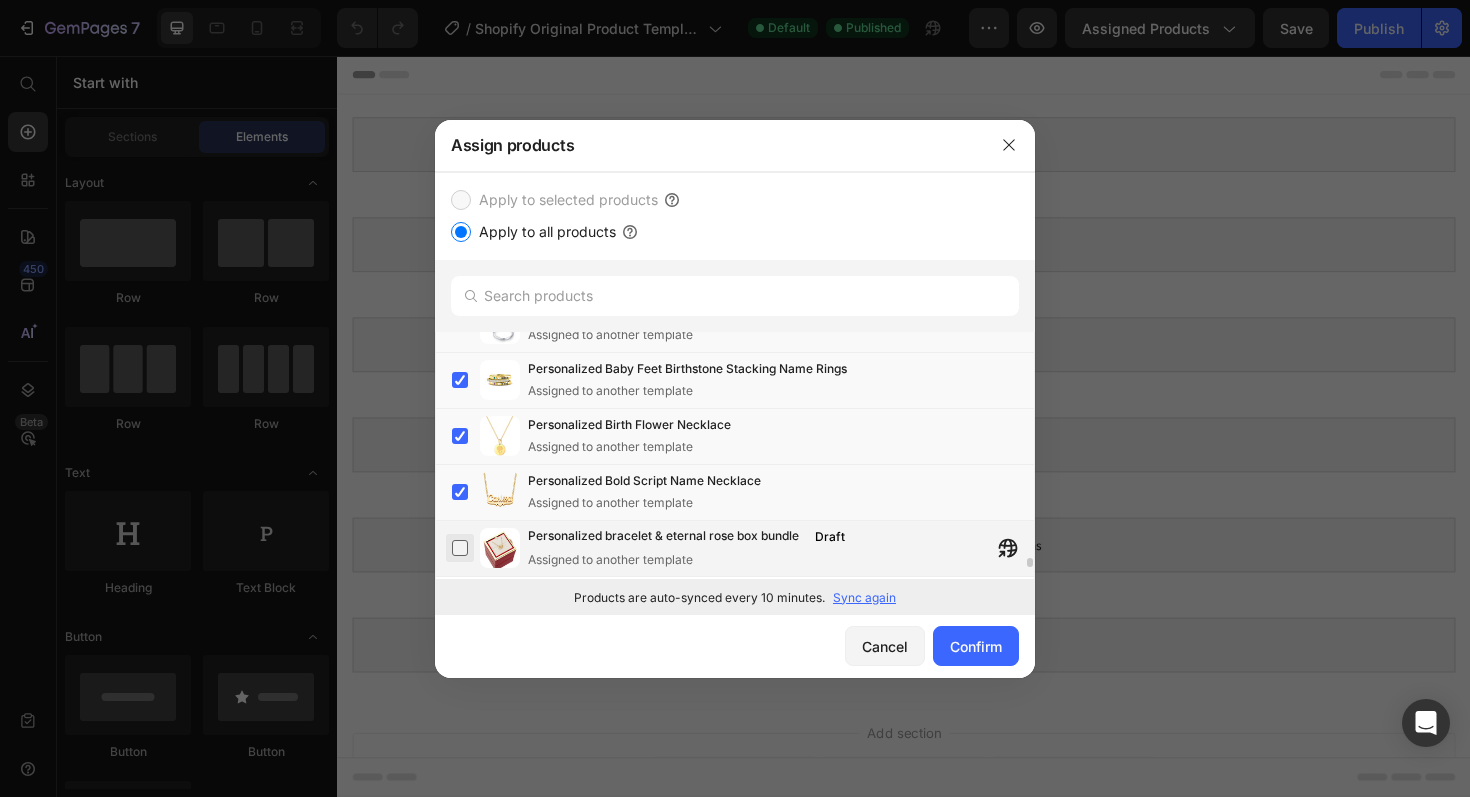 click at bounding box center (460, 548) 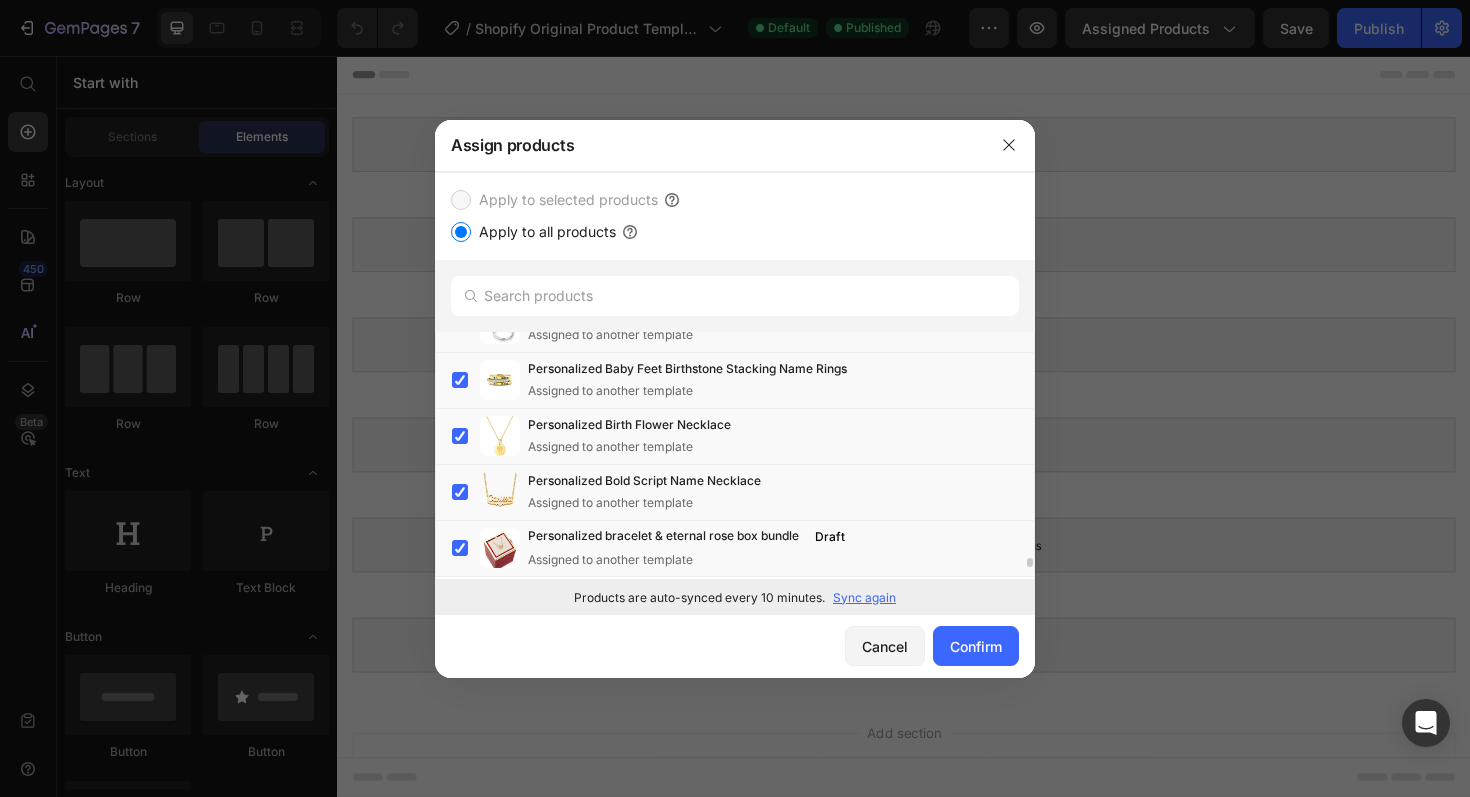 scroll, scrollTop: 5765, scrollLeft: 0, axis: vertical 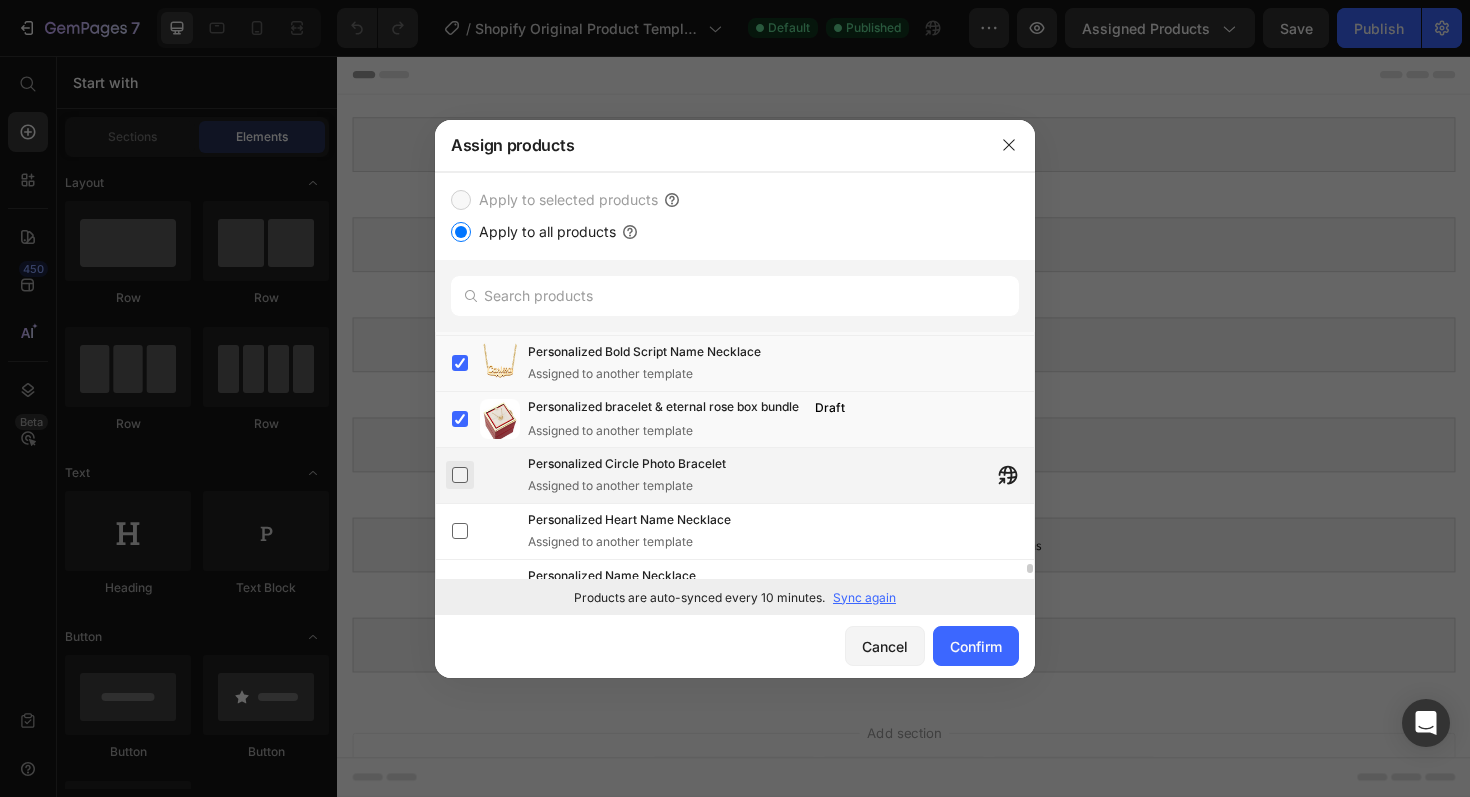 click at bounding box center [460, 475] 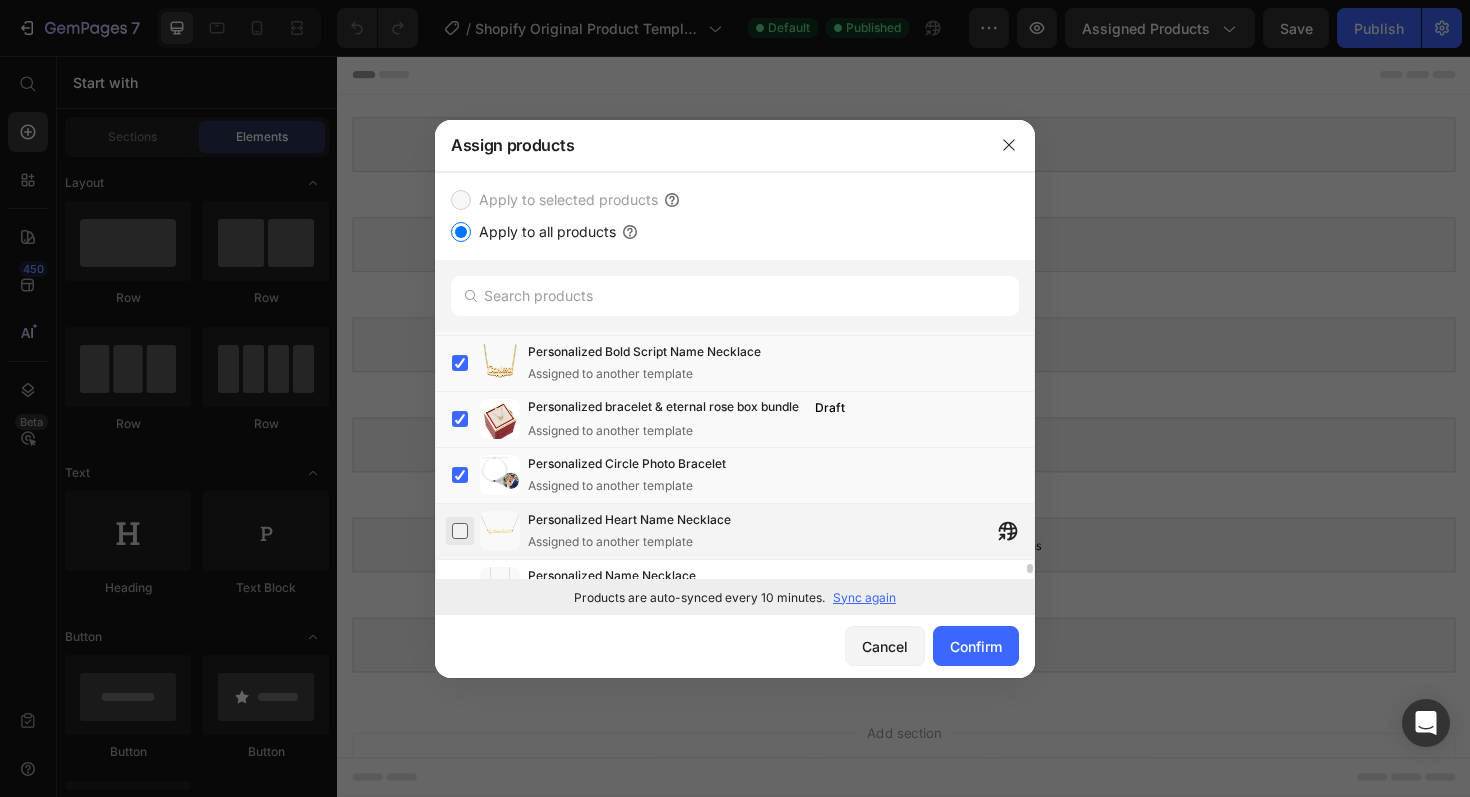 click at bounding box center (460, 531) 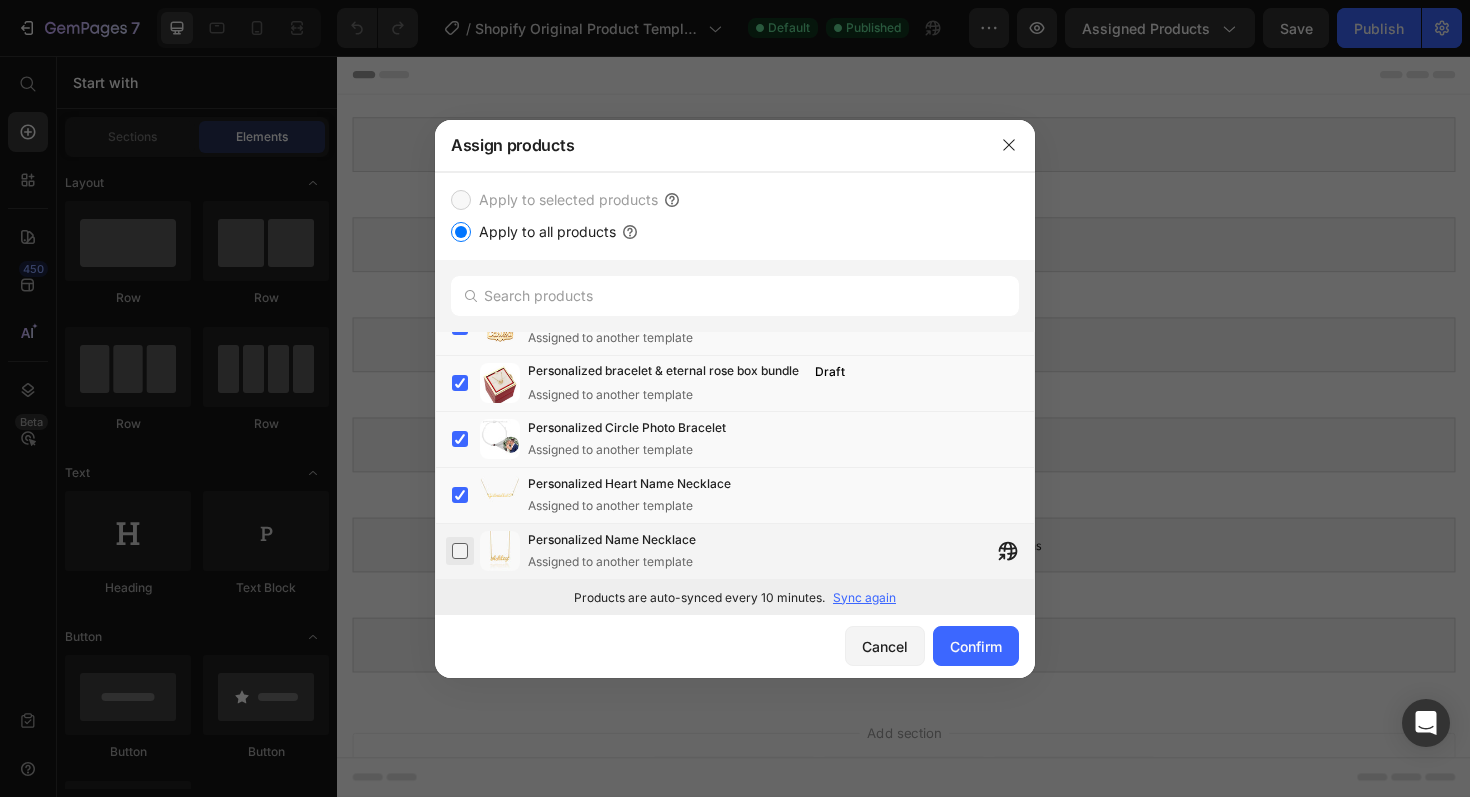 scroll, scrollTop: 5834, scrollLeft: 0, axis: vertical 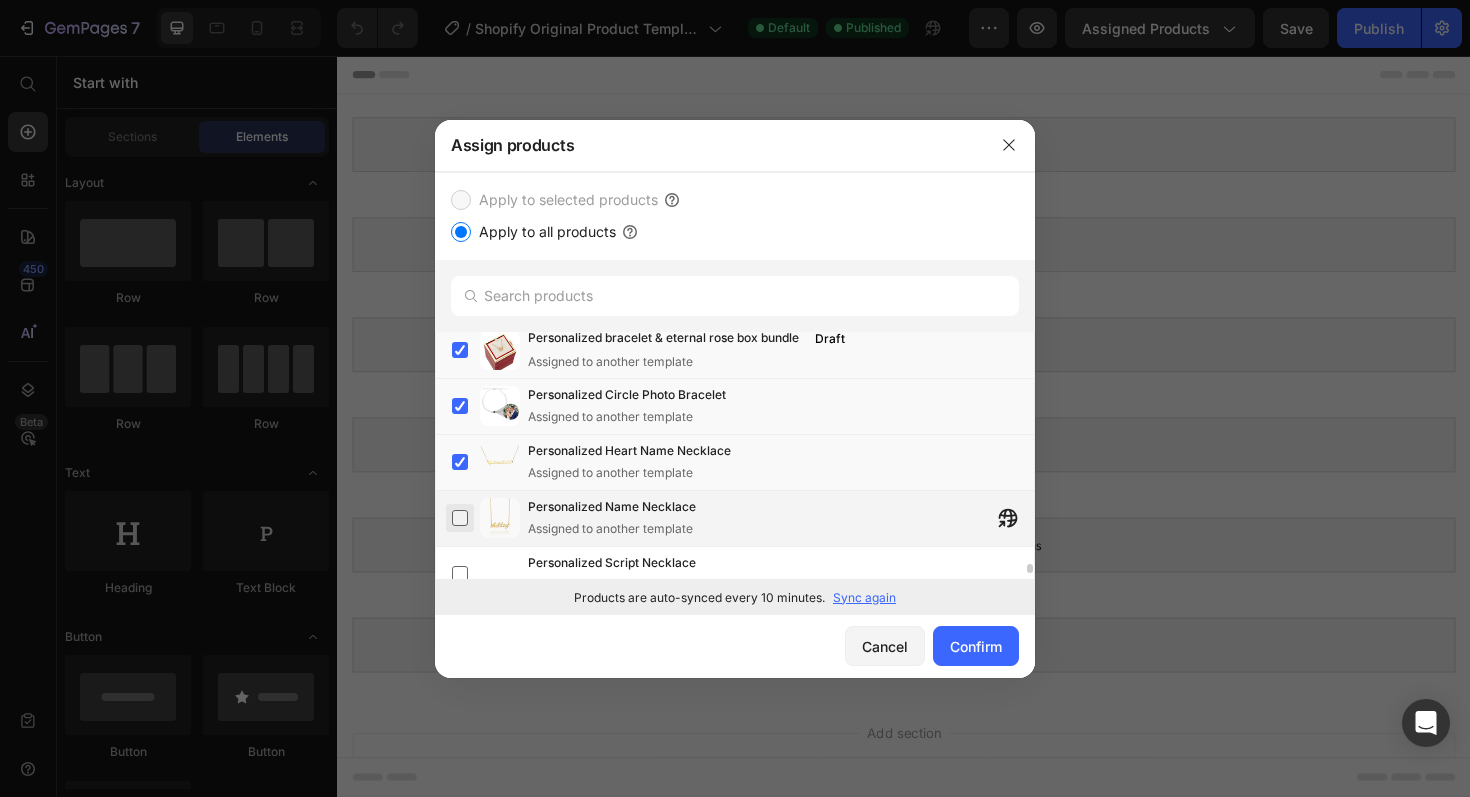 click at bounding box center [460, 518] 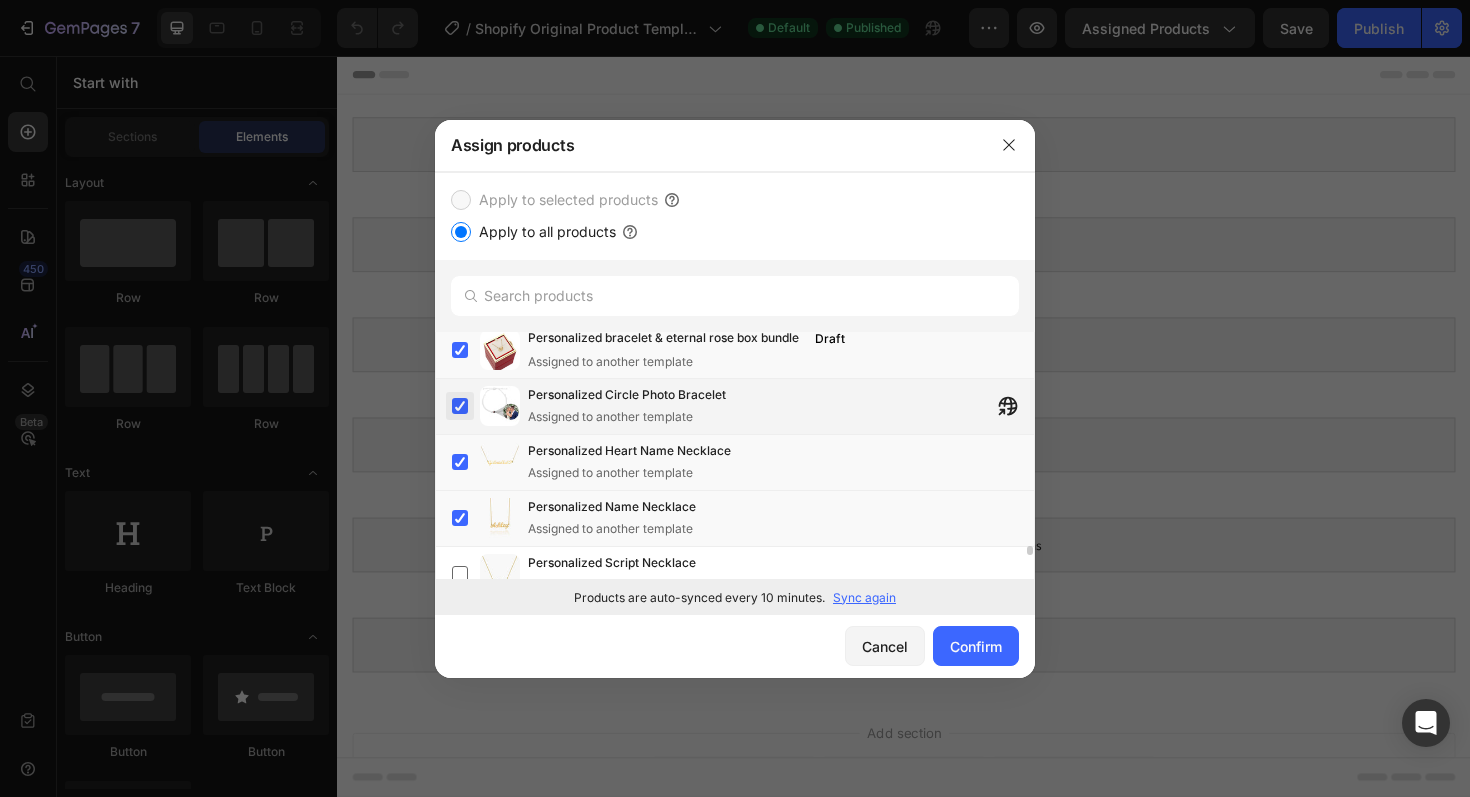 drag, startPoint x: 463, startPoint y: 407, endPoint x: 462, endPoint y: 418, distance: 11.045361 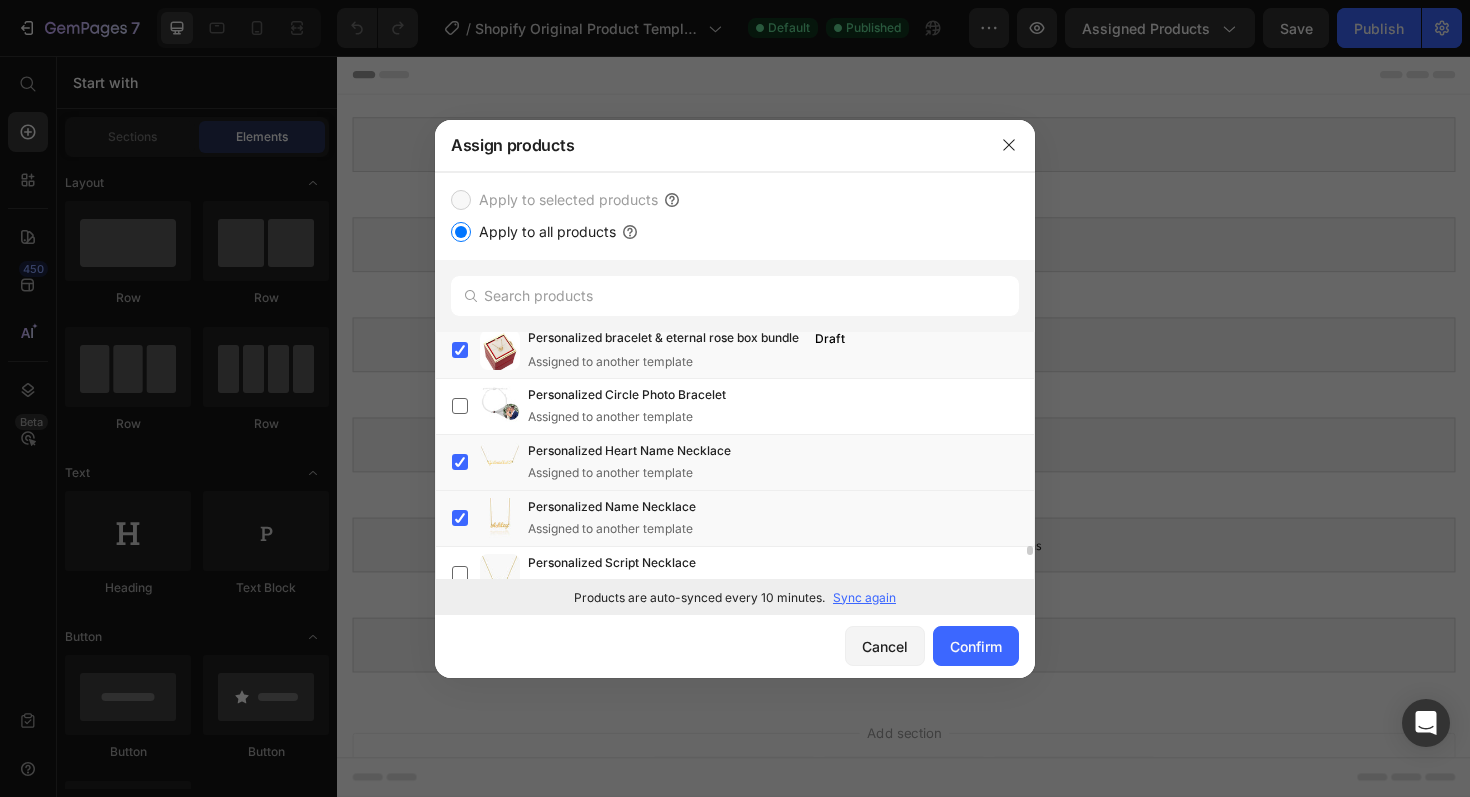 scroll, scrollTop: 5995, scrollLeft: 0, axis: vertical 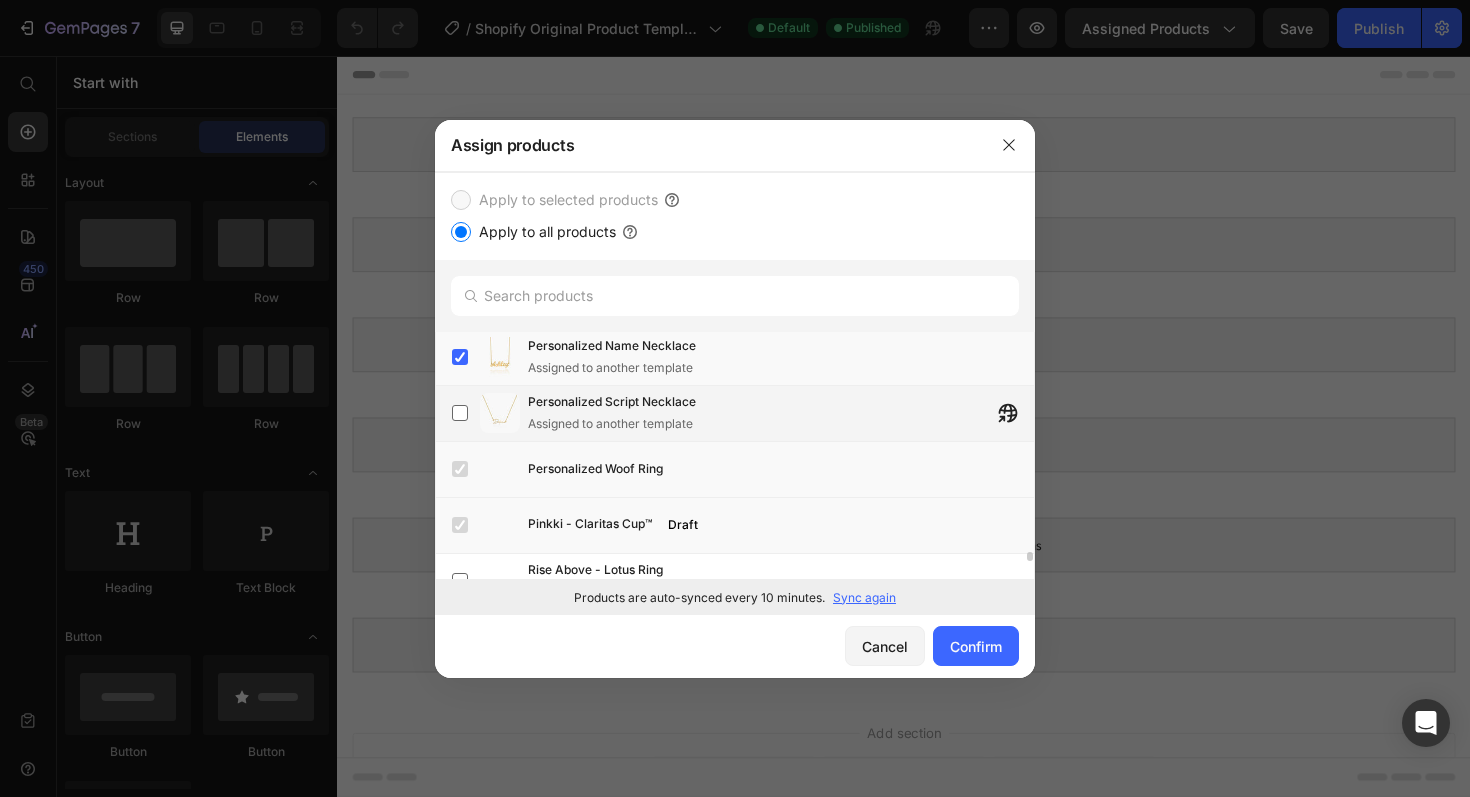 drag, startPoint x: 463, startPoint y: 412, endPoint x: 460, endPoint y: 431, distance: 19.235384 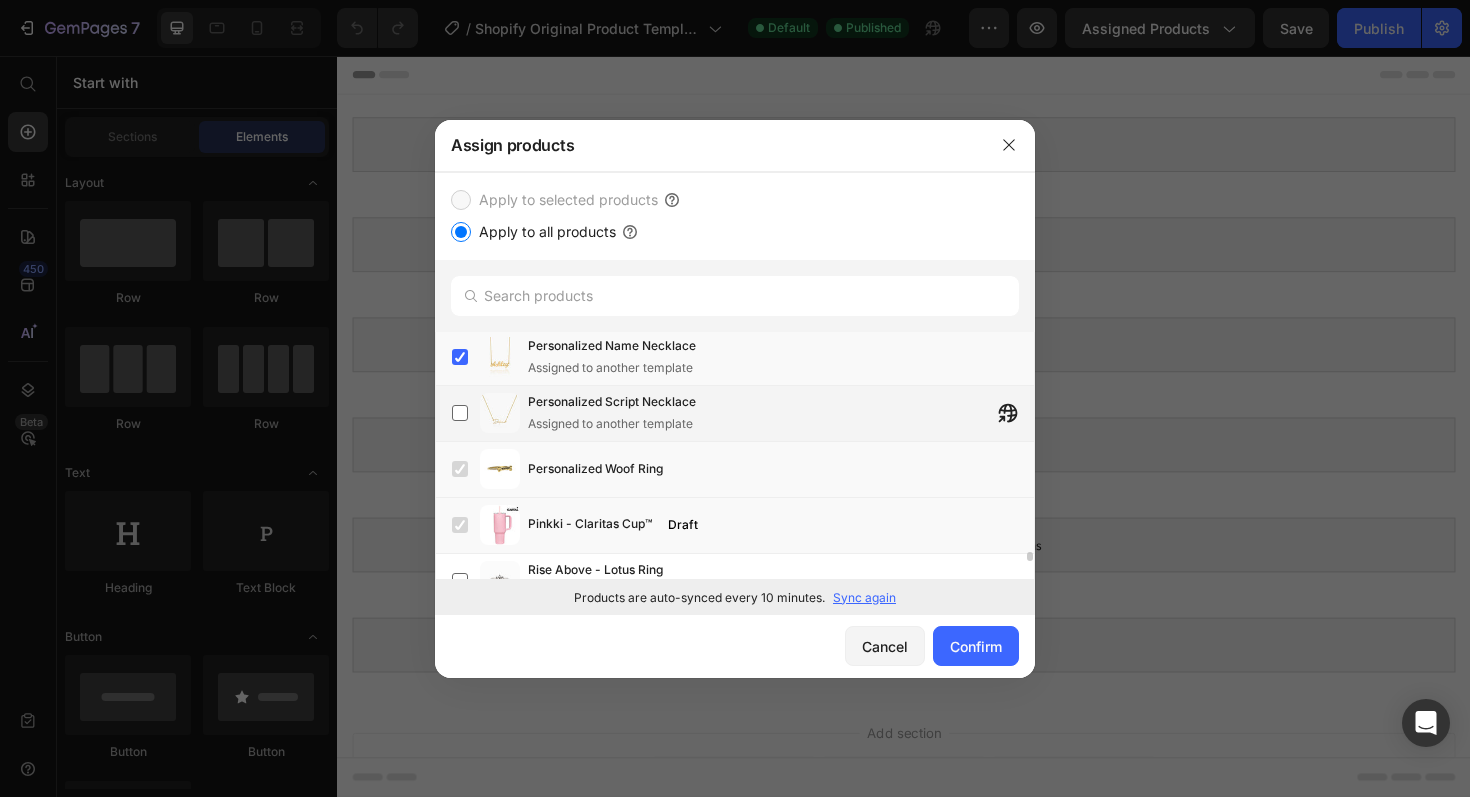 click at bounding box center [460, 413] 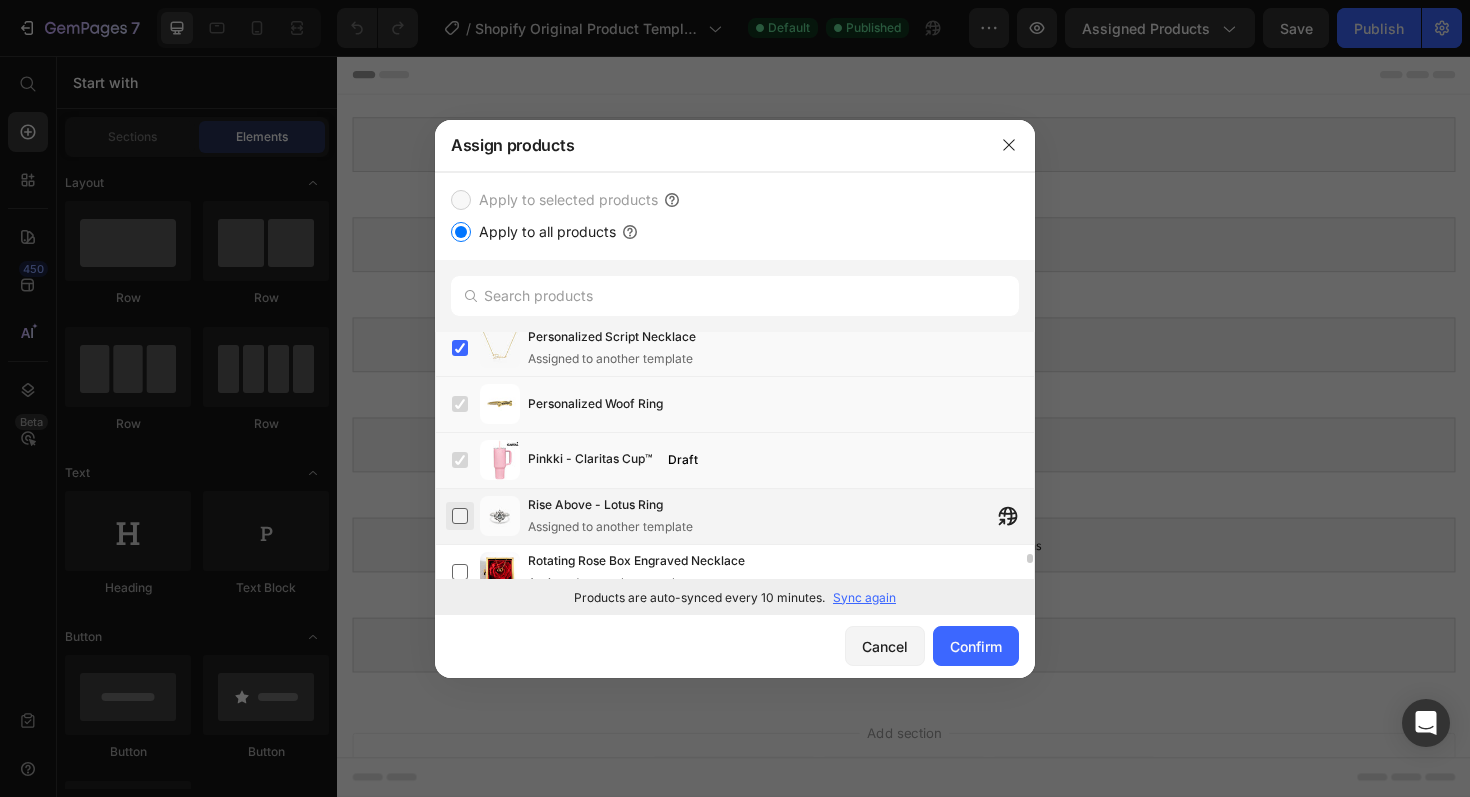 click at bounding box center (460, 516) 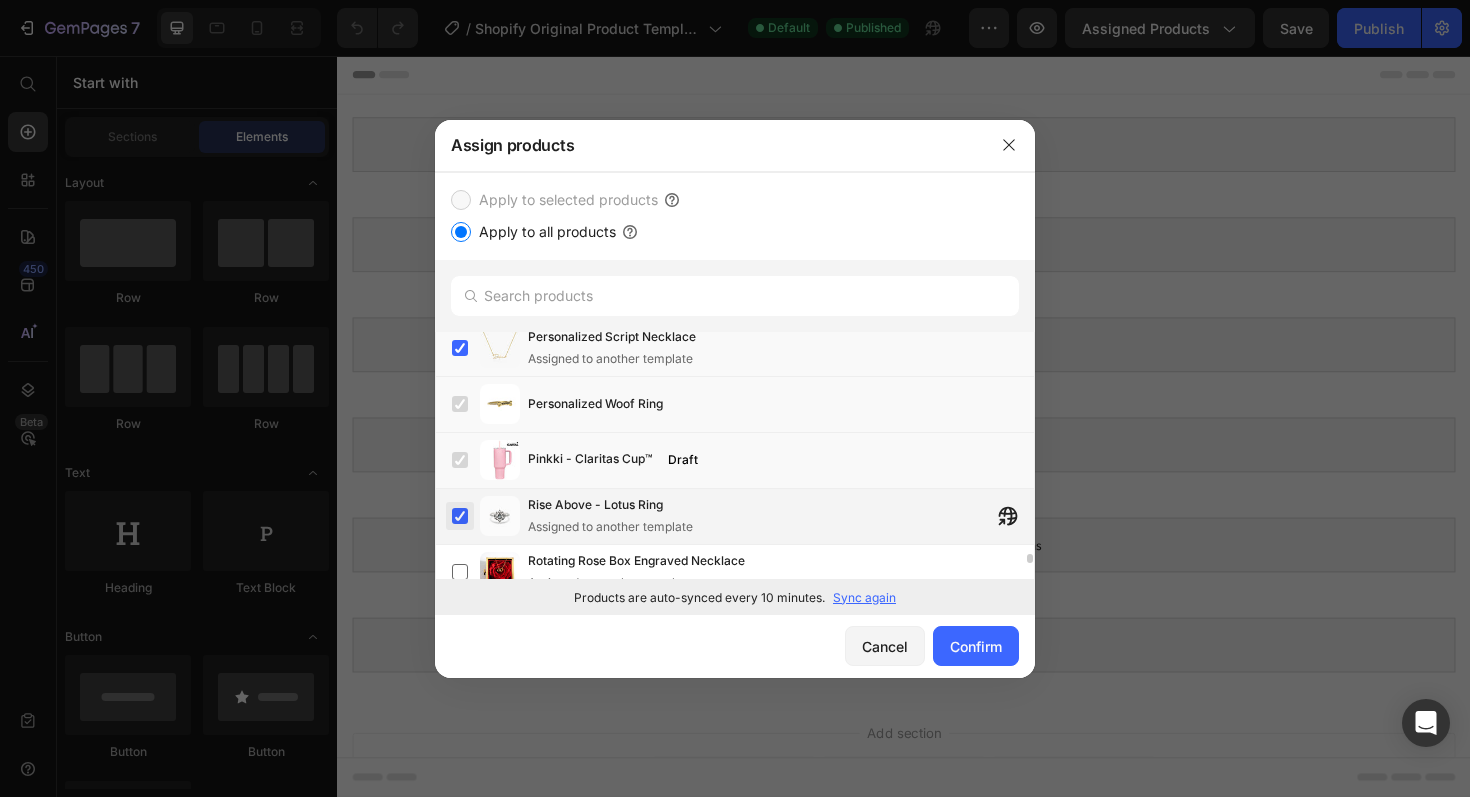 scroll, scrollTop: 6091, scrollLeft: 0, axis: vertical 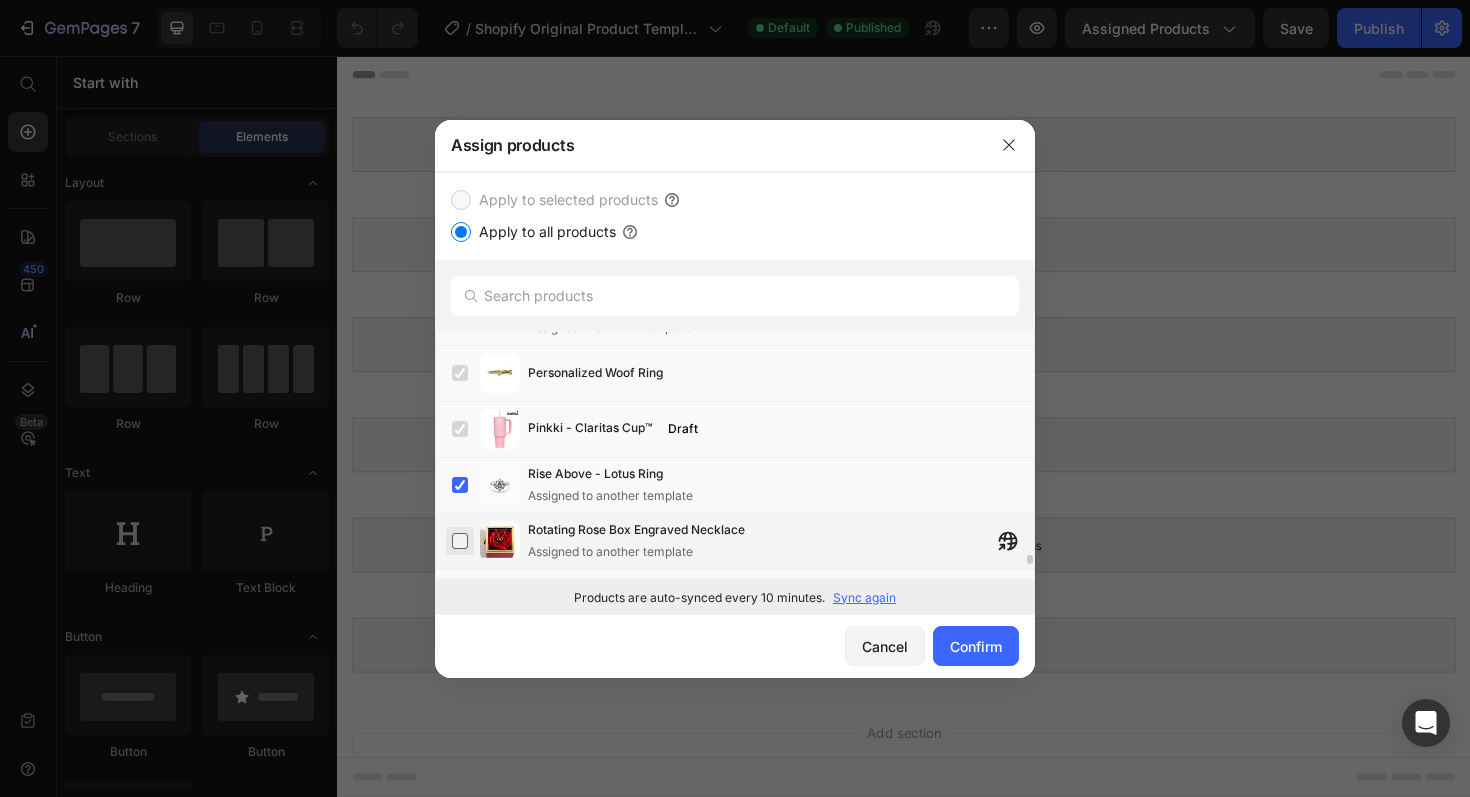 click at bounding box center [460, 541] 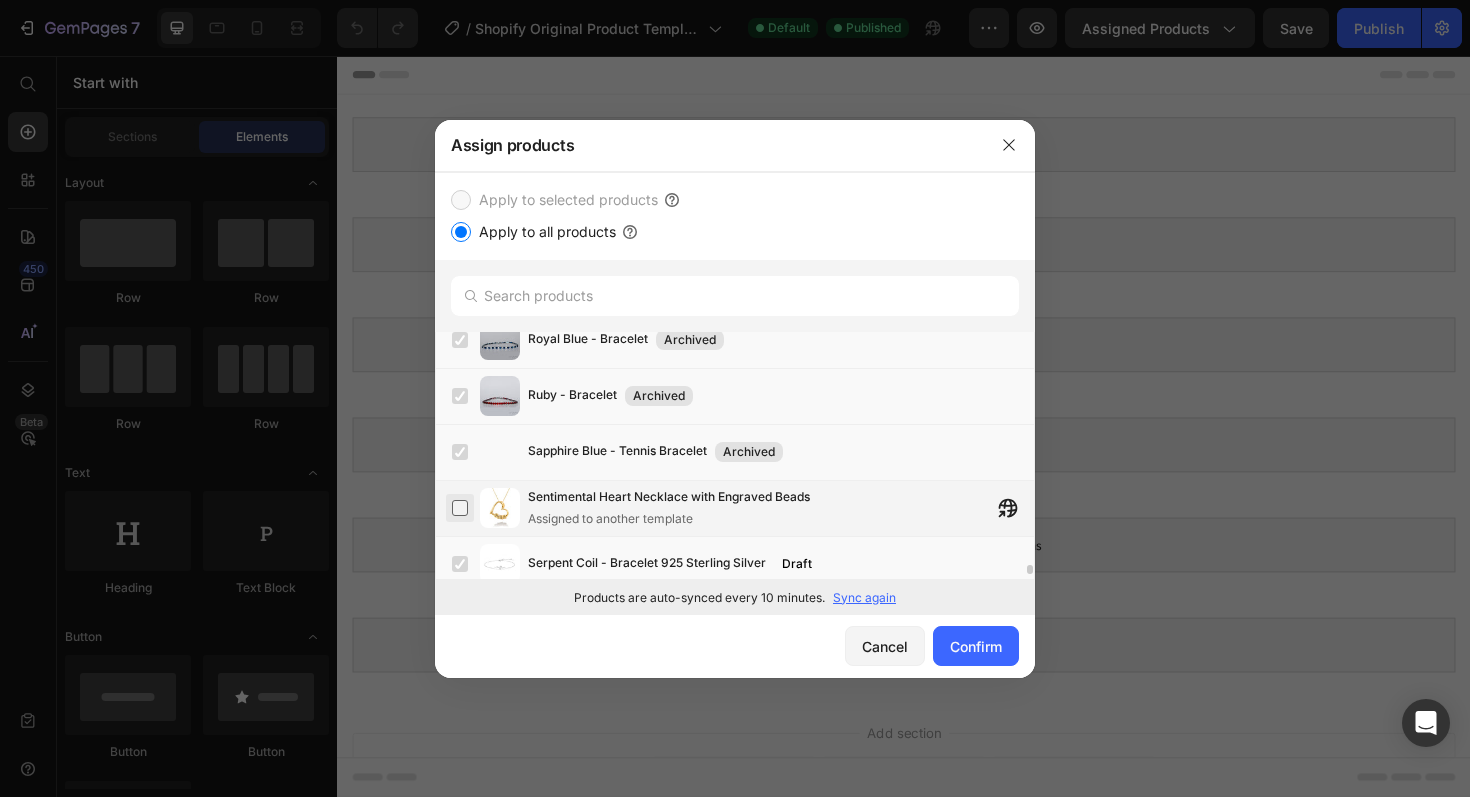 click at bounding box center [460, 508] 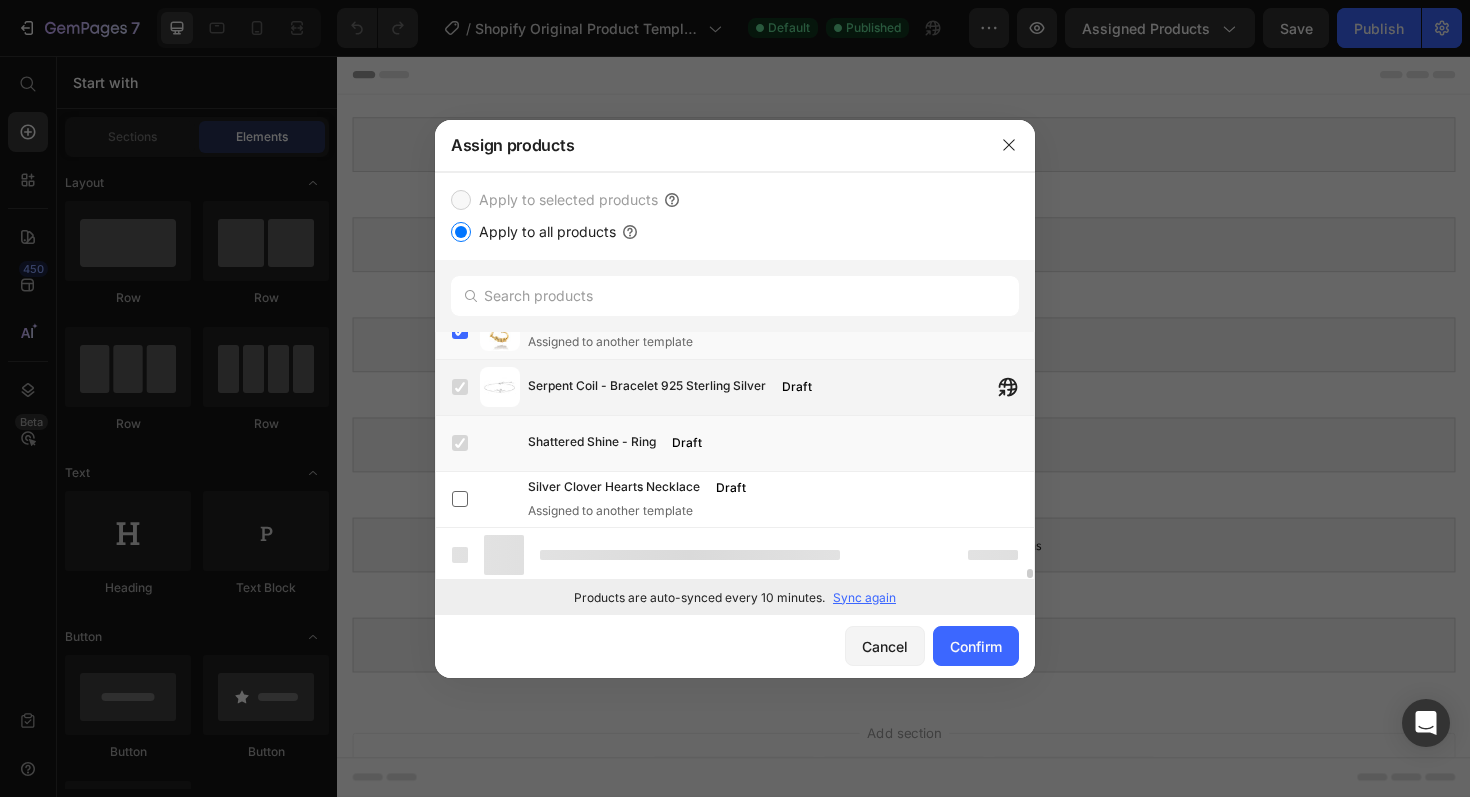 scroll, scrollTop: 6552, scrollLeft: 0, axis: vertical 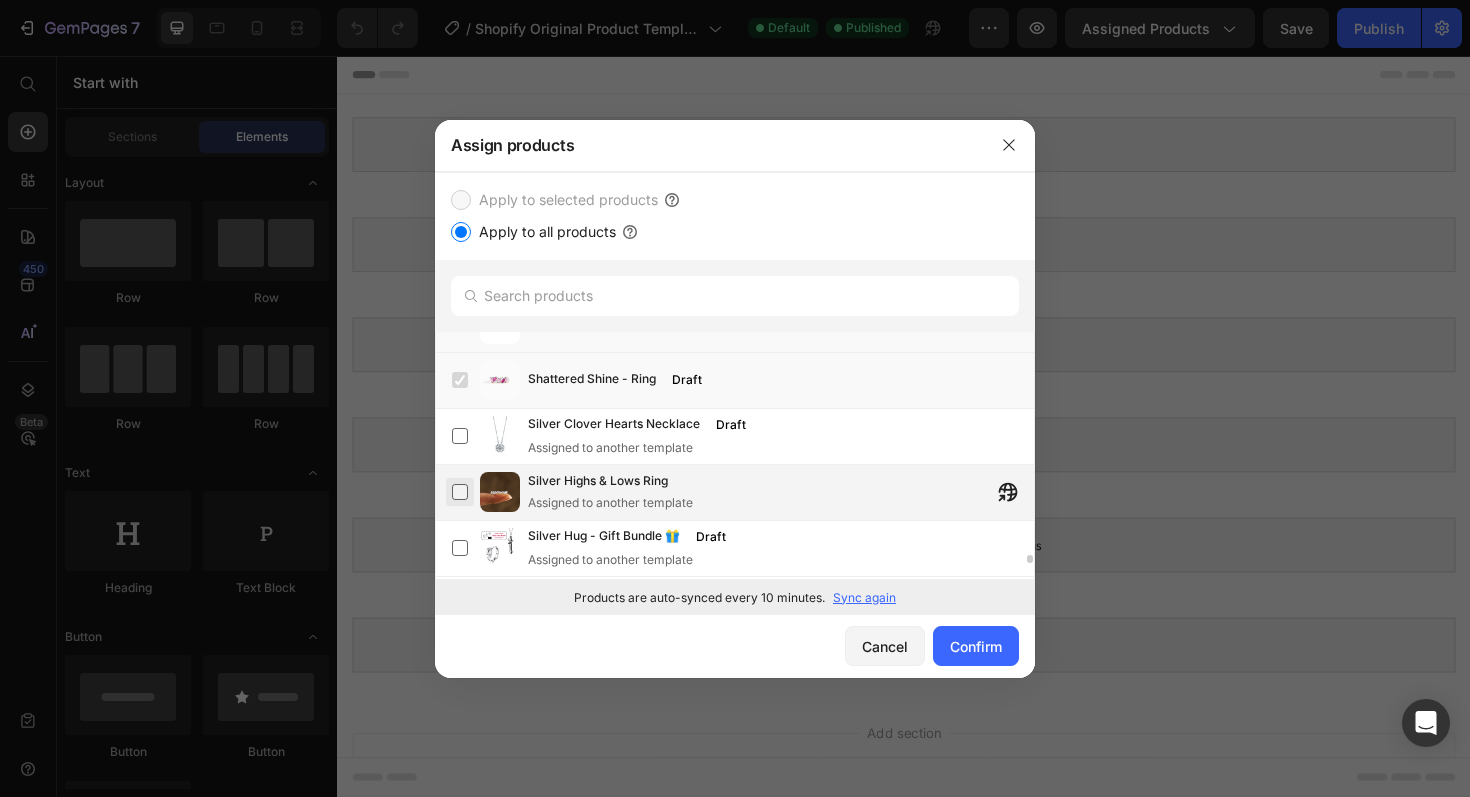 click at bounding box center (460, 492) 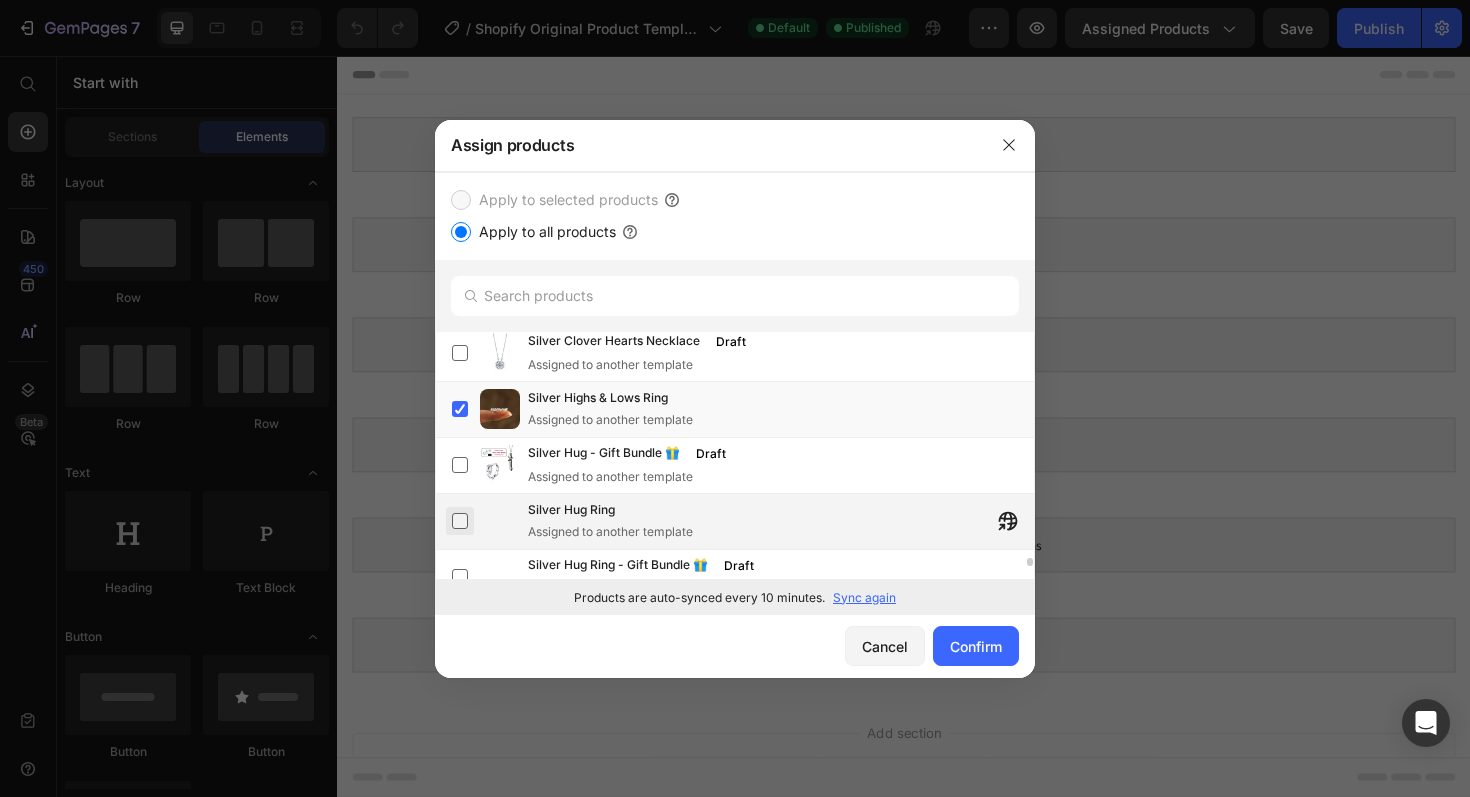 click at bounding box center [460, 521] 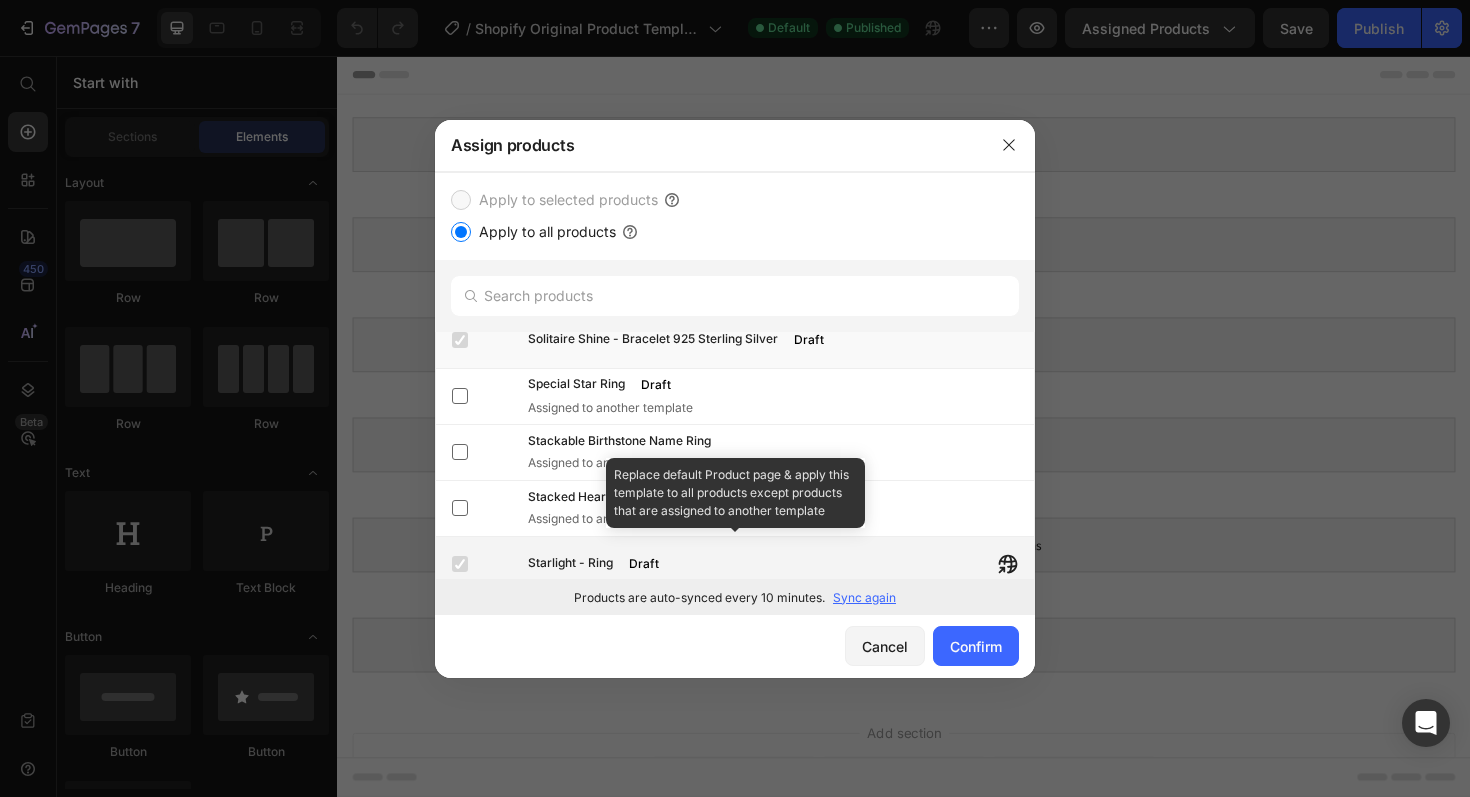 scroll, scrollTop: 7089, scrollLeft: 0, axis: vertical 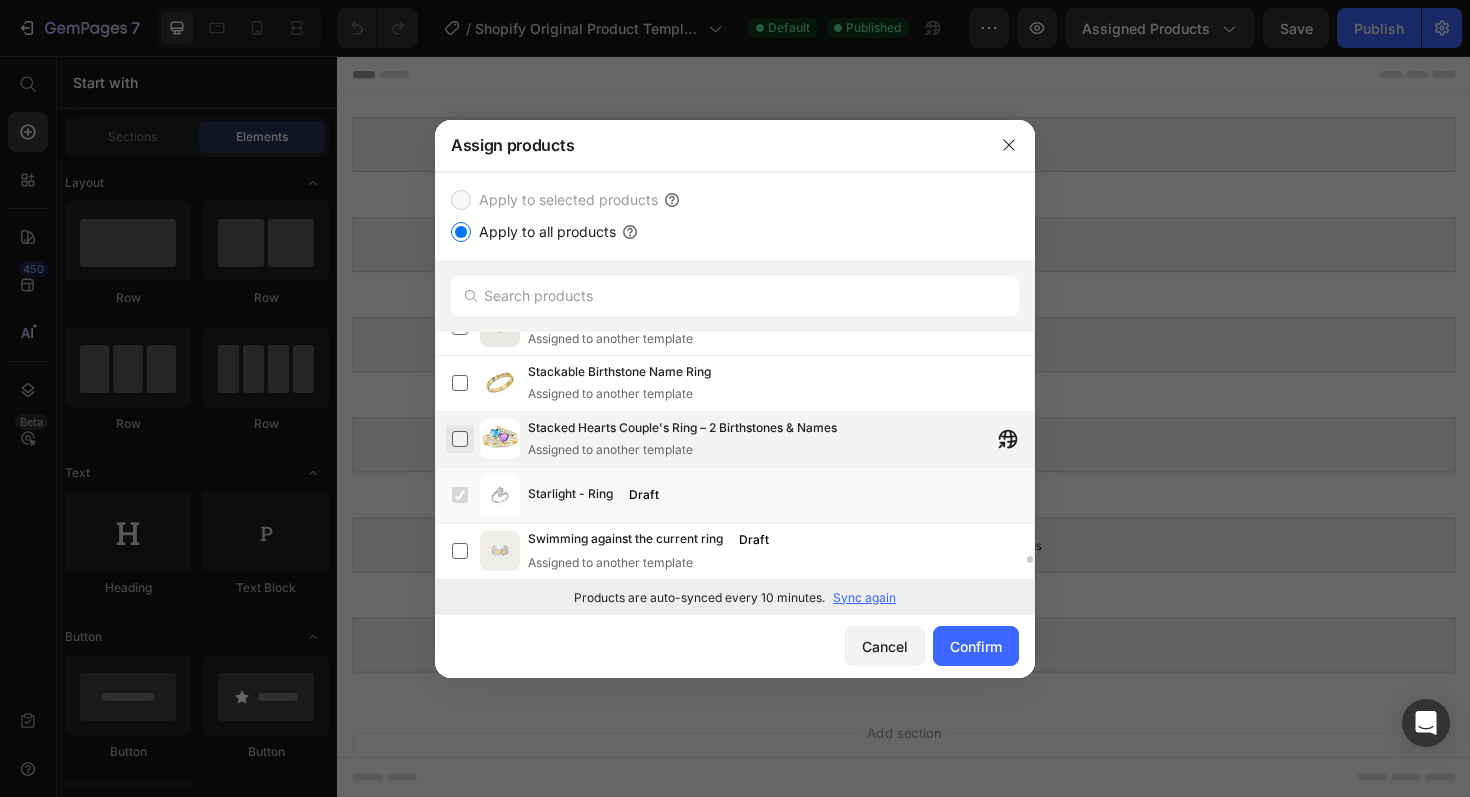 click at bounding box center (460, 439) 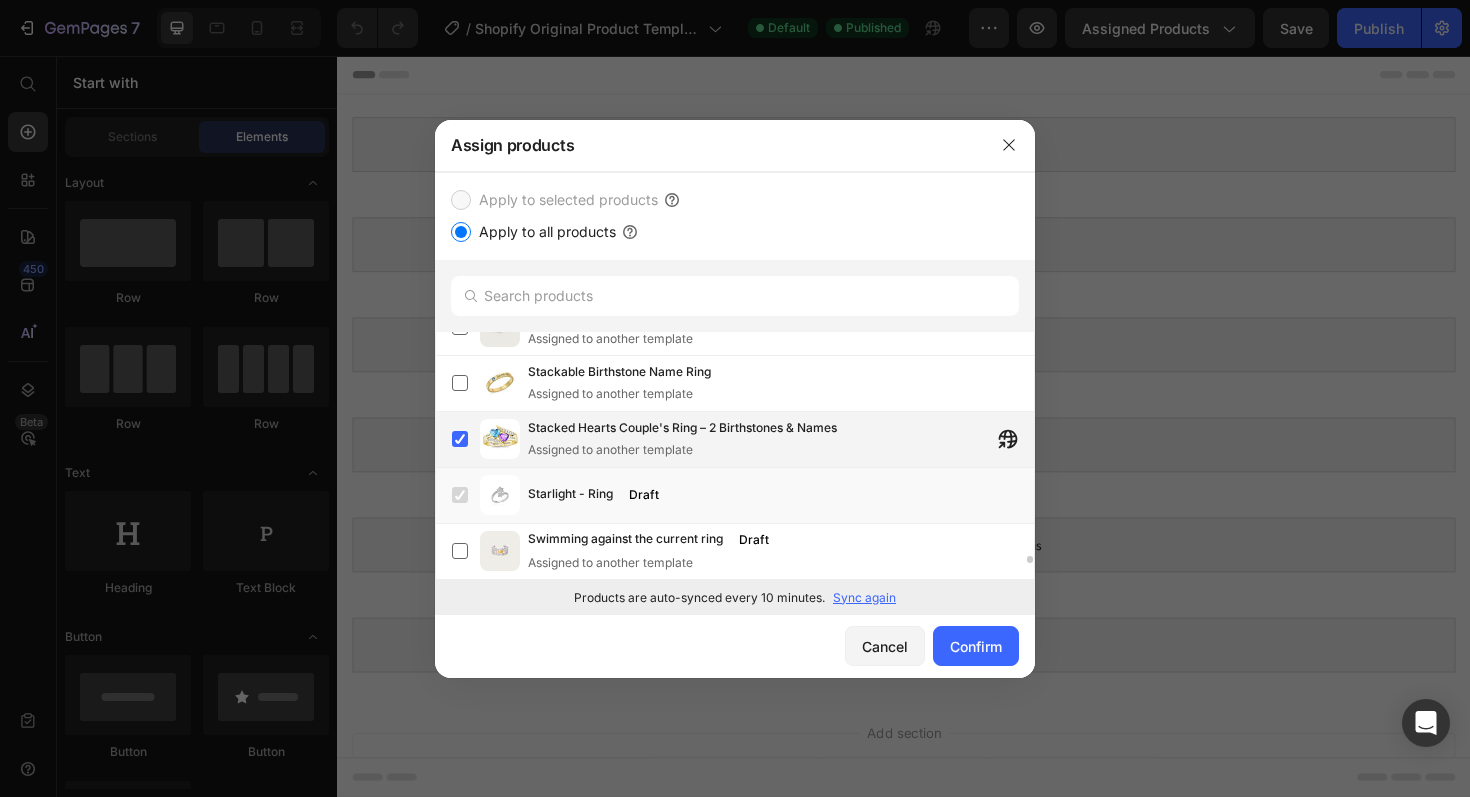 drag, startPoint x: 457, startPoint y: 390, endPoint x: 450, endPoint y: 455, distance: 65.37584 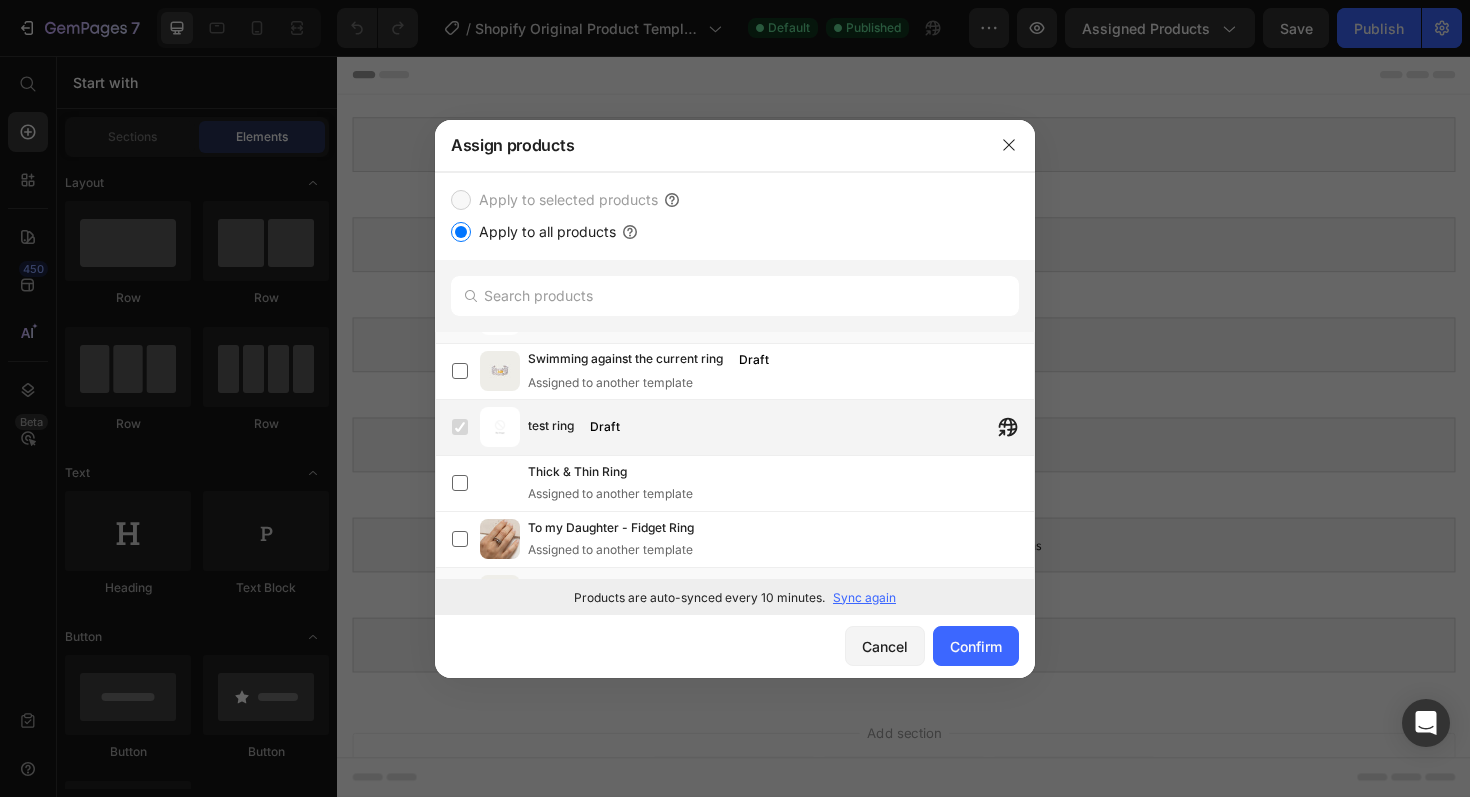 scroll, scrollTop: 7431, scrollLeft: 0, axis: vertical 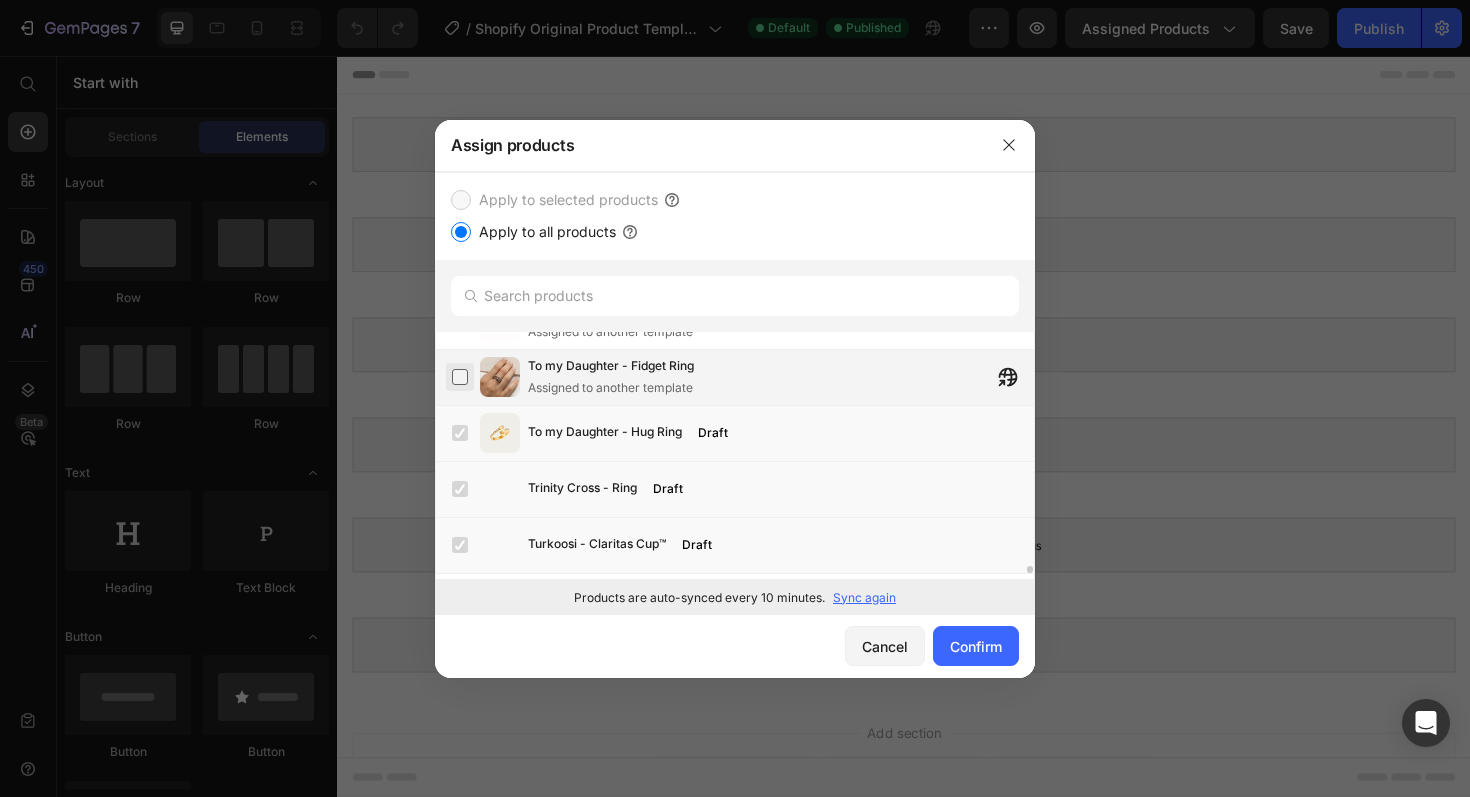 click at bounding box center (460, 377) 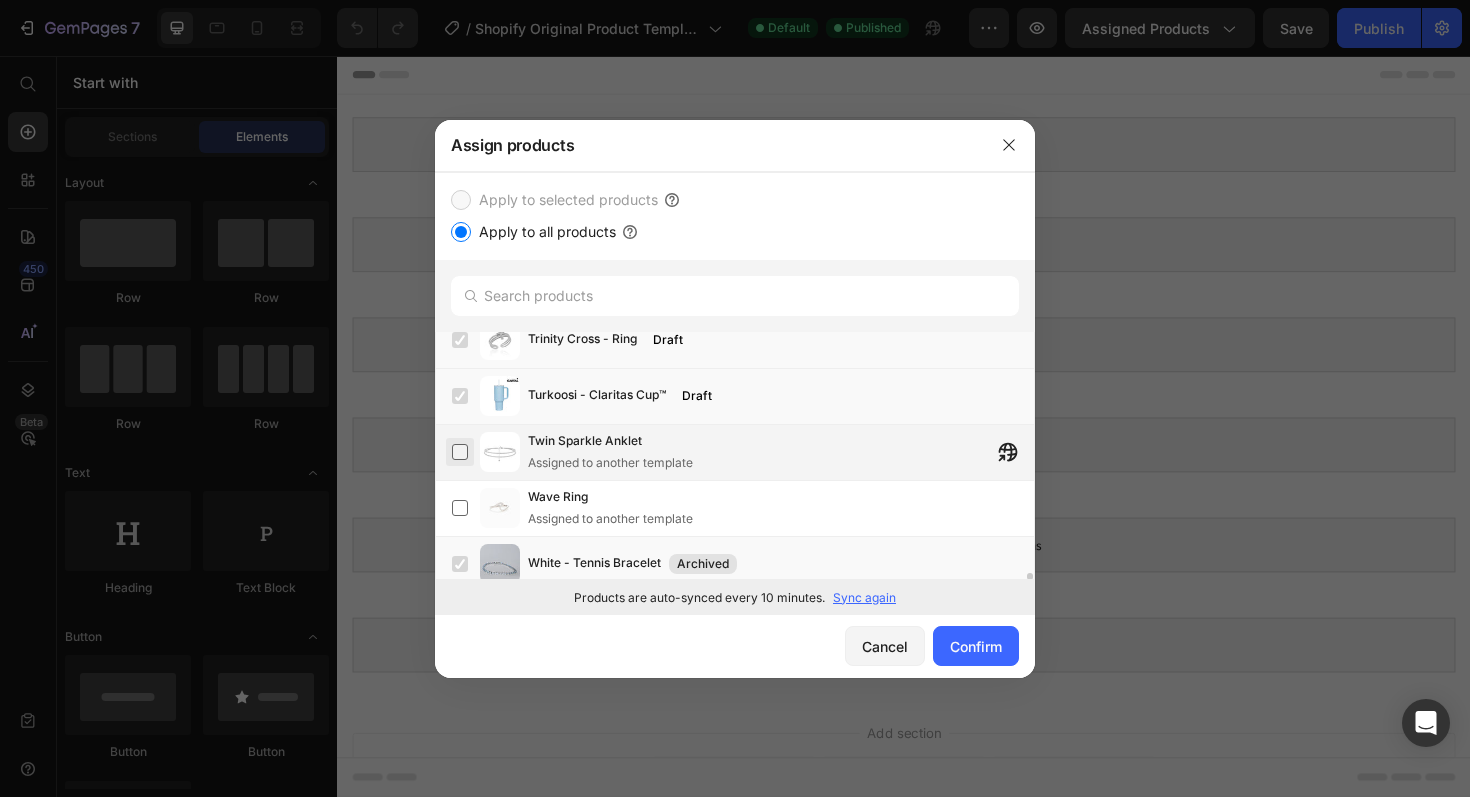 scroll, scrollTop: 7584, scrollLeft: 0, axis: vertical 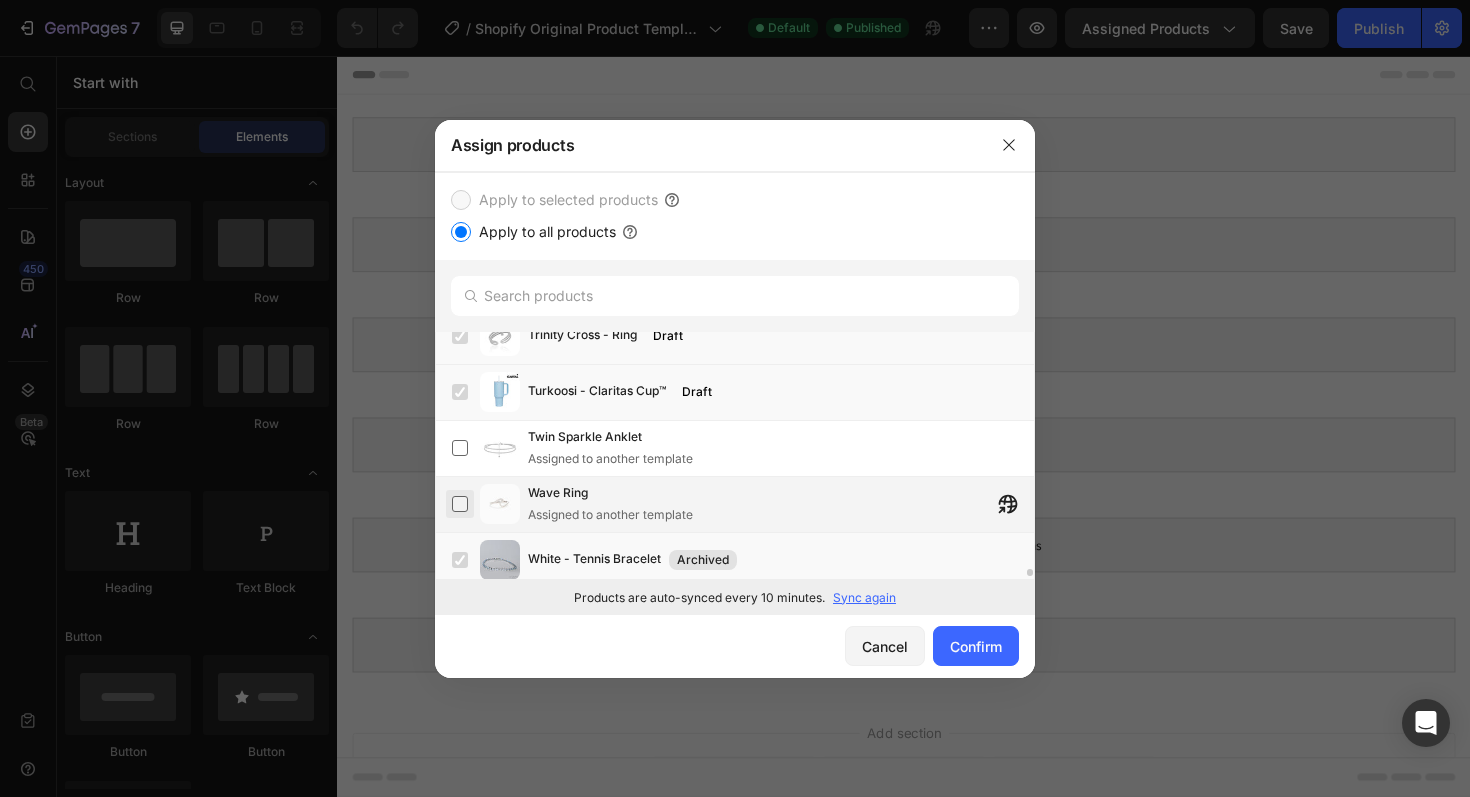 drag, startPoint x: 466, startPoint y: 447, endPoint x: 461, endPoint y: 496, distance: 49.25444 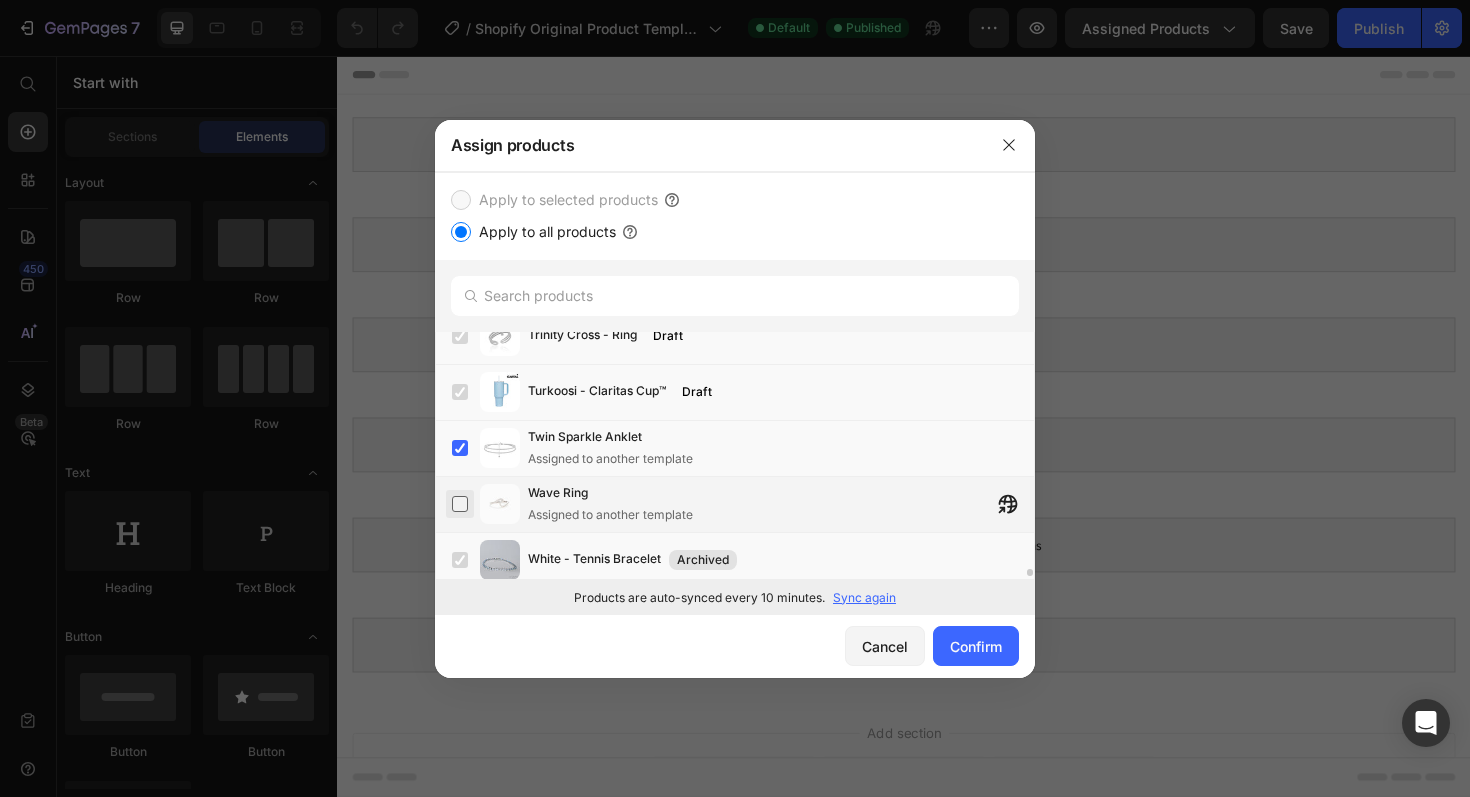 click at bounding box center [460, 504] 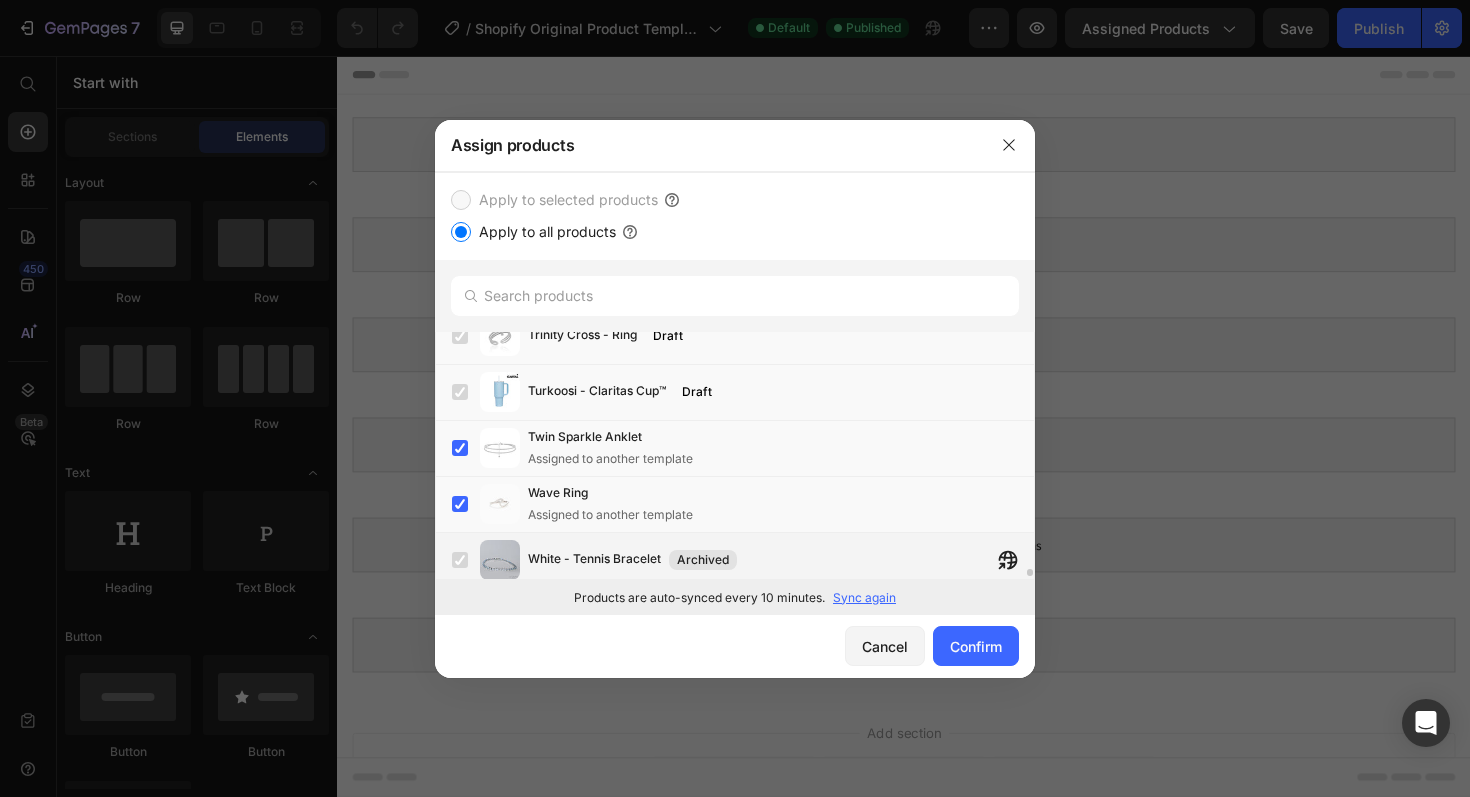 scroll, scrollTop: 7649, scrollLeft: 0, axis: vertical 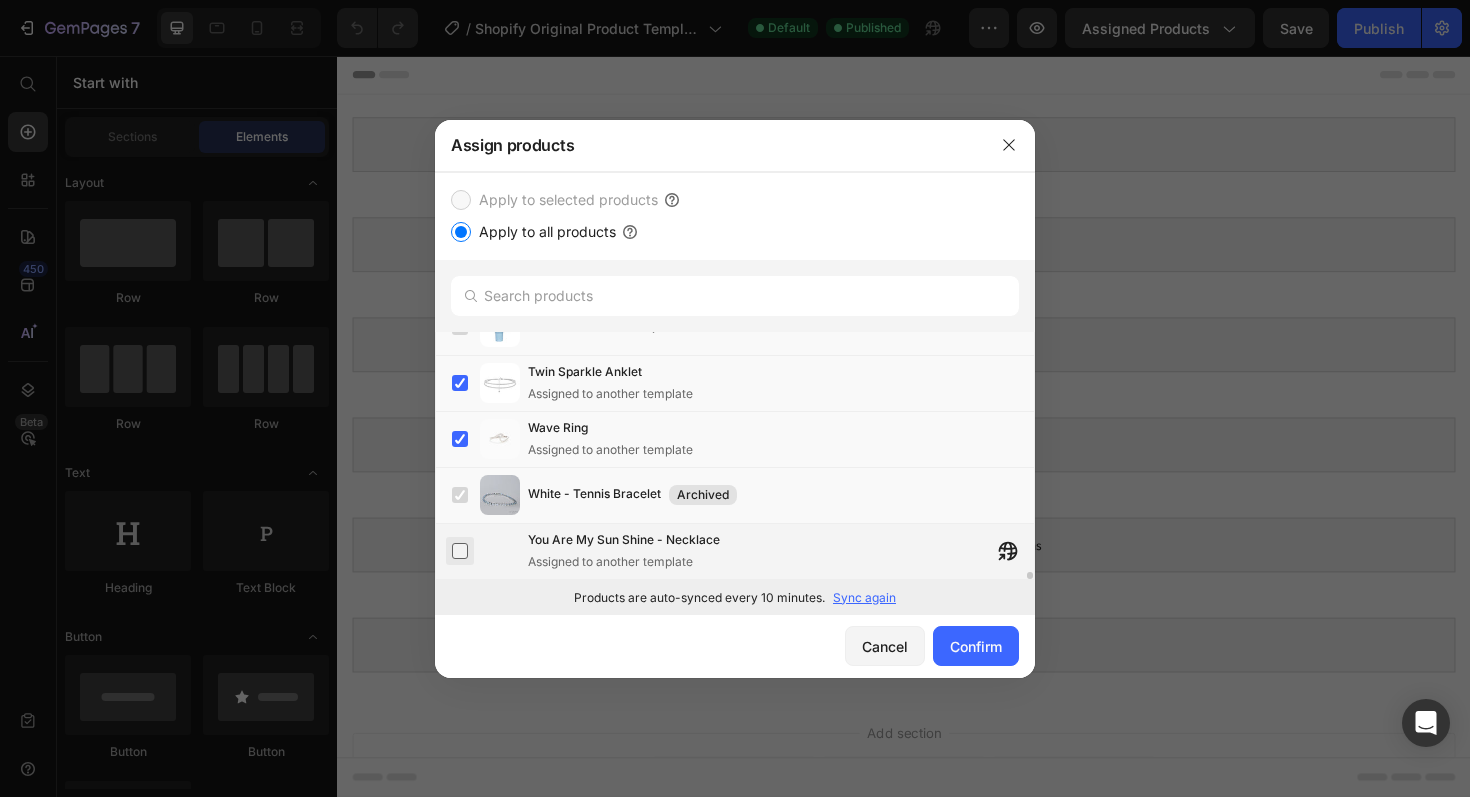 click at bounding box center (460, 551) 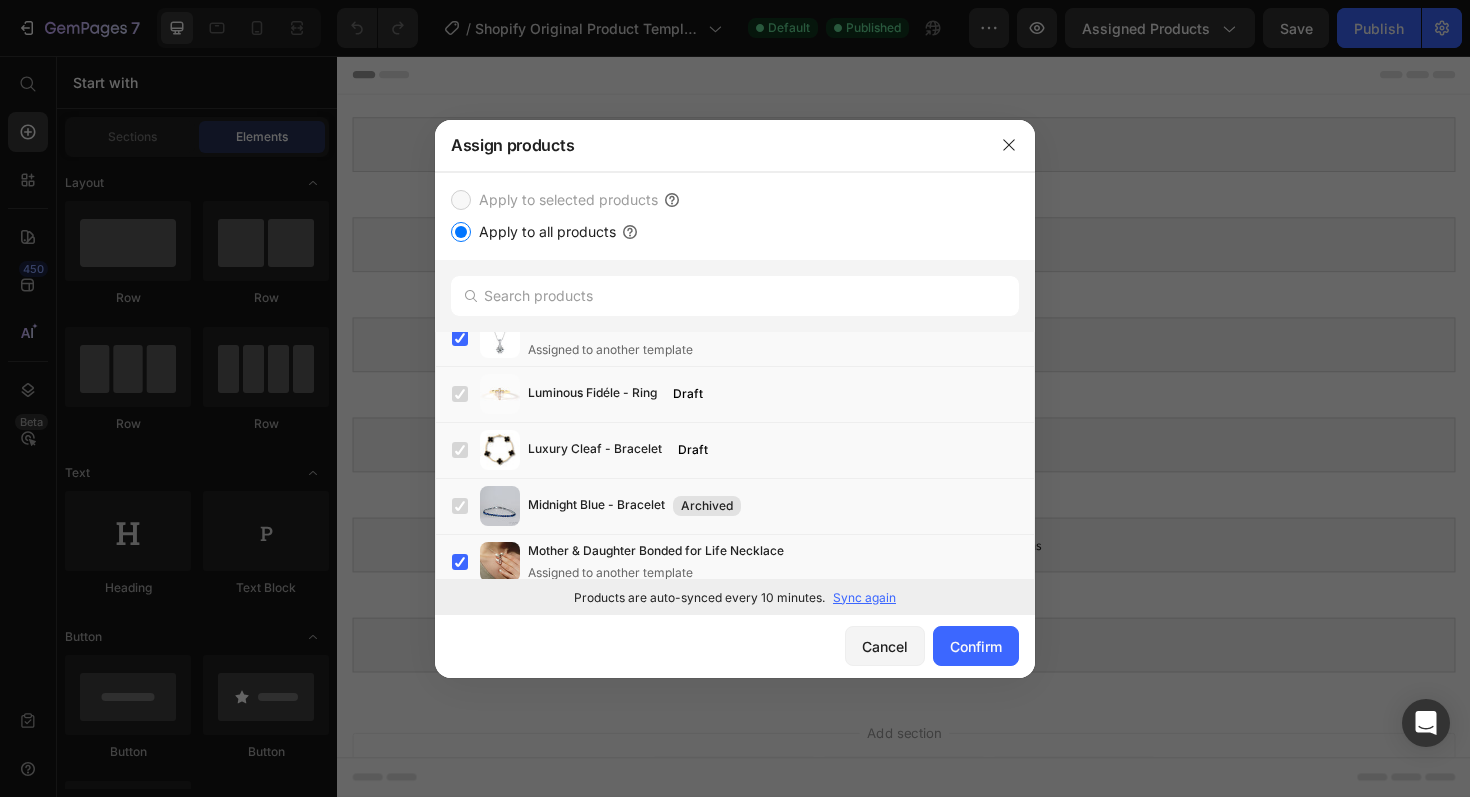 scroll, scrollTop: 3276, scrollLeft: 0, axis: vertical 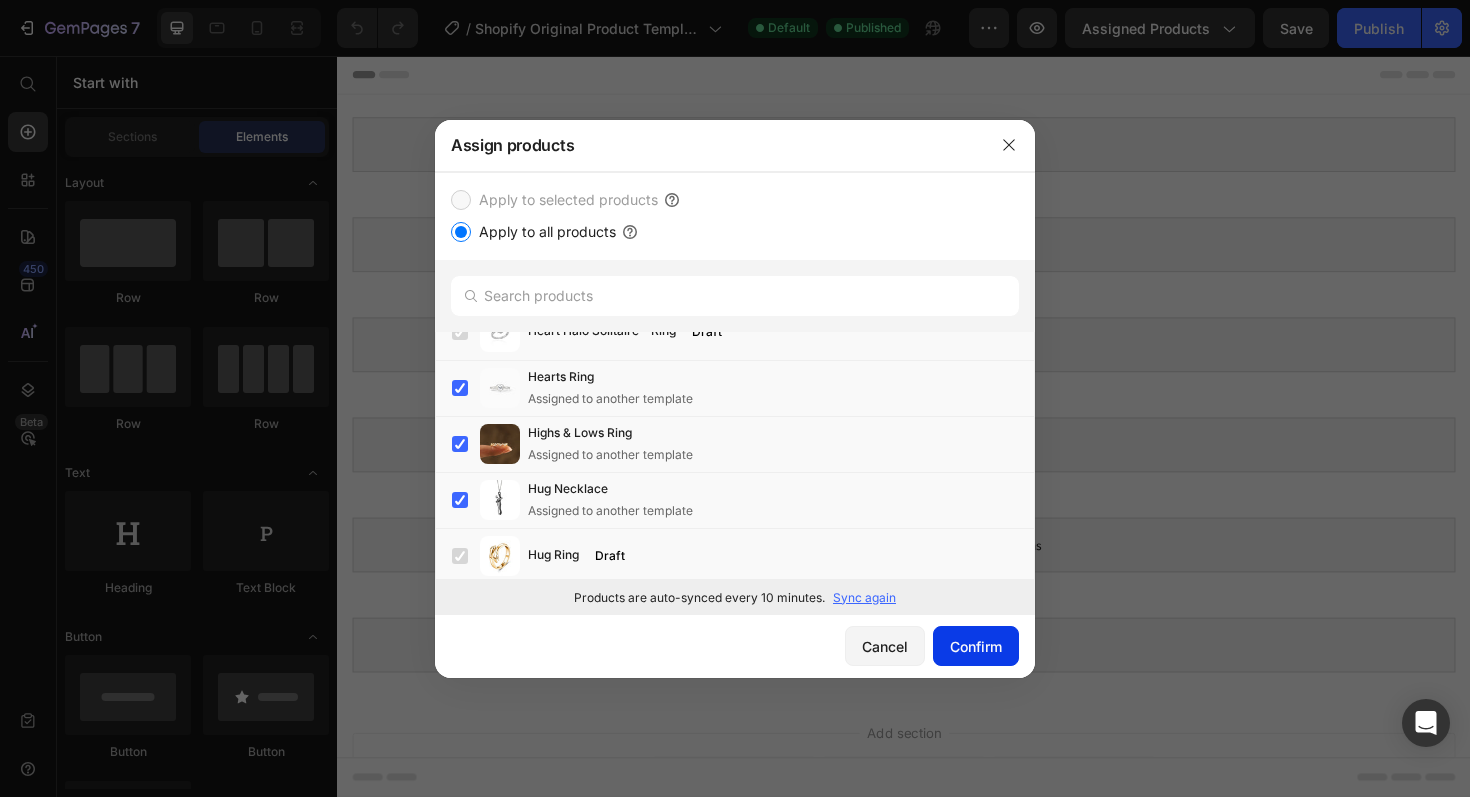 click on "Confirm" 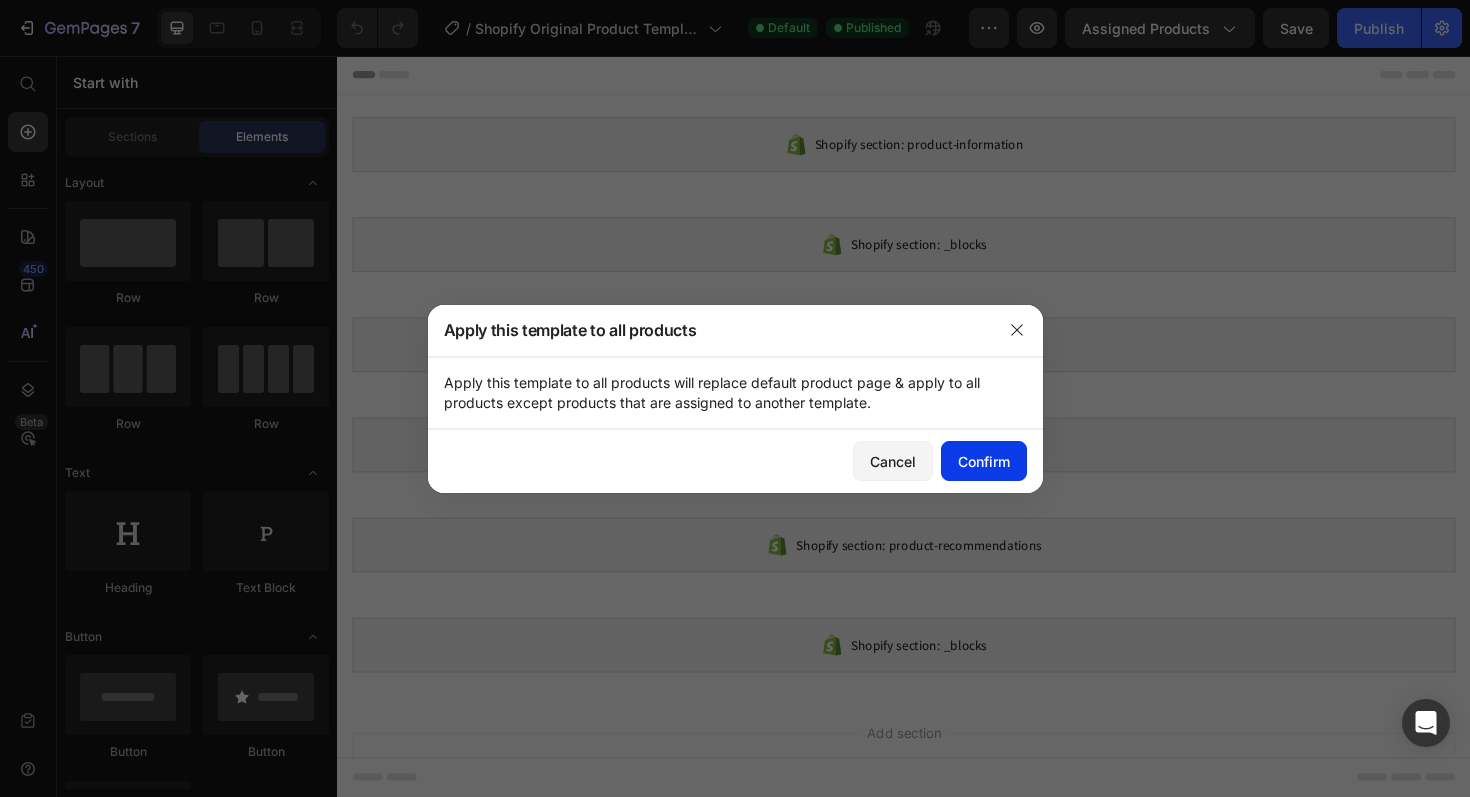 click on "Confirm" at bounding box center [984, 461] 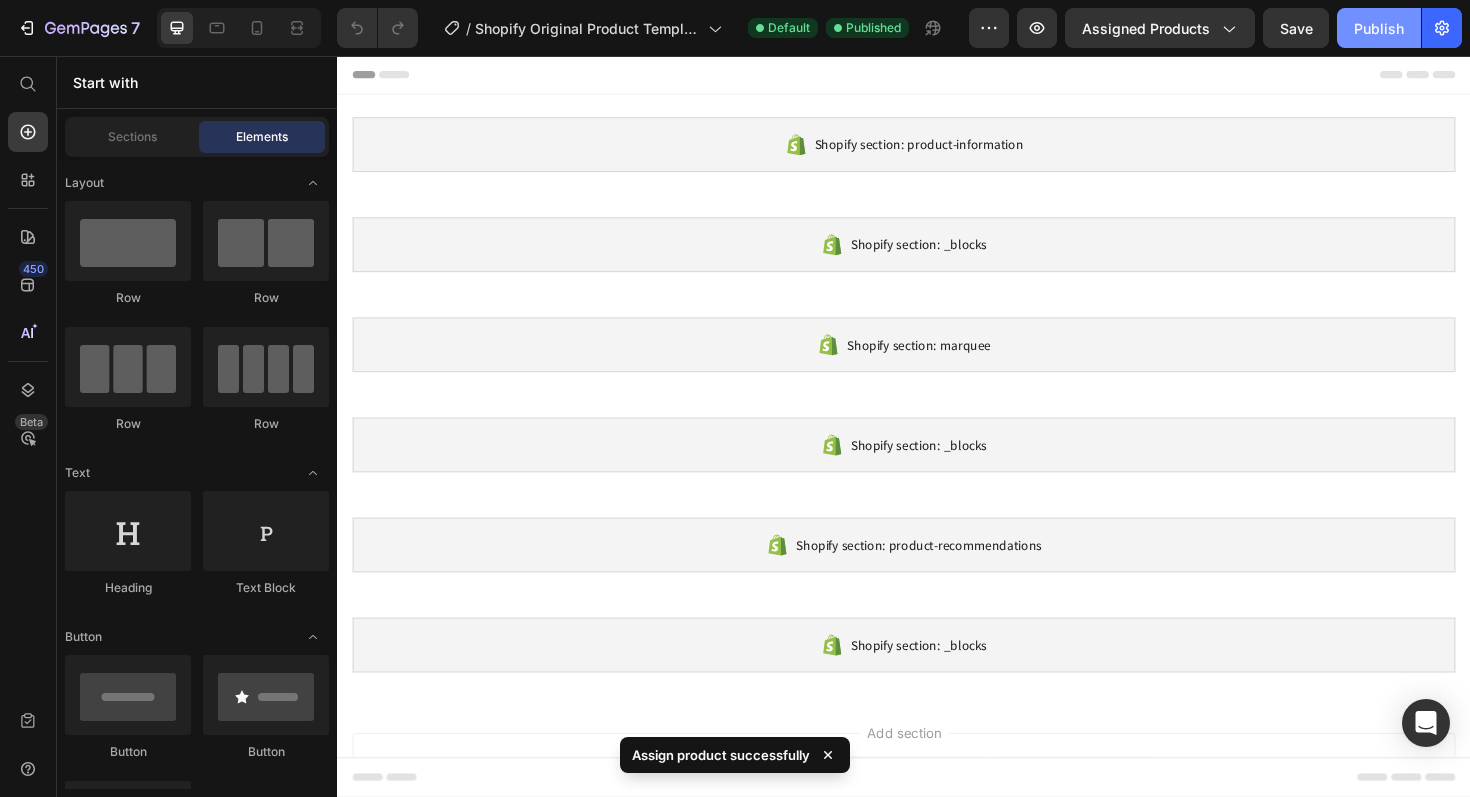 click on "Publish" at bounding box center [1379, 28] 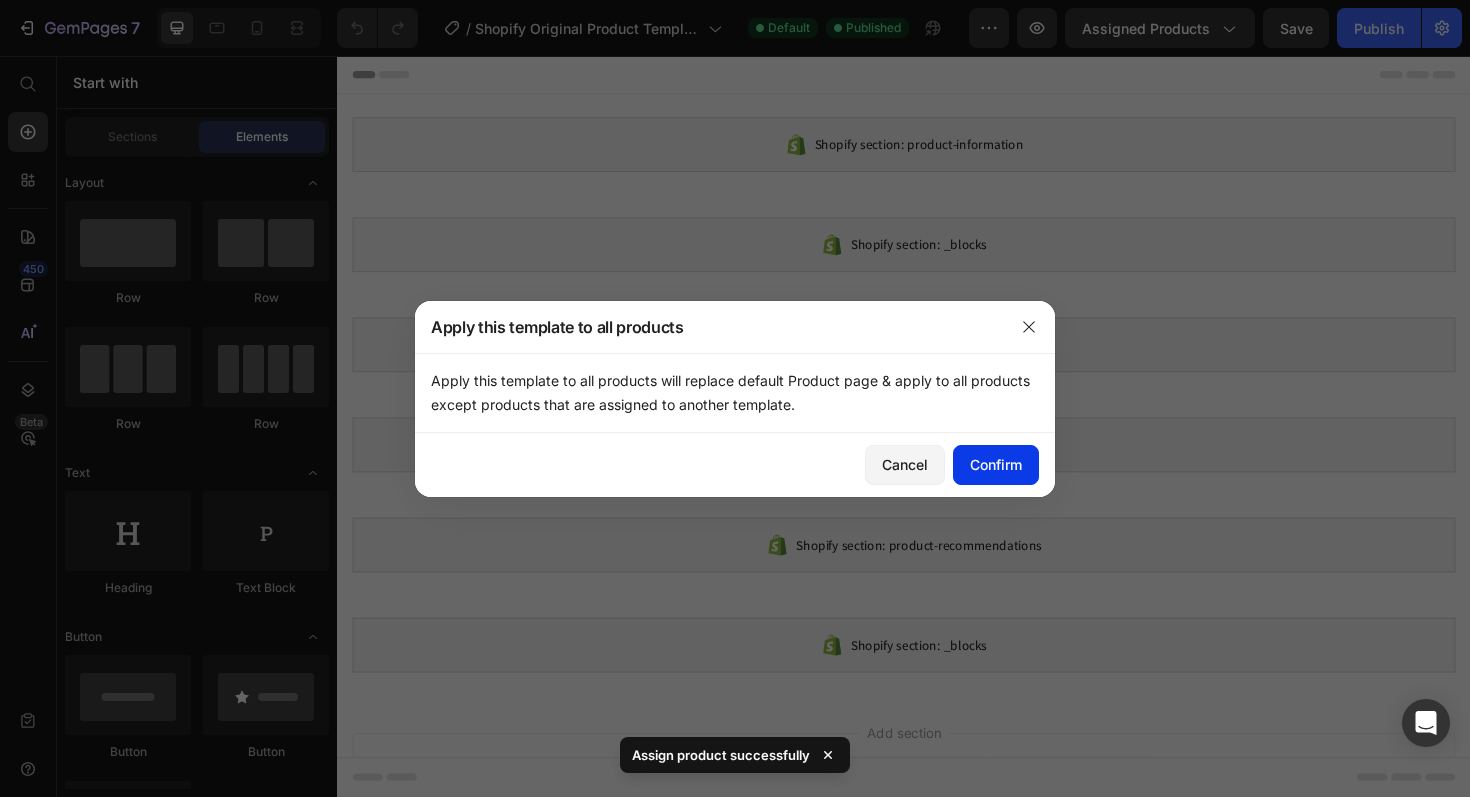 click on "Confirm" at bounding box center [996, 464] 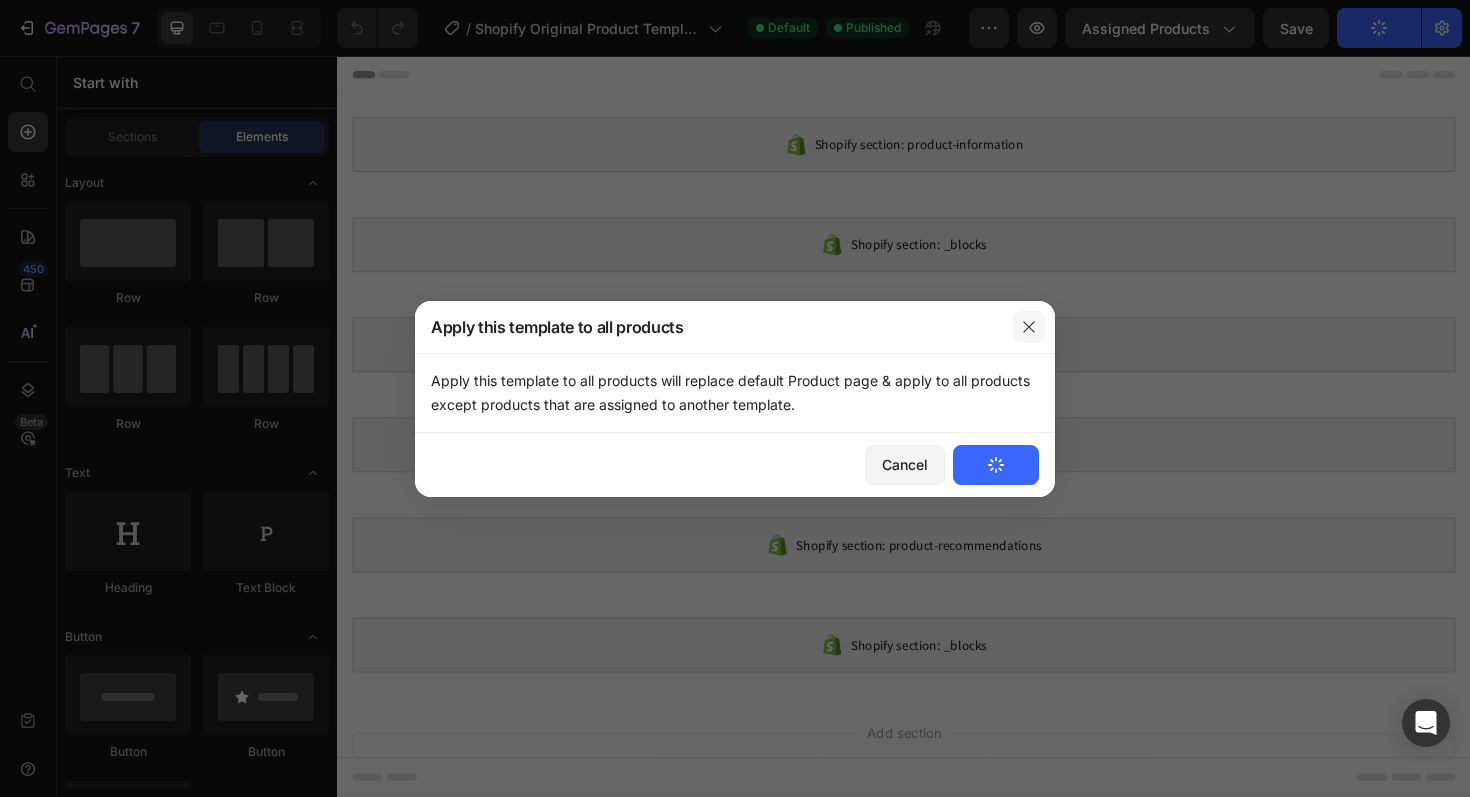 click at bounding box center [1029, 327] 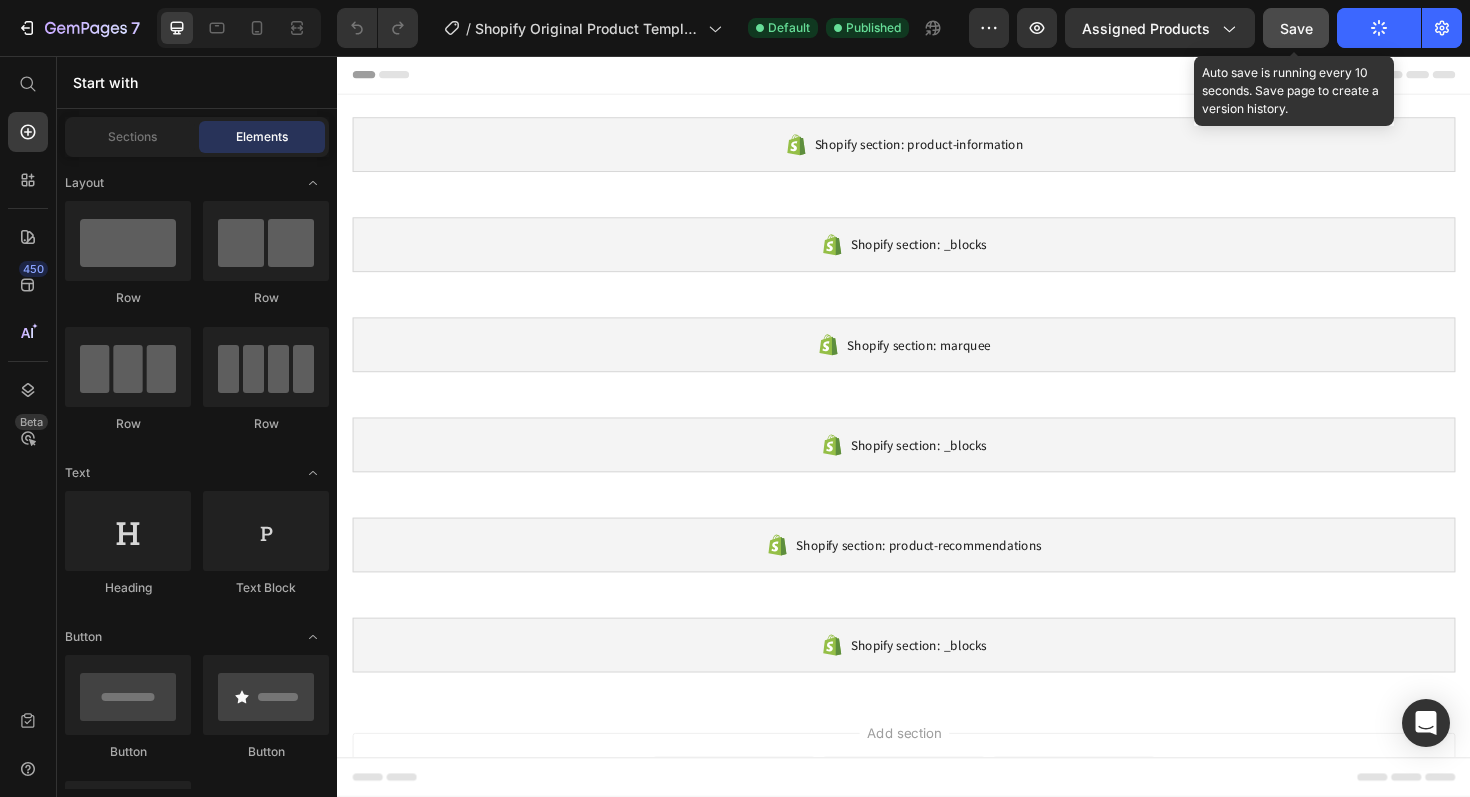 click on "Save" at bounding box center (1296, 28) 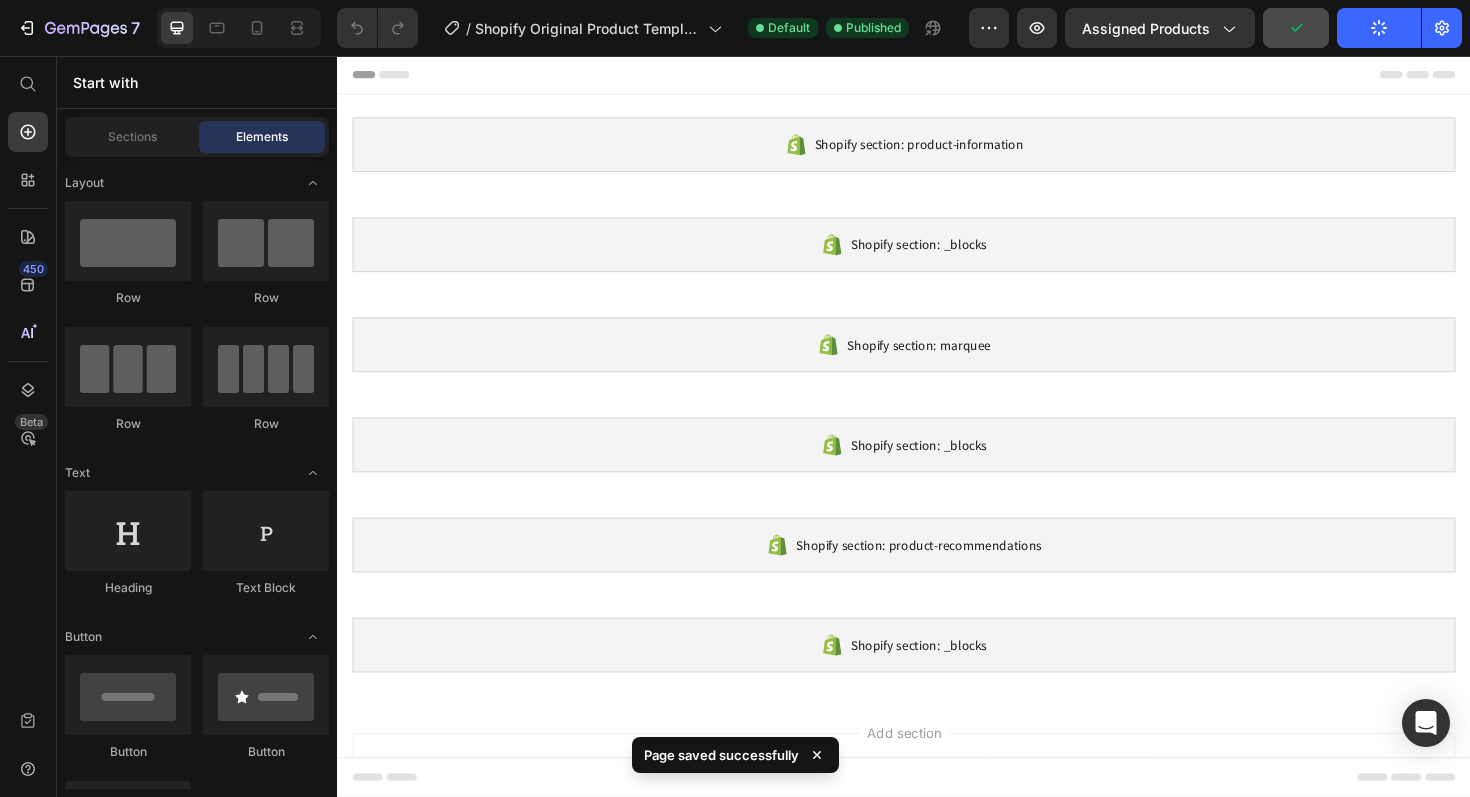 click 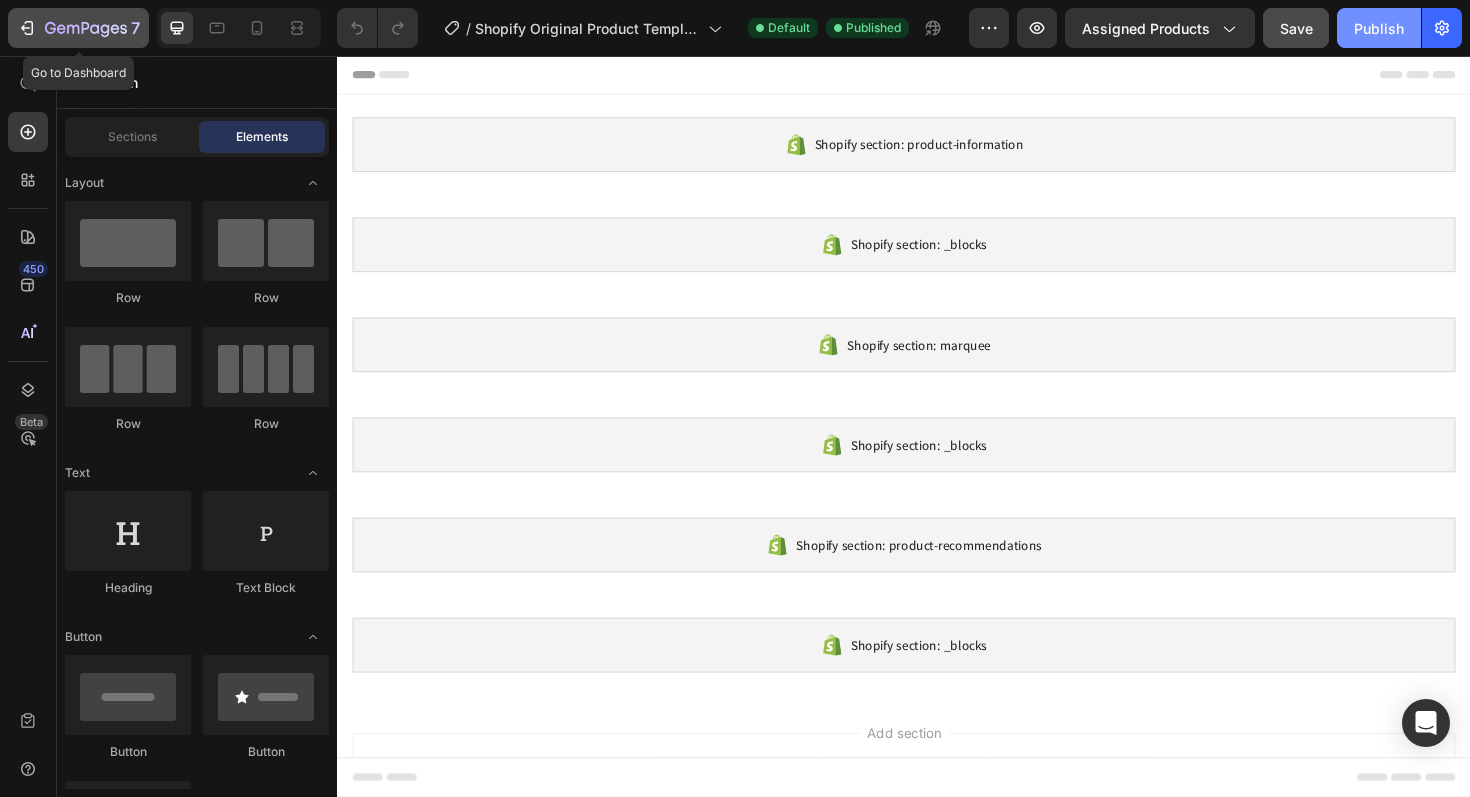 click on "7" 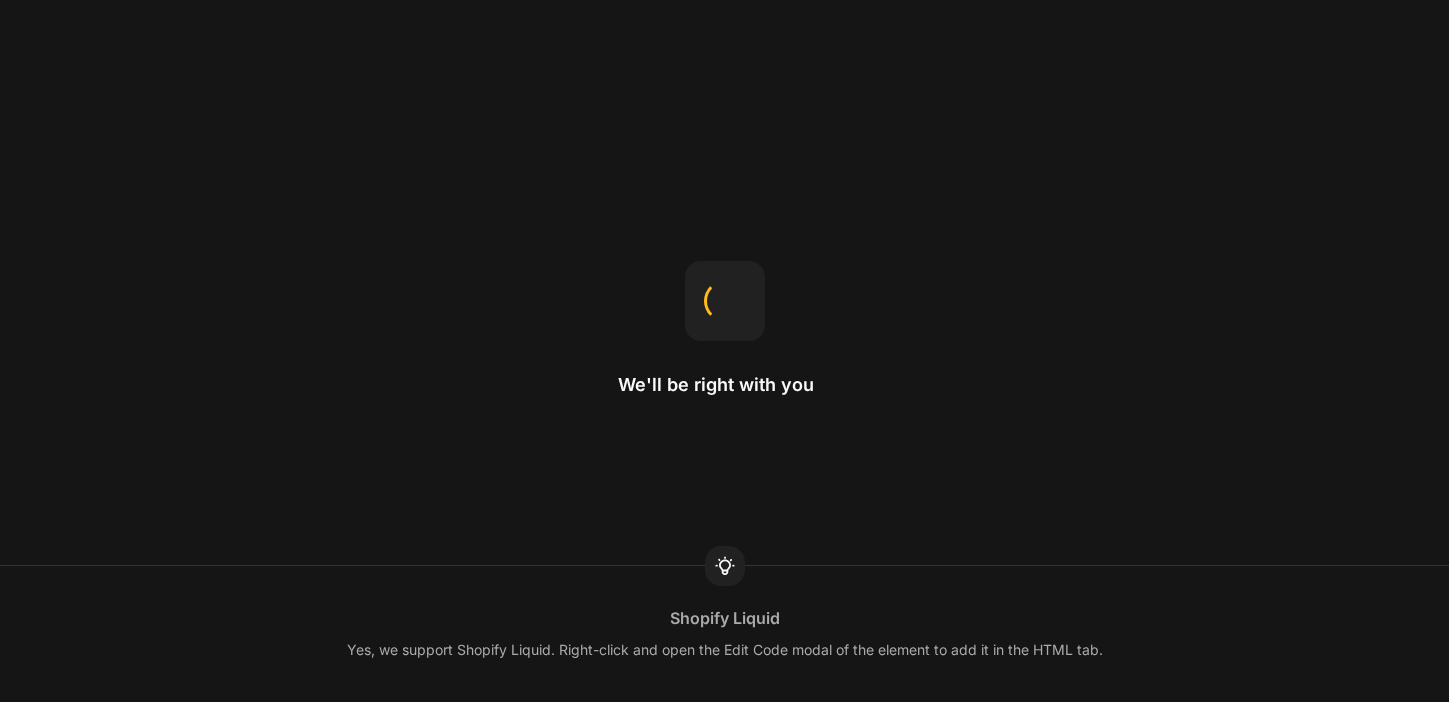 scroll, scrollTop: 0, scrollLeft: 0, axis: both 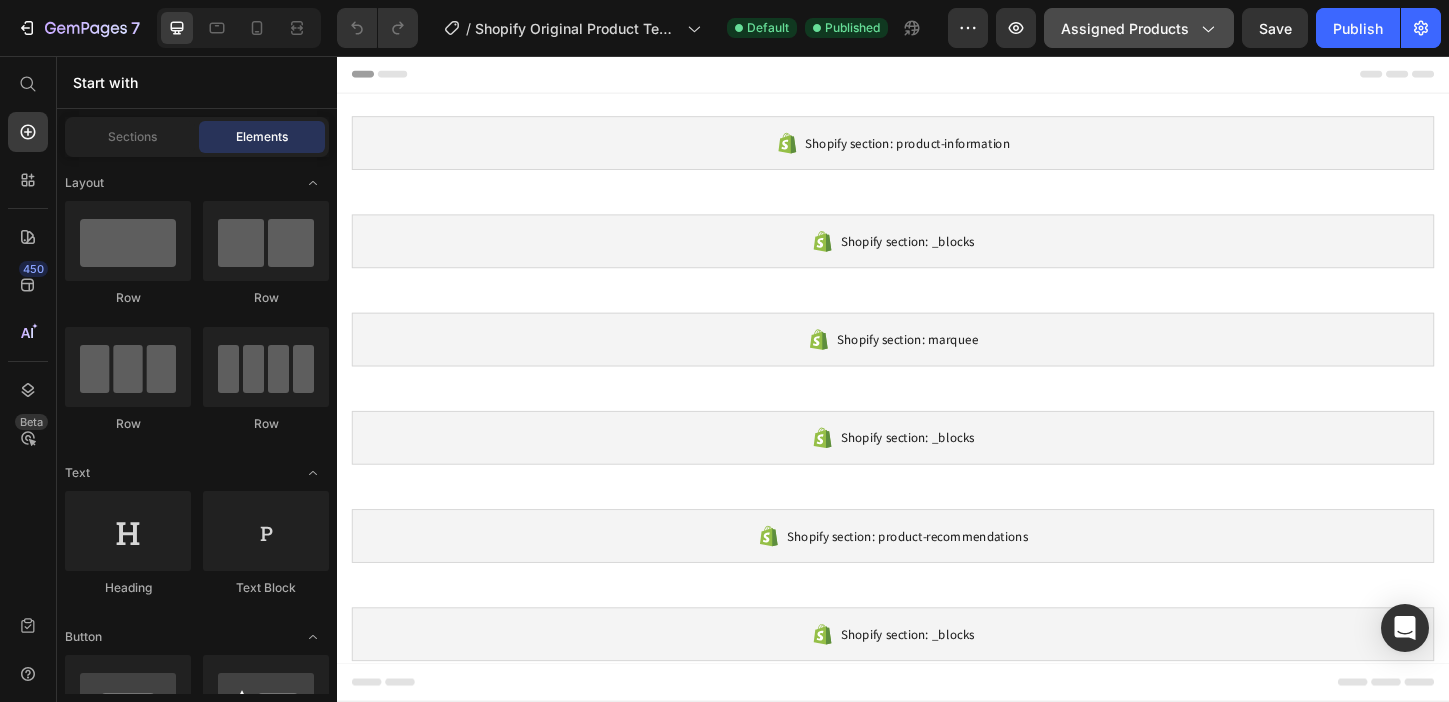 click on "Assigned Products" at bounding box center (1139, 28) 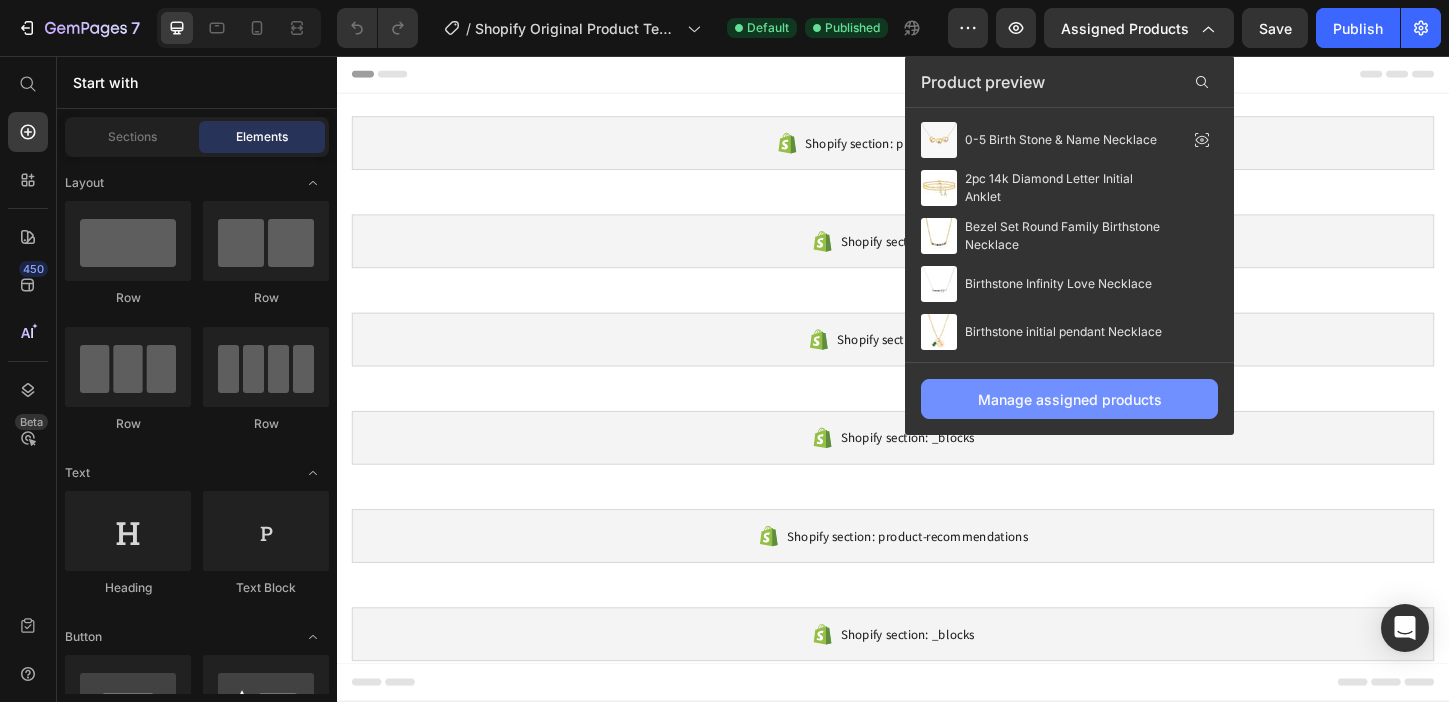 click on "Manage assigned products" at bounding box center [1070, 399] 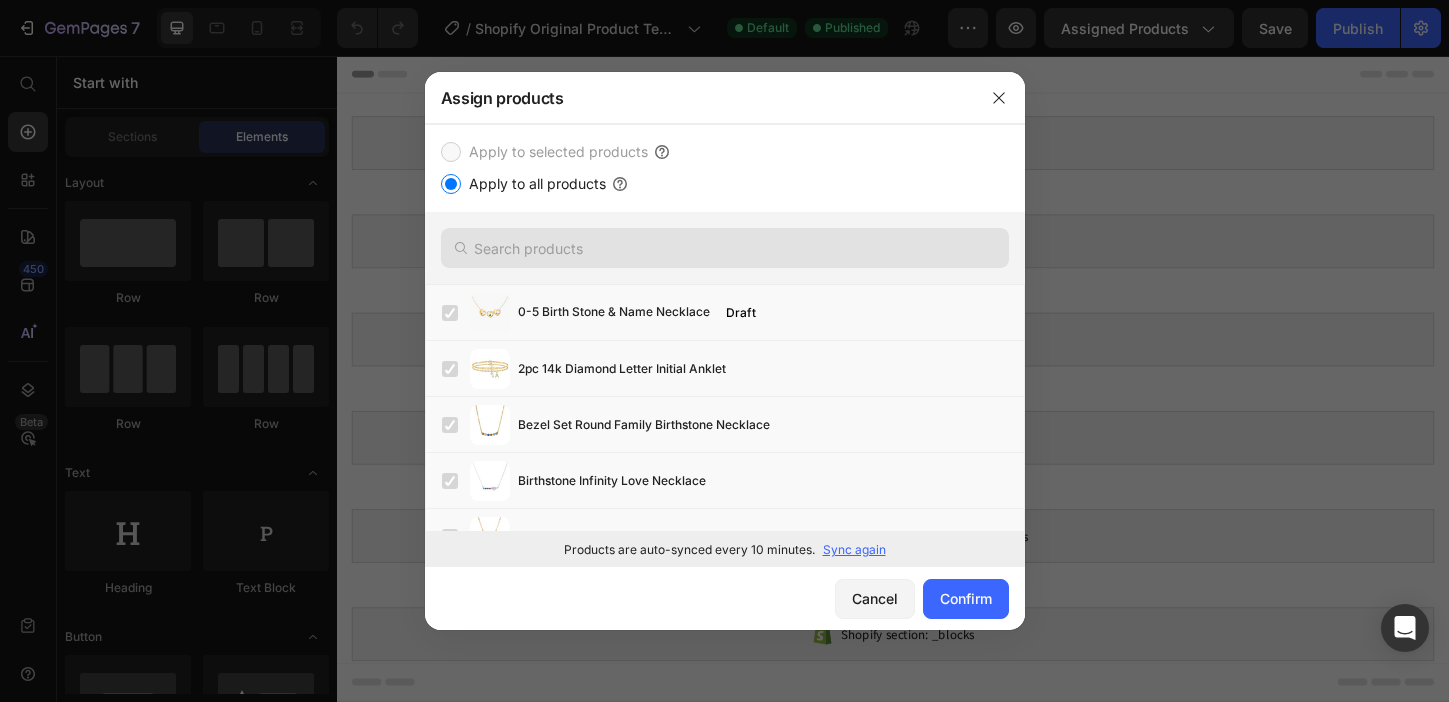 drag, startPoint x: 540, startPoint y: 219, endPoint x: 533, endPoint y: 235, distance: 17.464249 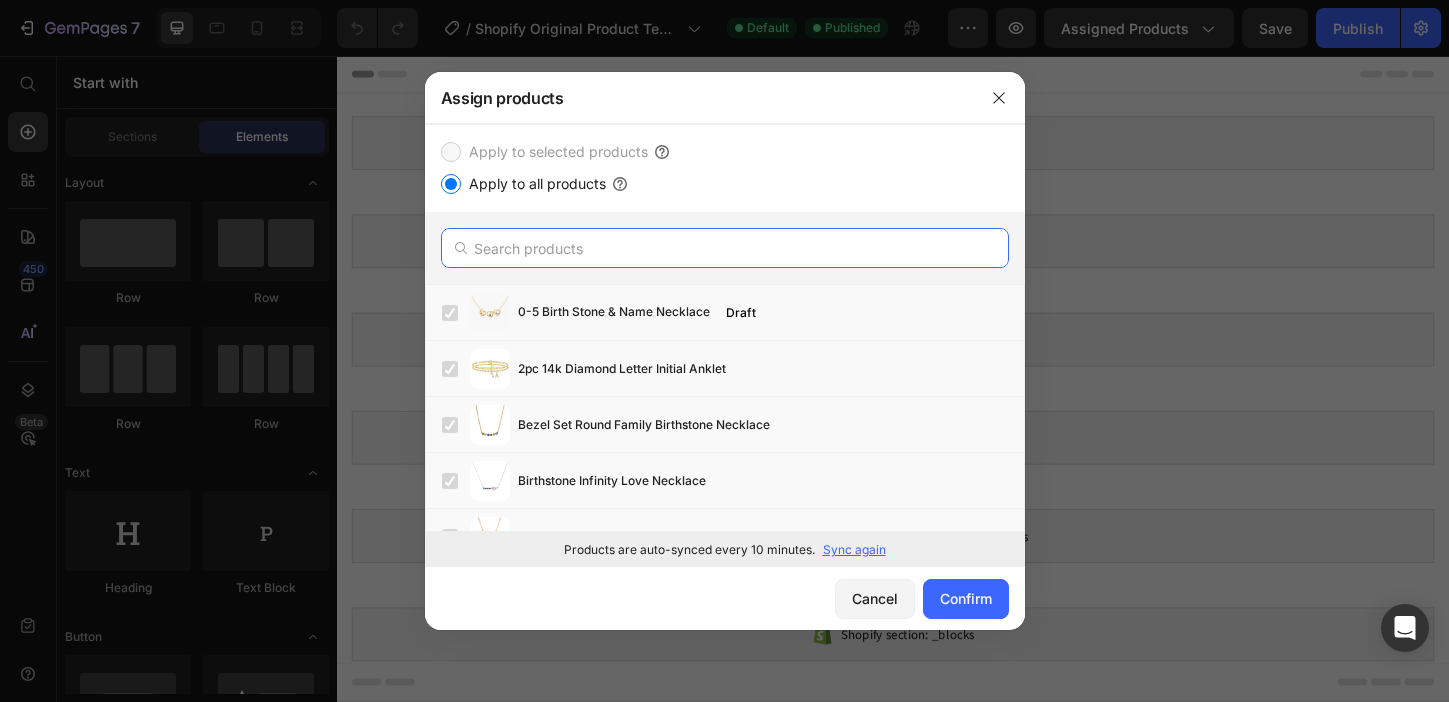 click at bounding box center [725, 248] 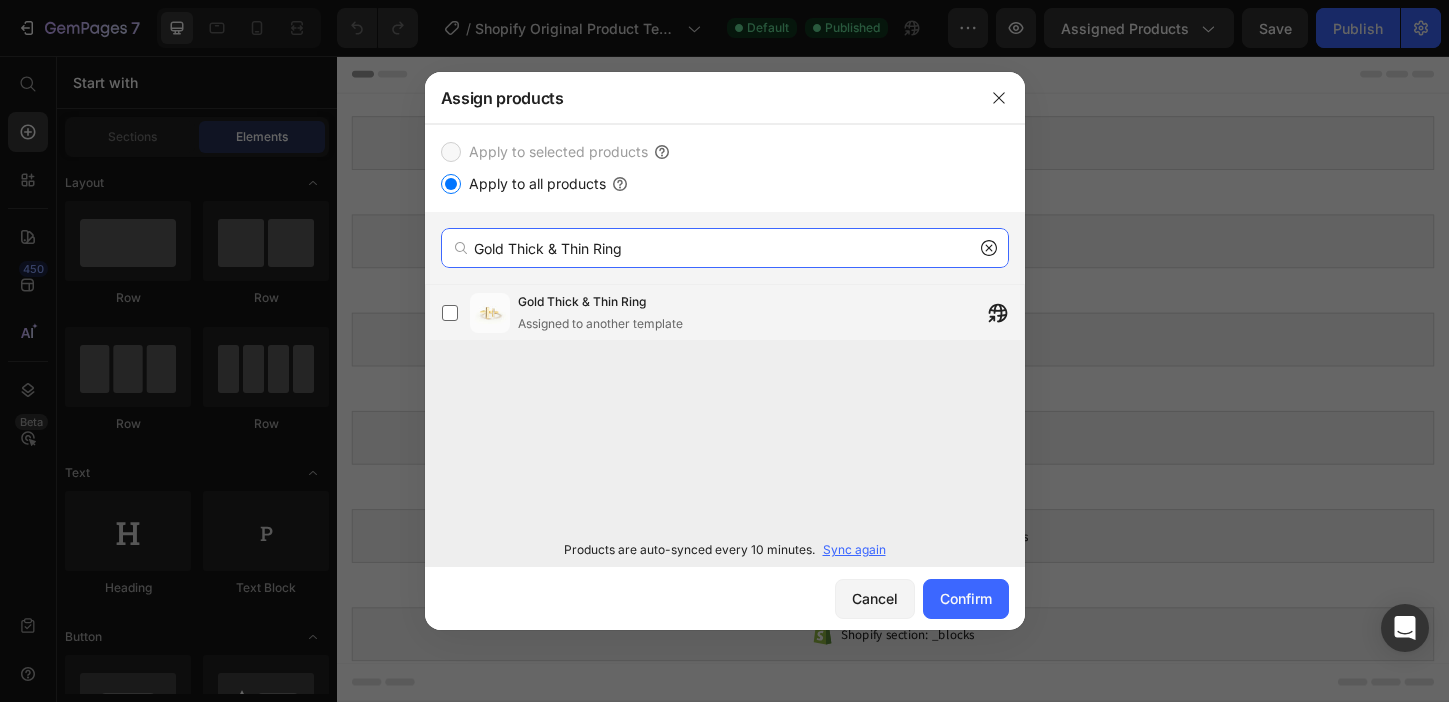 type on "Gold Thick & Thin Ring" 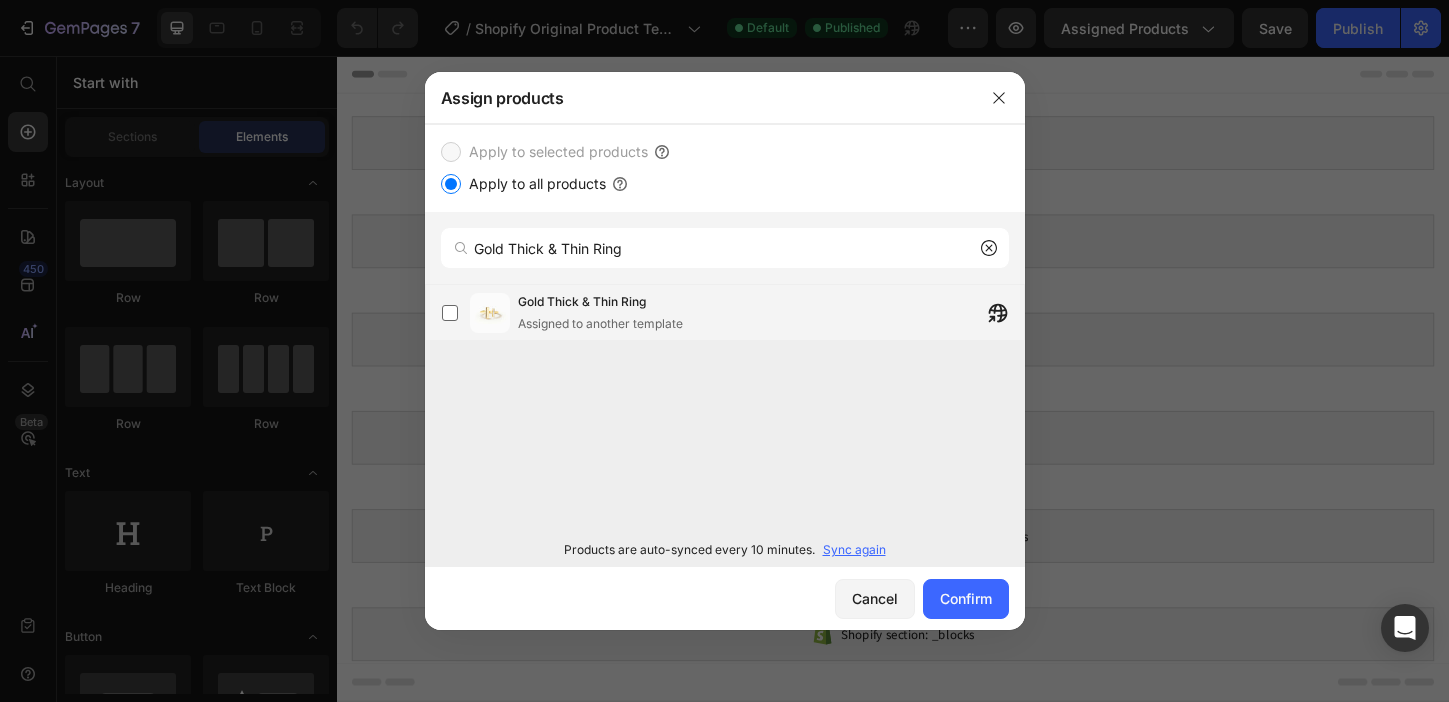 click on "Gold Thick & Thin Ring  Assigned to another template" at bounding box center [771, 313] 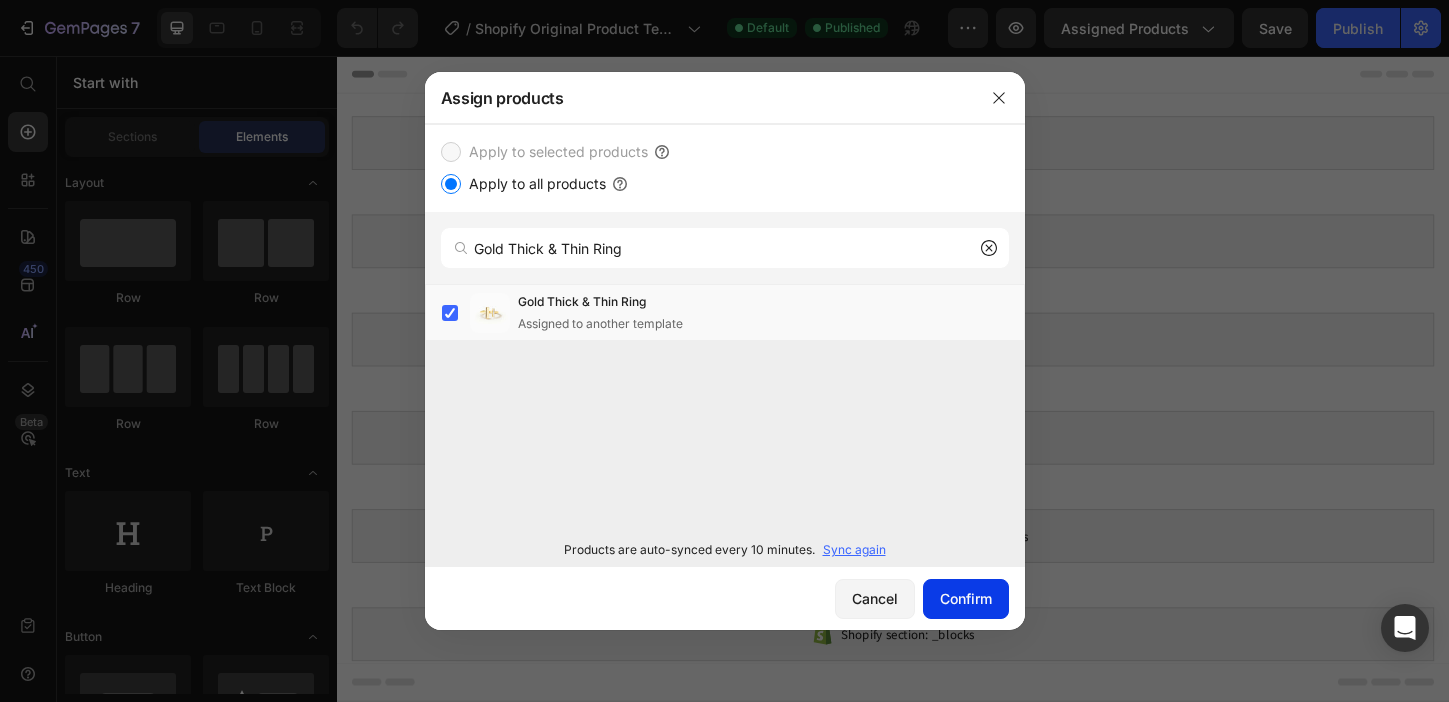 click on "Confirm" at bounding box center (966, 598) 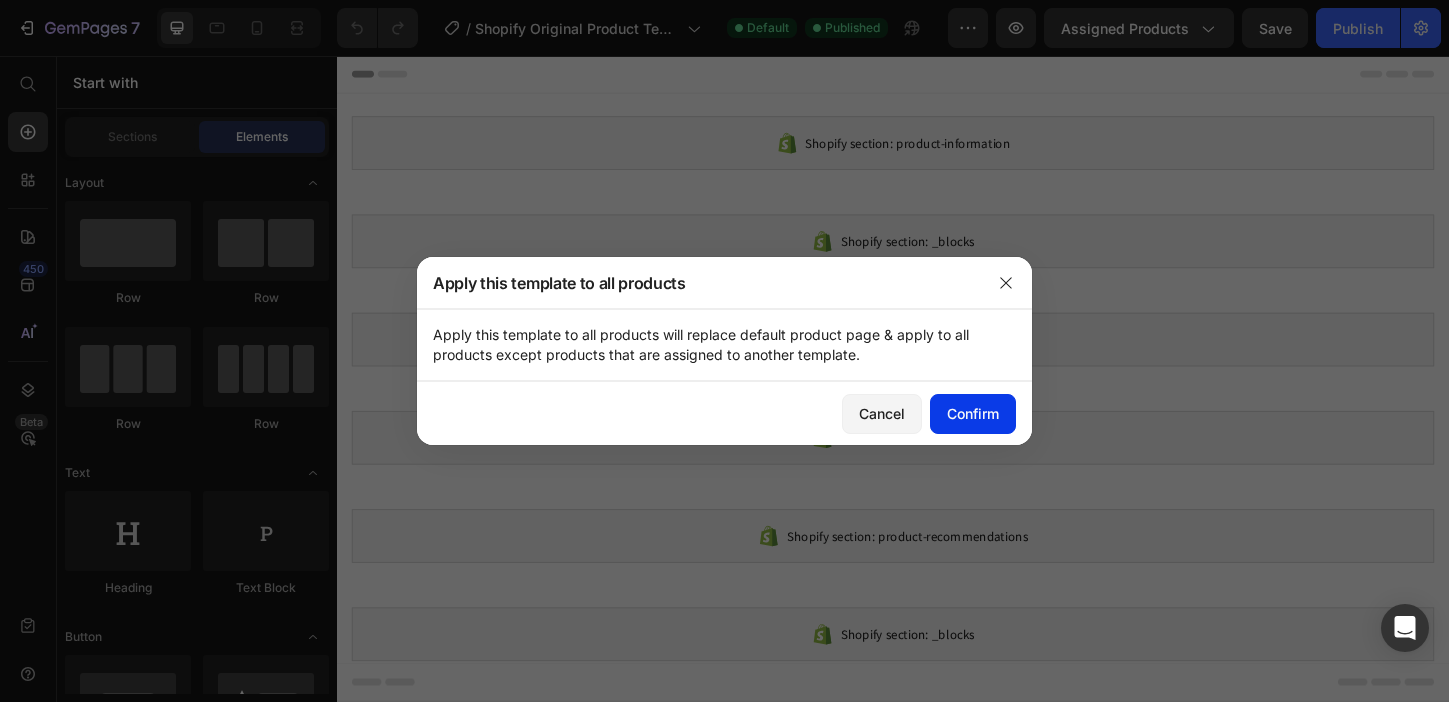 click on "Confirm" 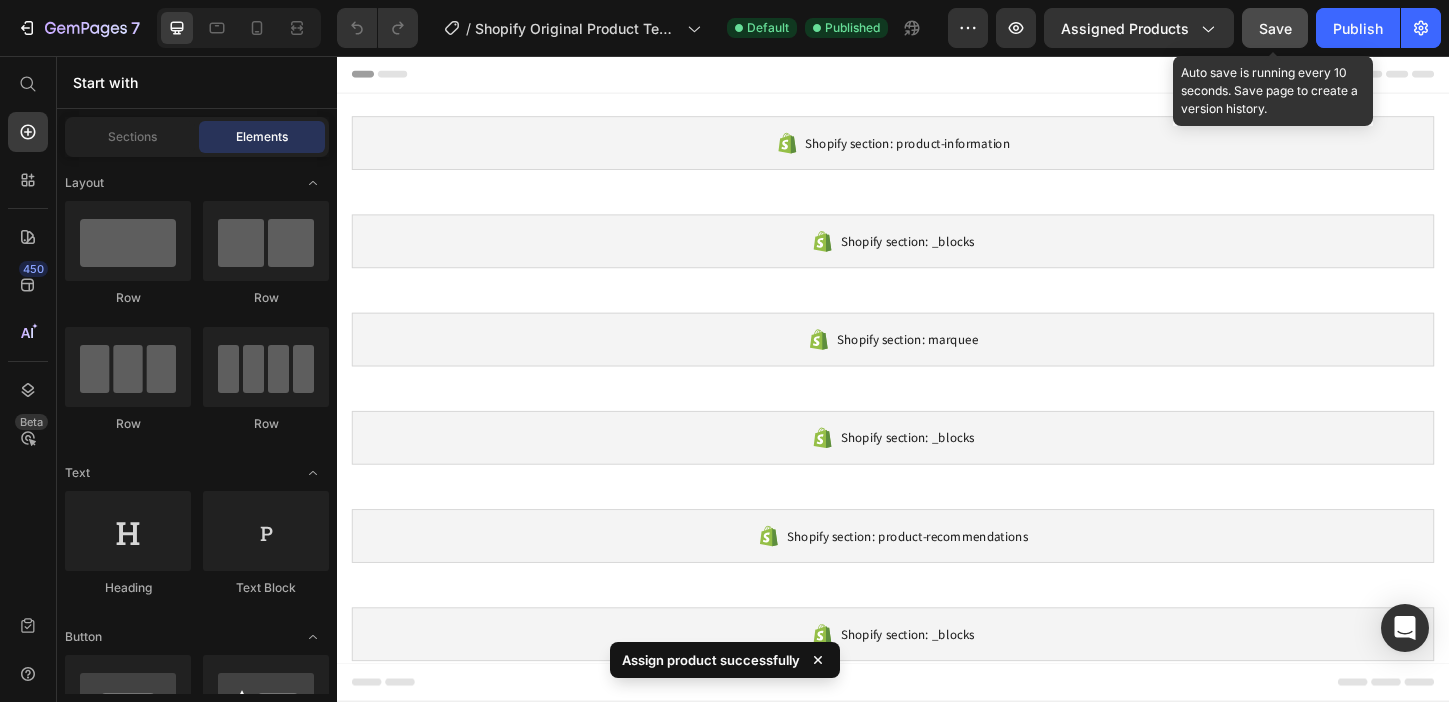 click on "Save" at bounding box center [1275, 28] 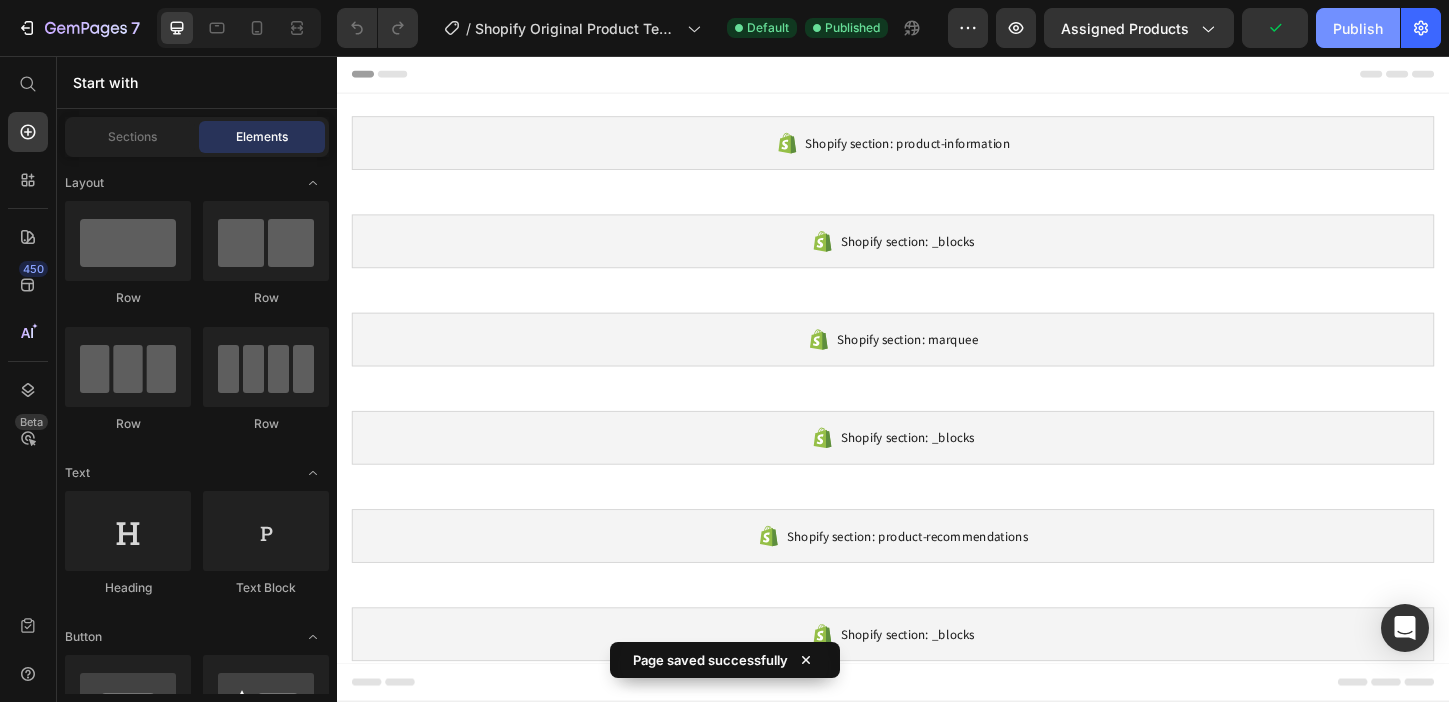 click on "Publish" at bounding box center [1358, 28] 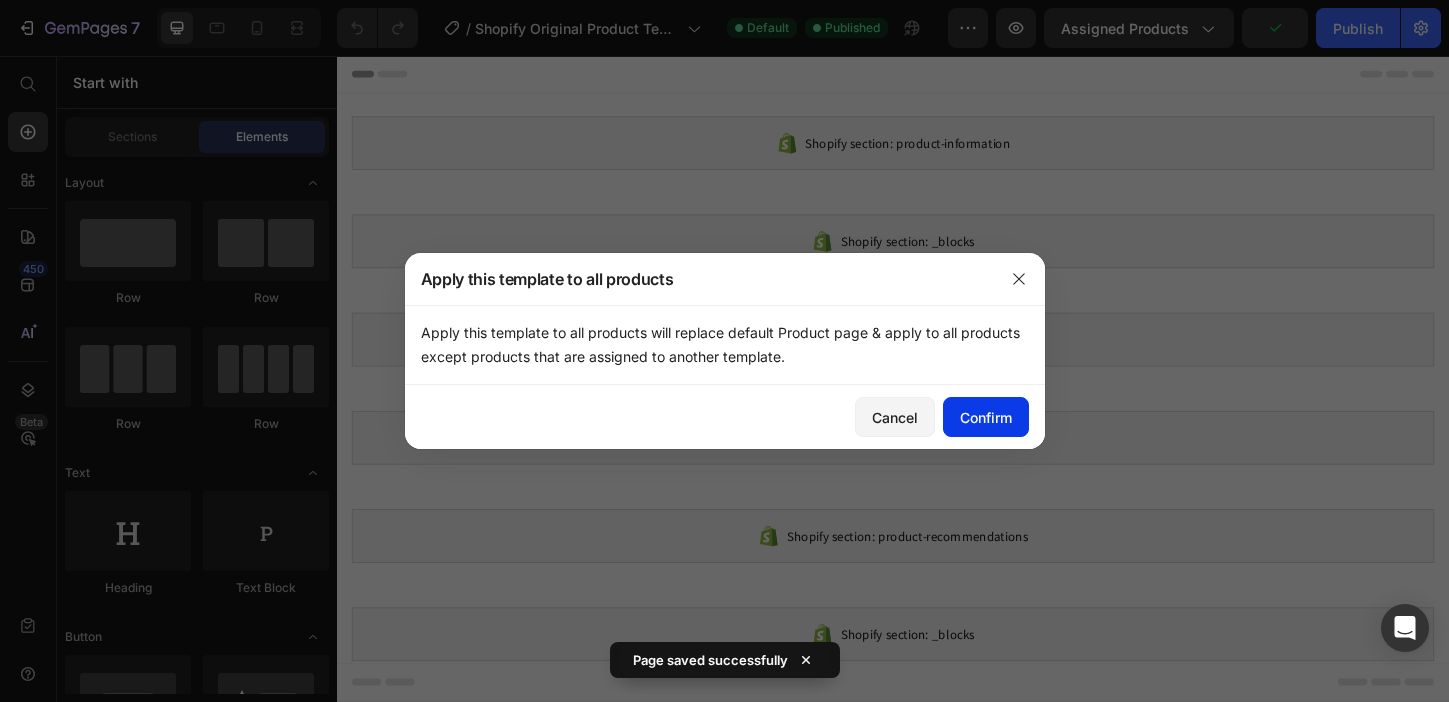 click on "Confirm" 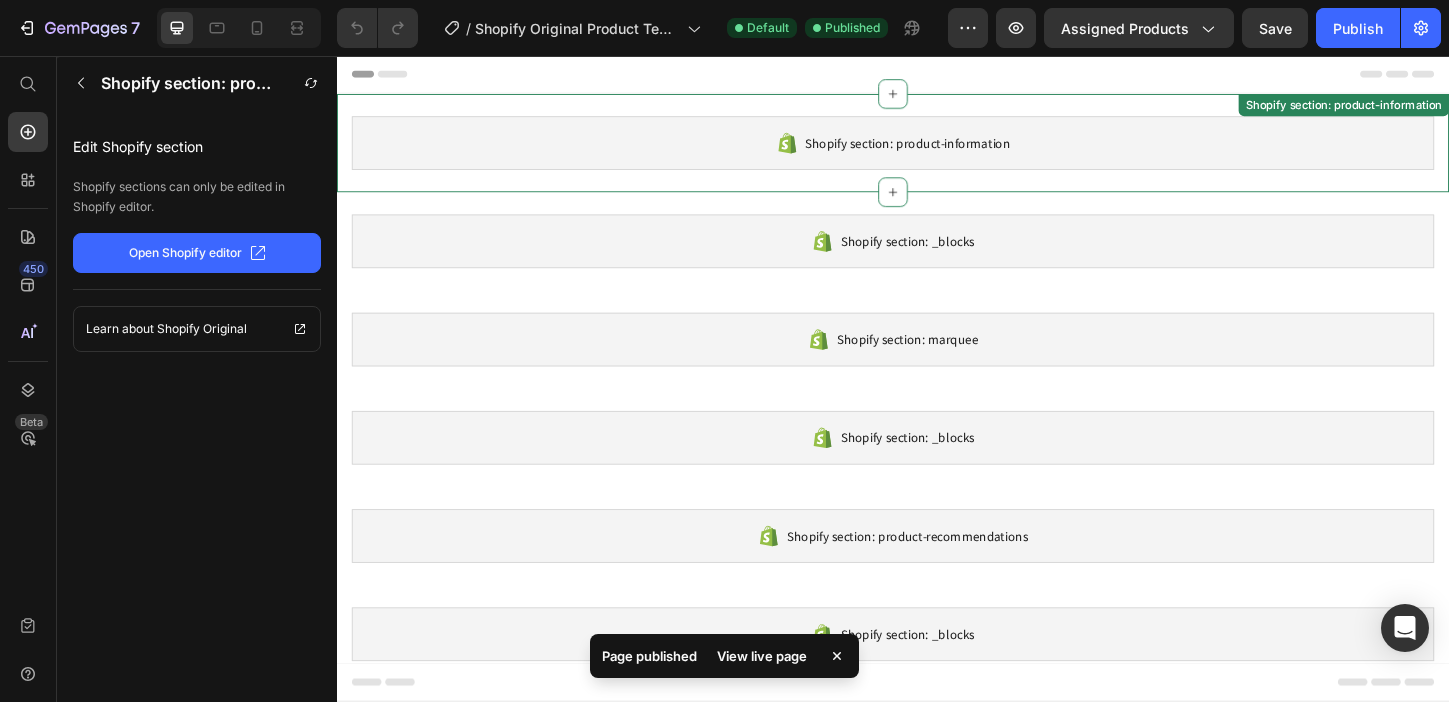 click on "Shopify section: product-information" at bounding box center (937, 150) 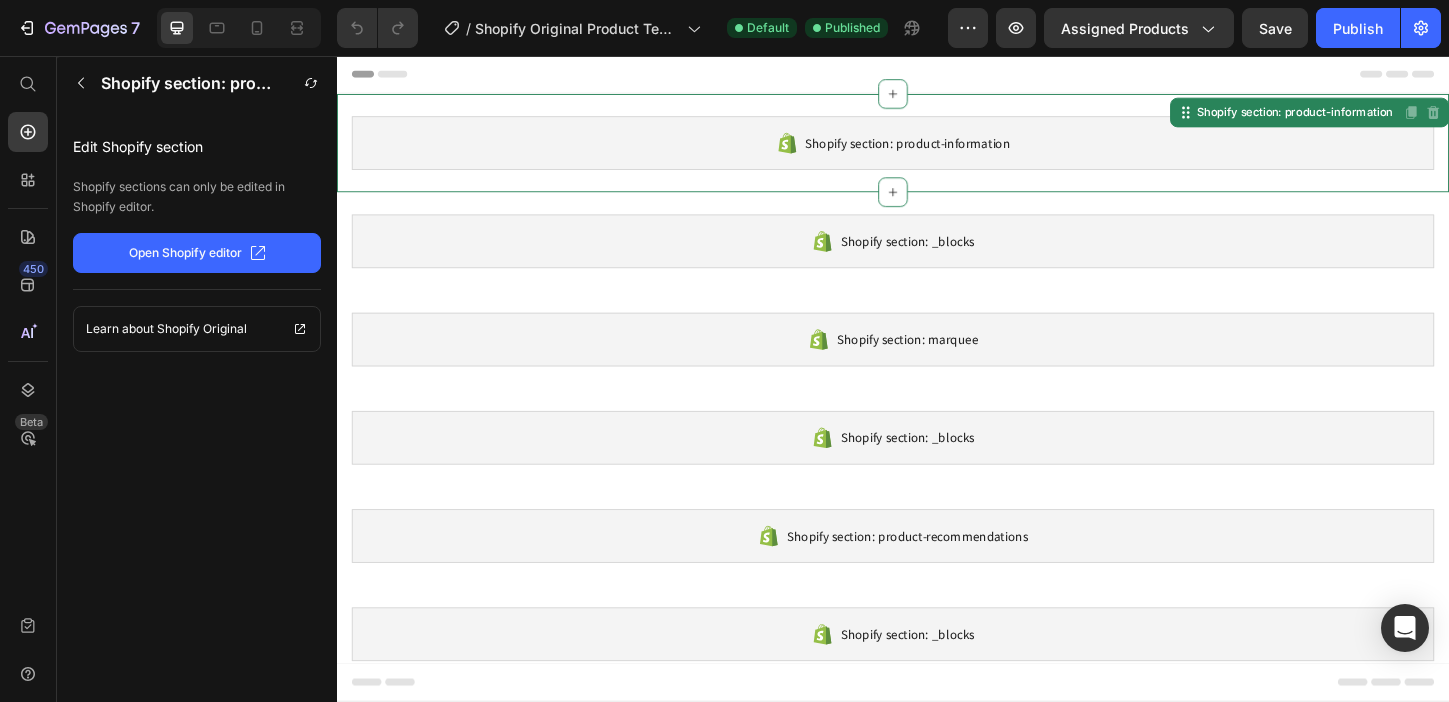 click on "Open Shopify editor" 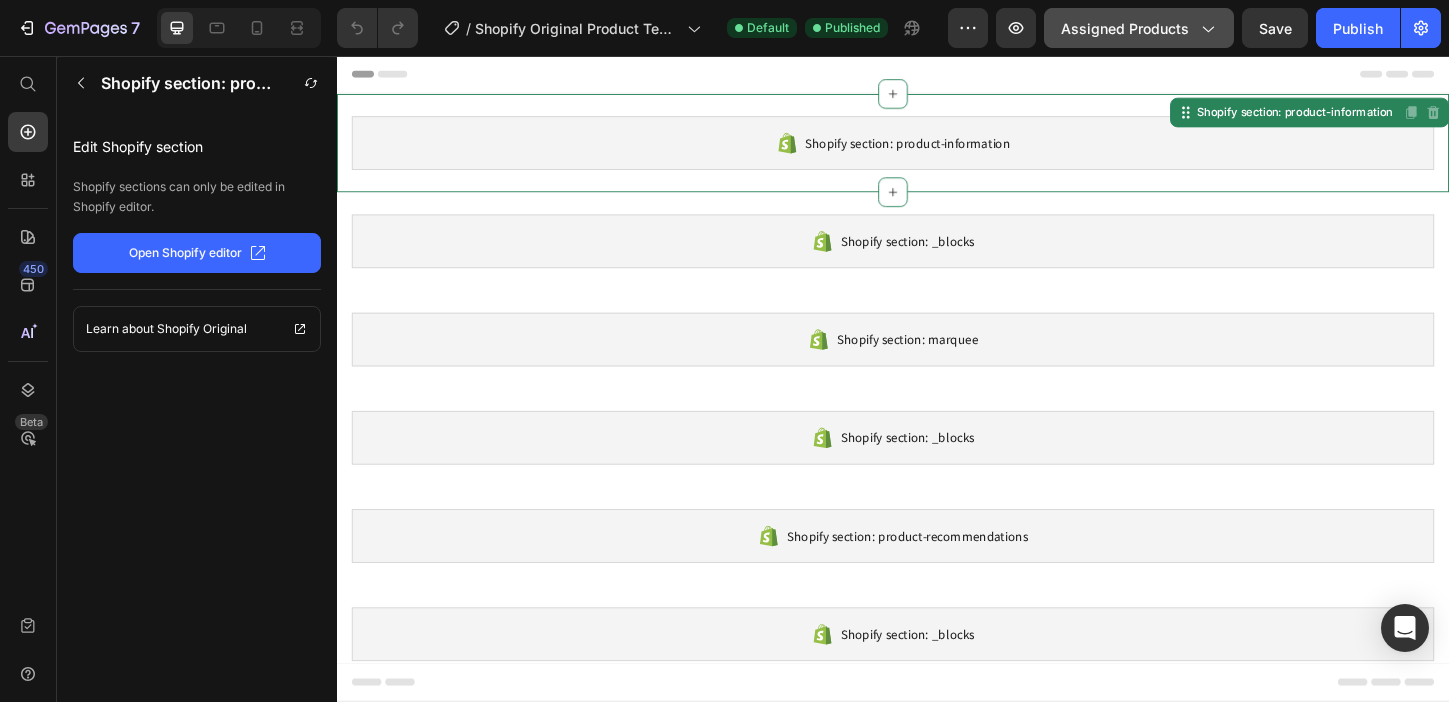 click on "Assigned Products" at bounding box center [1139, 28] 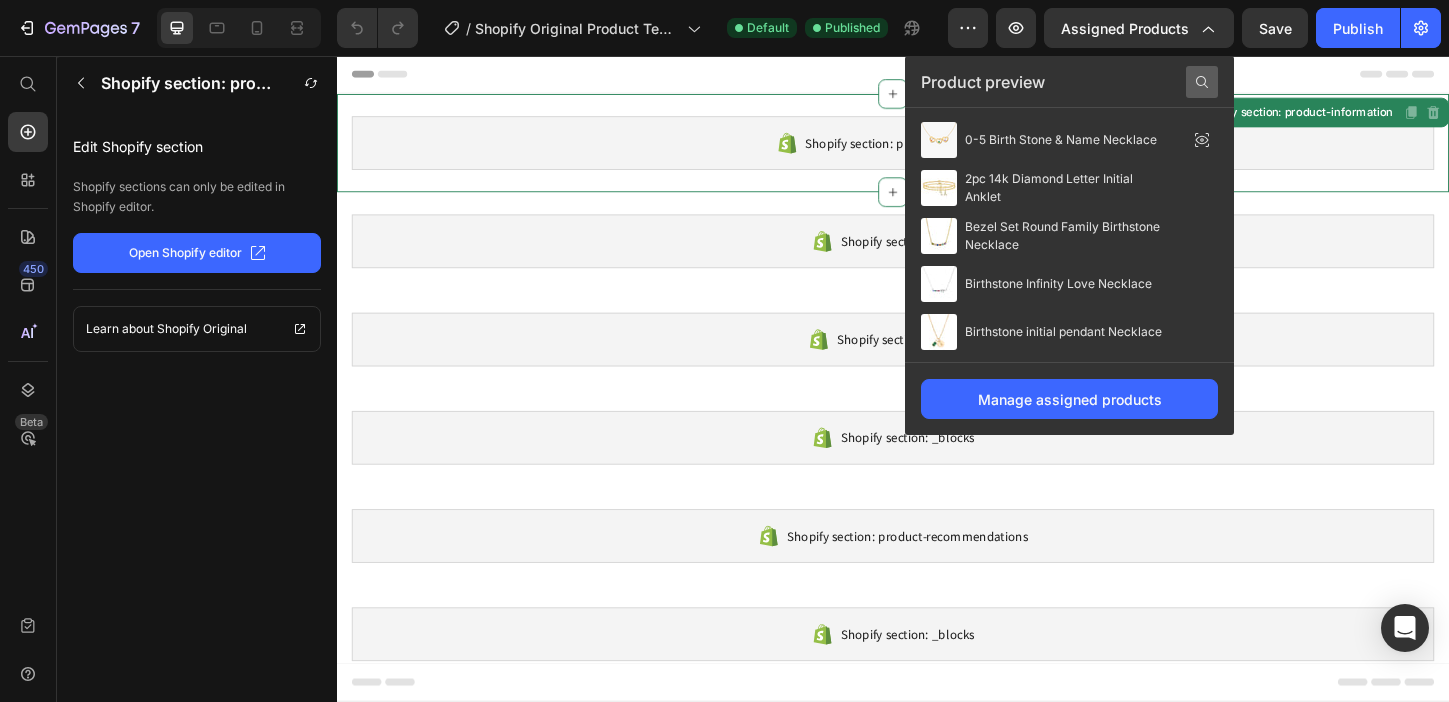 click 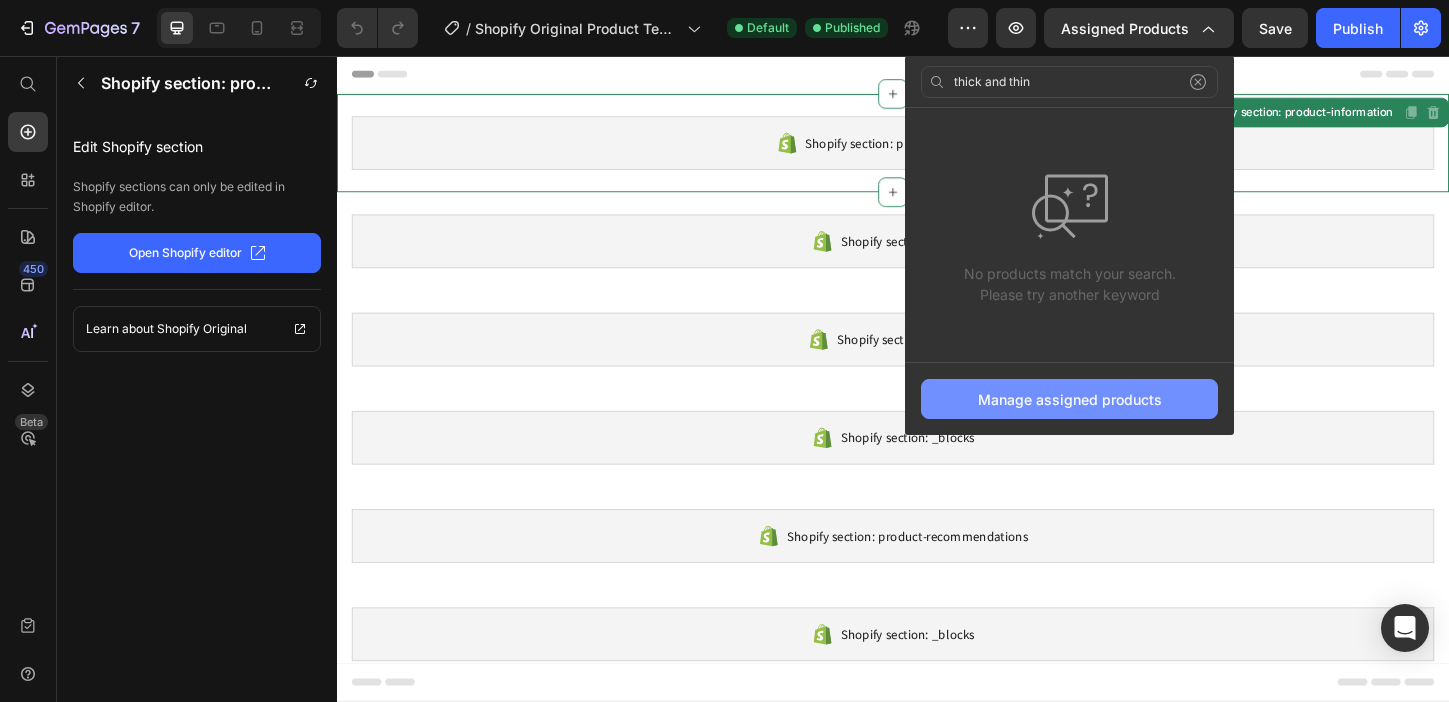 type on "thick and thin" 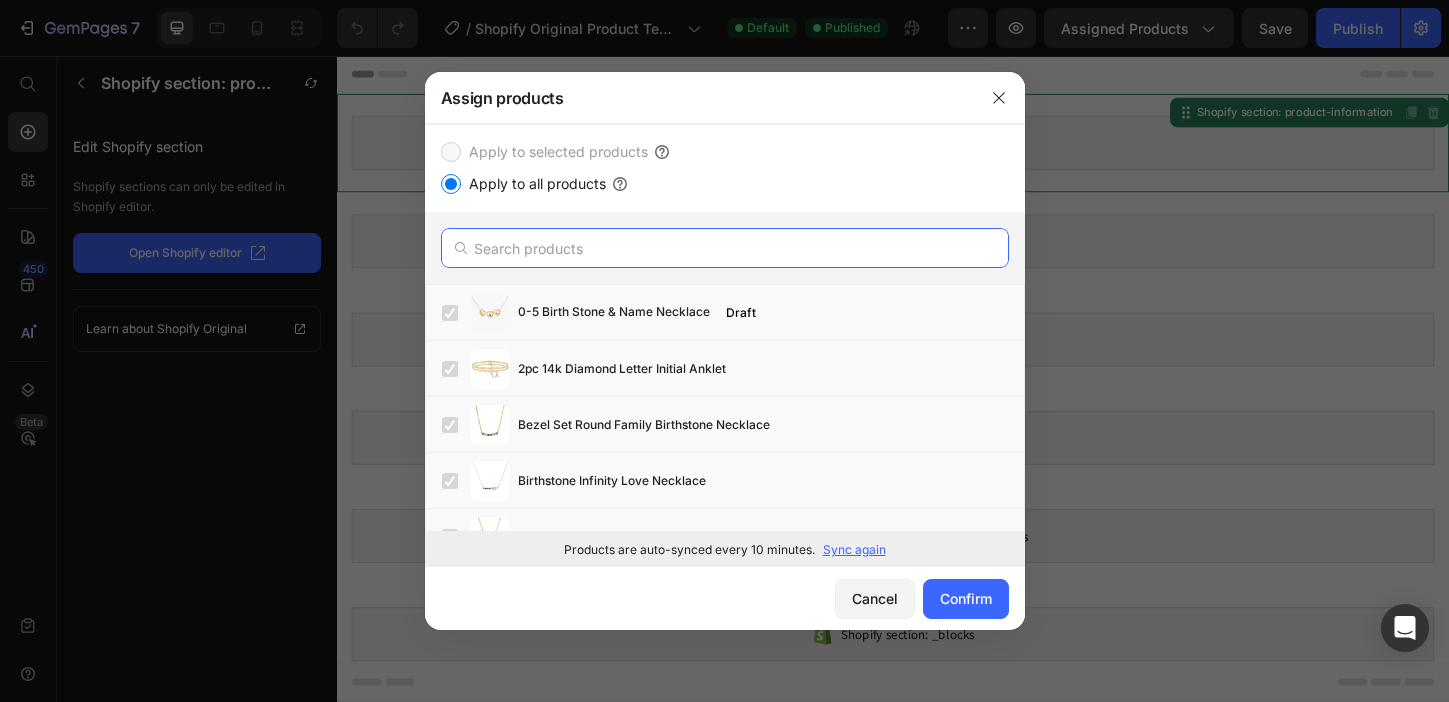 click at bounding box center (725, 248) 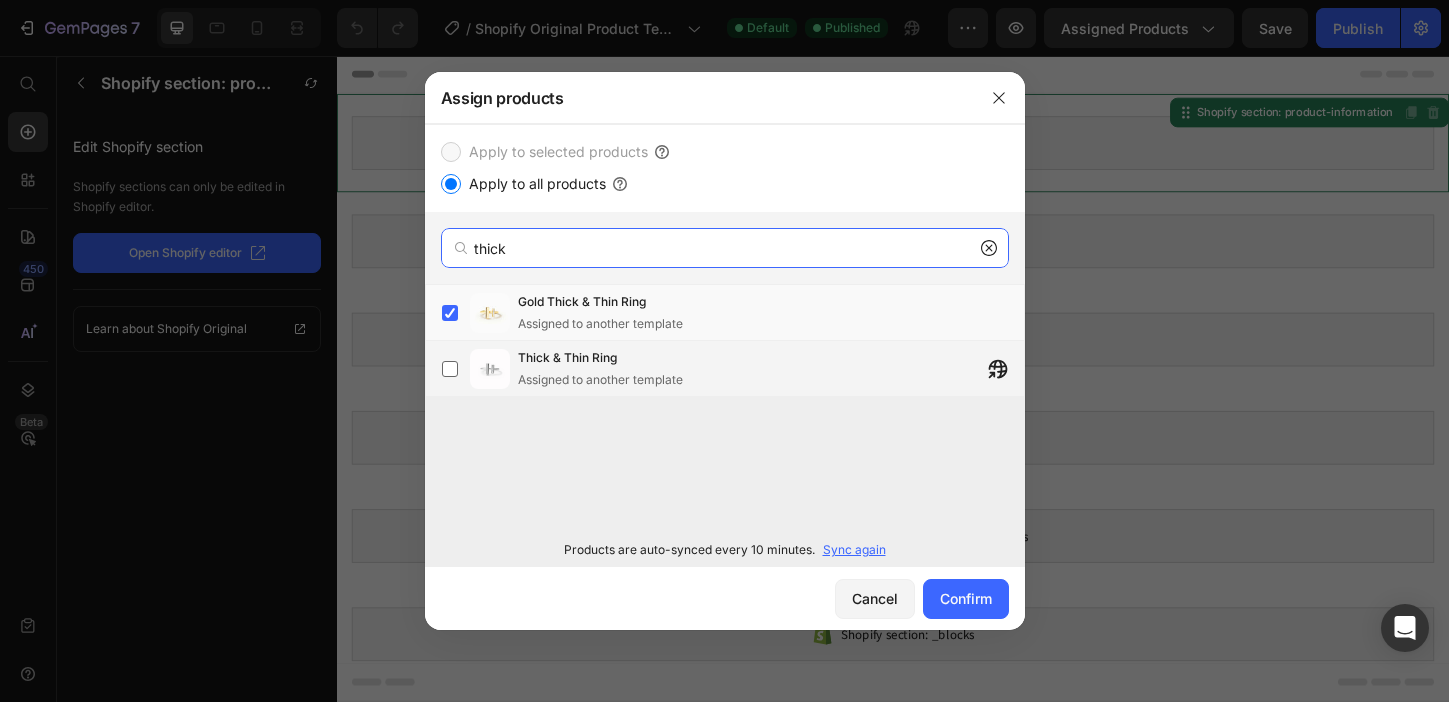 type on "thick" 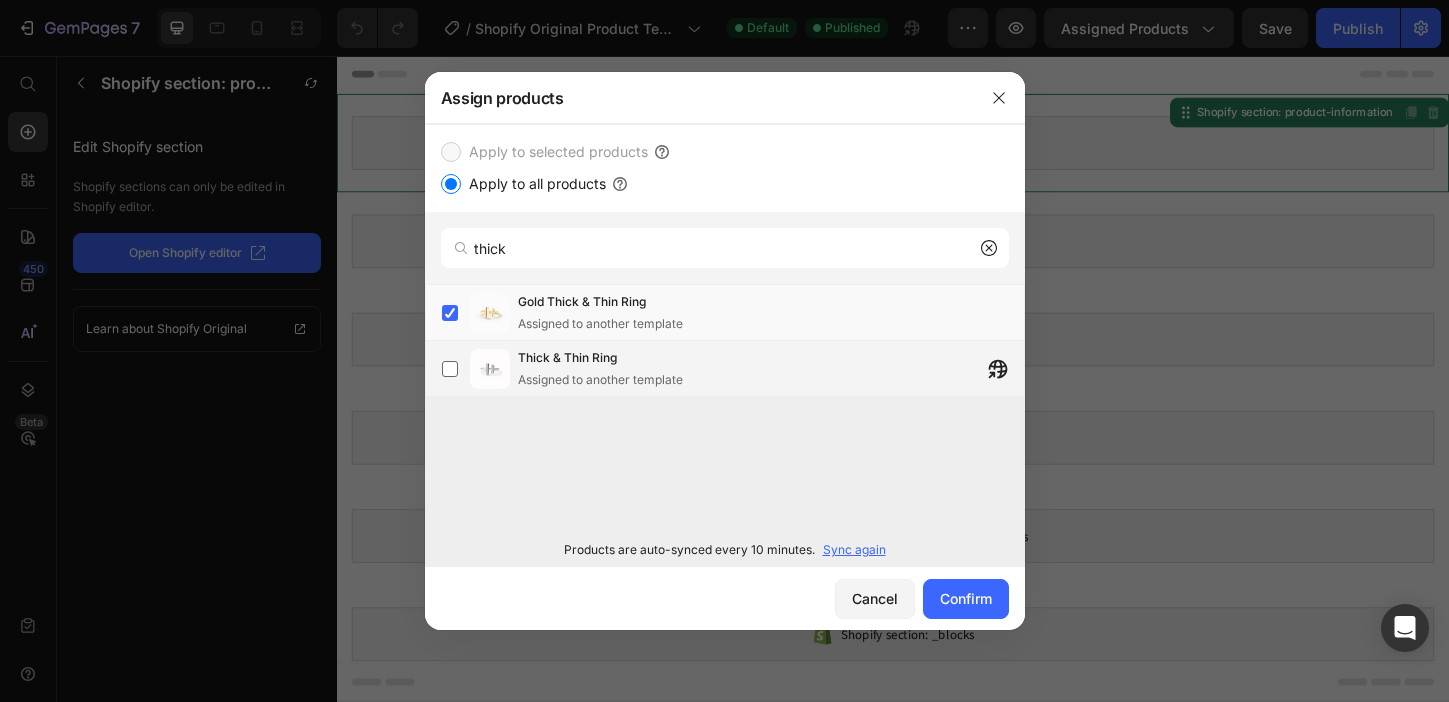 click on "Assigned to another template" at bounding box center [600, 380] 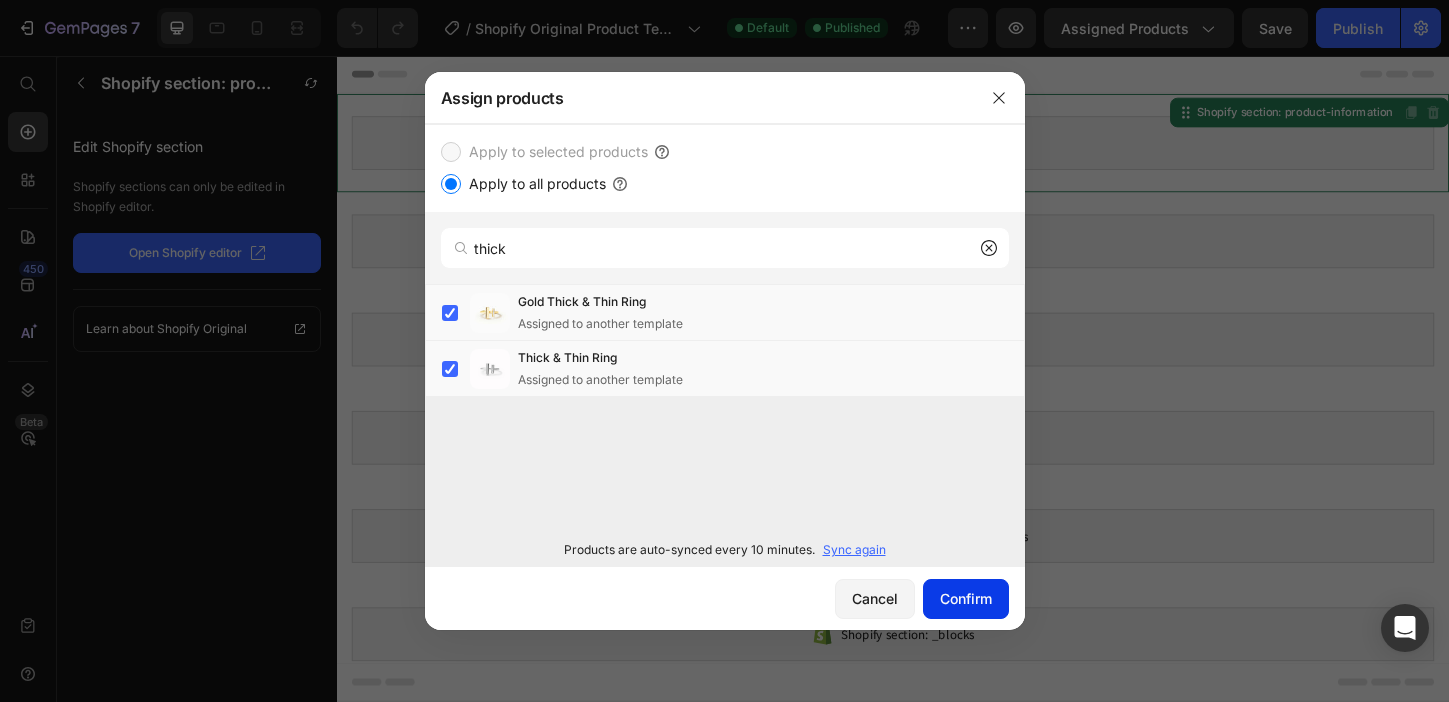 click on "Confirm" at bounding box center [966, 598] 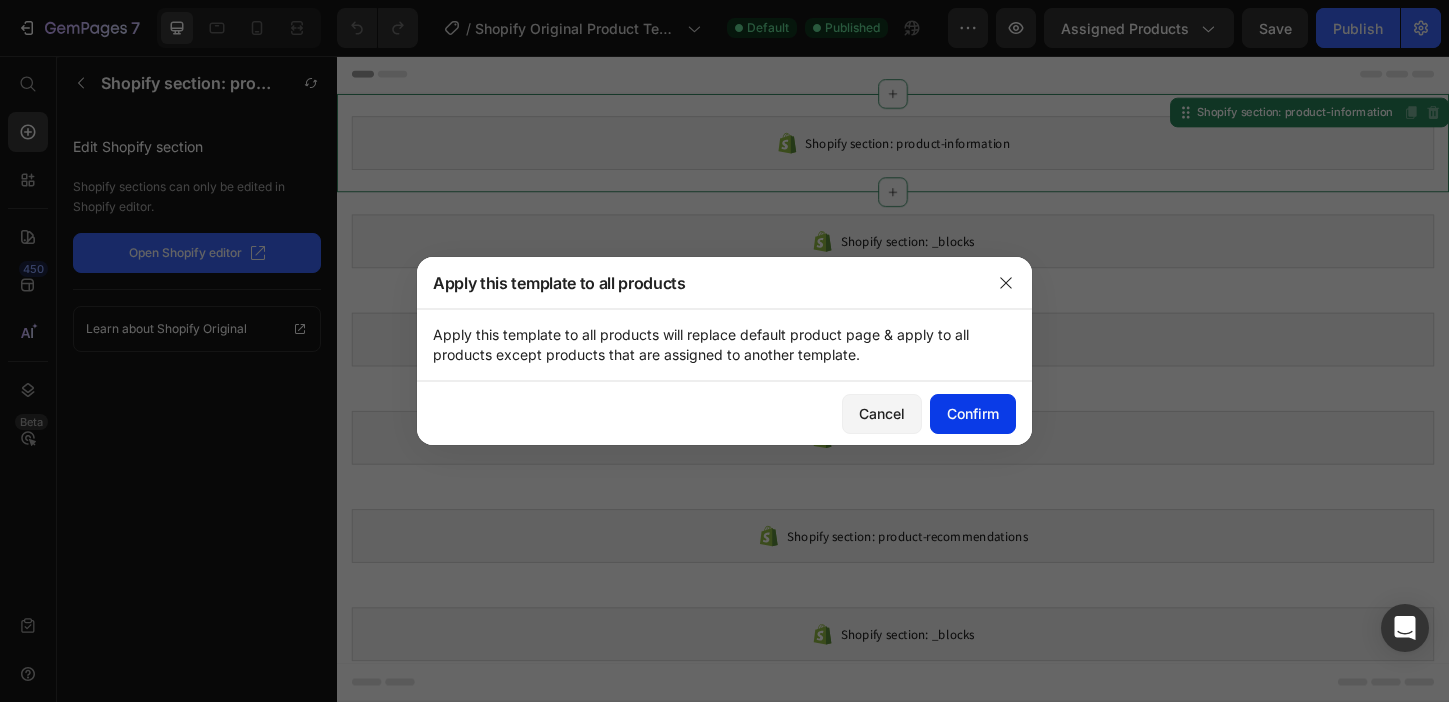click on "Confirm" at bounding box center [973, 413] 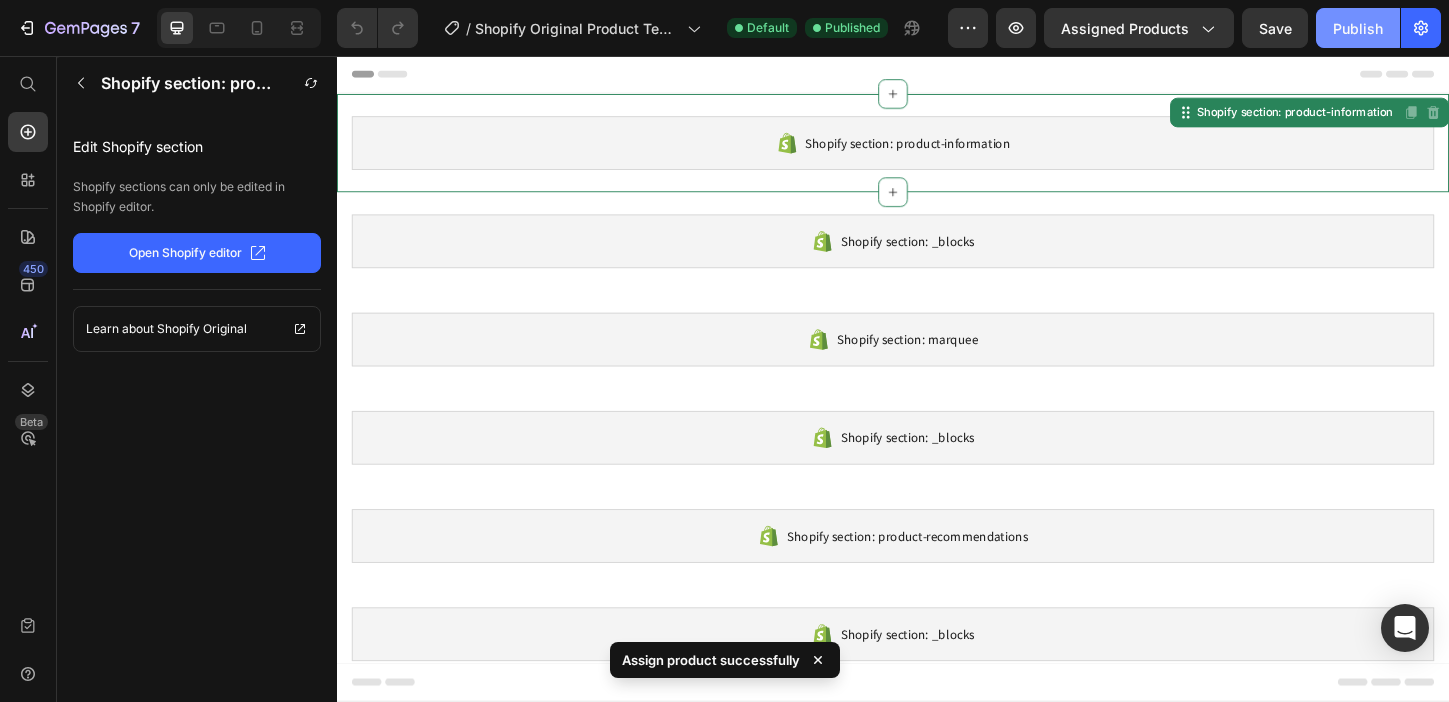 click on "Publish" at bounding box center (1358, 28) 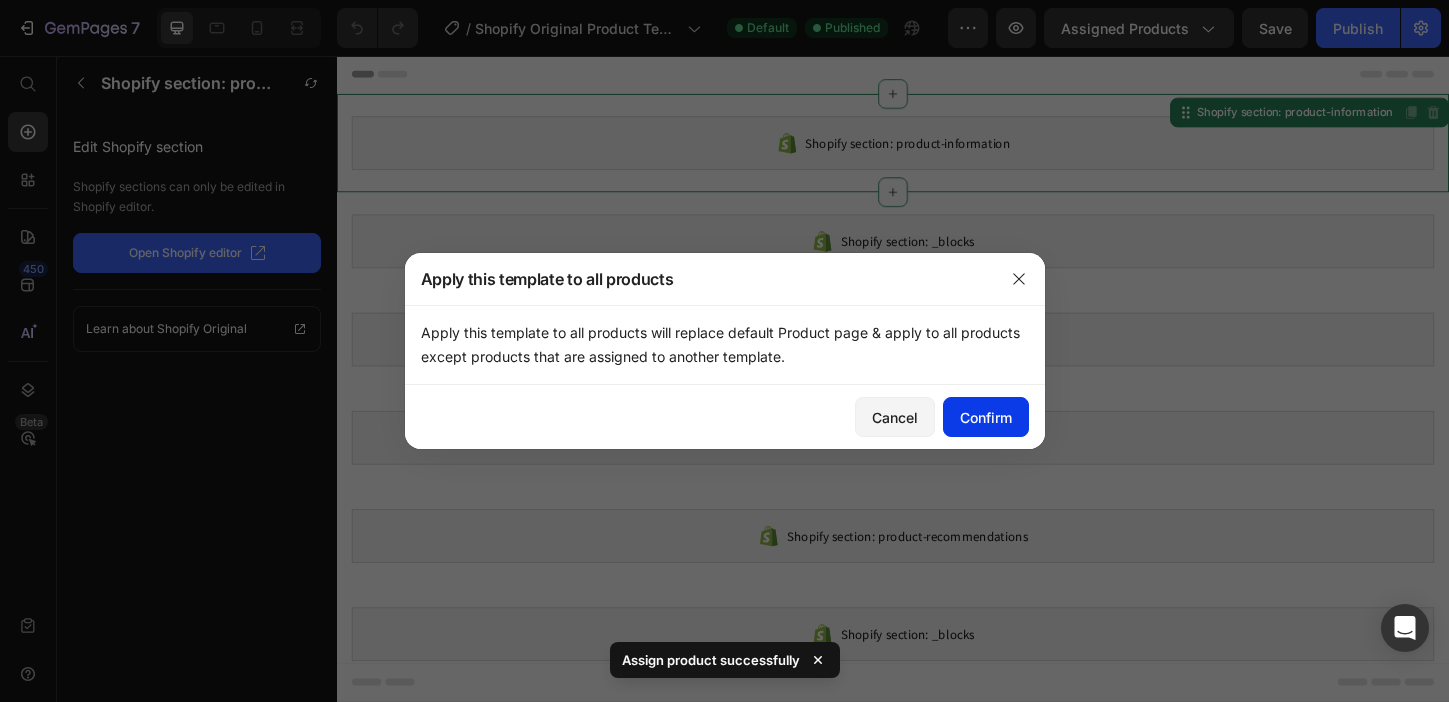 click on "Confirm" at bounding box center (986, 417) 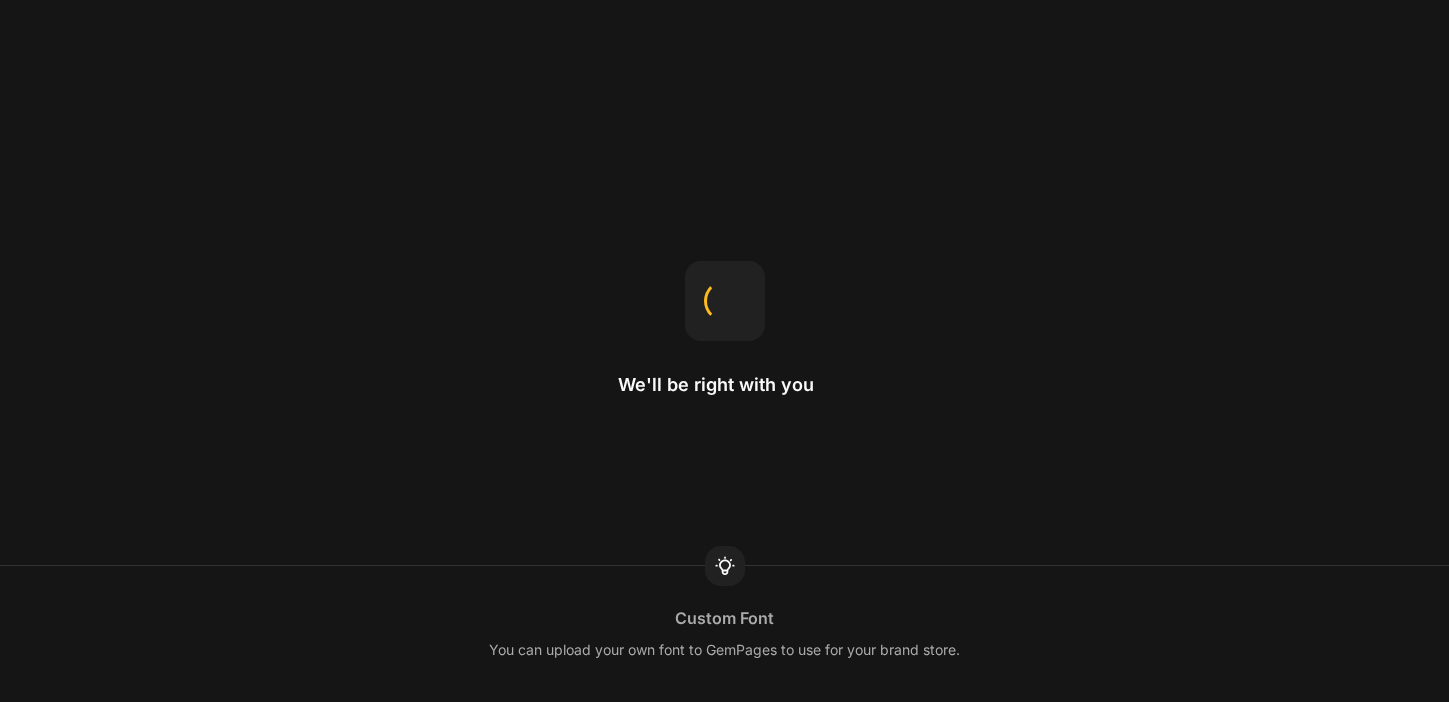 scroll, scrollTop: 0, scrollLeft: 0, axis: both 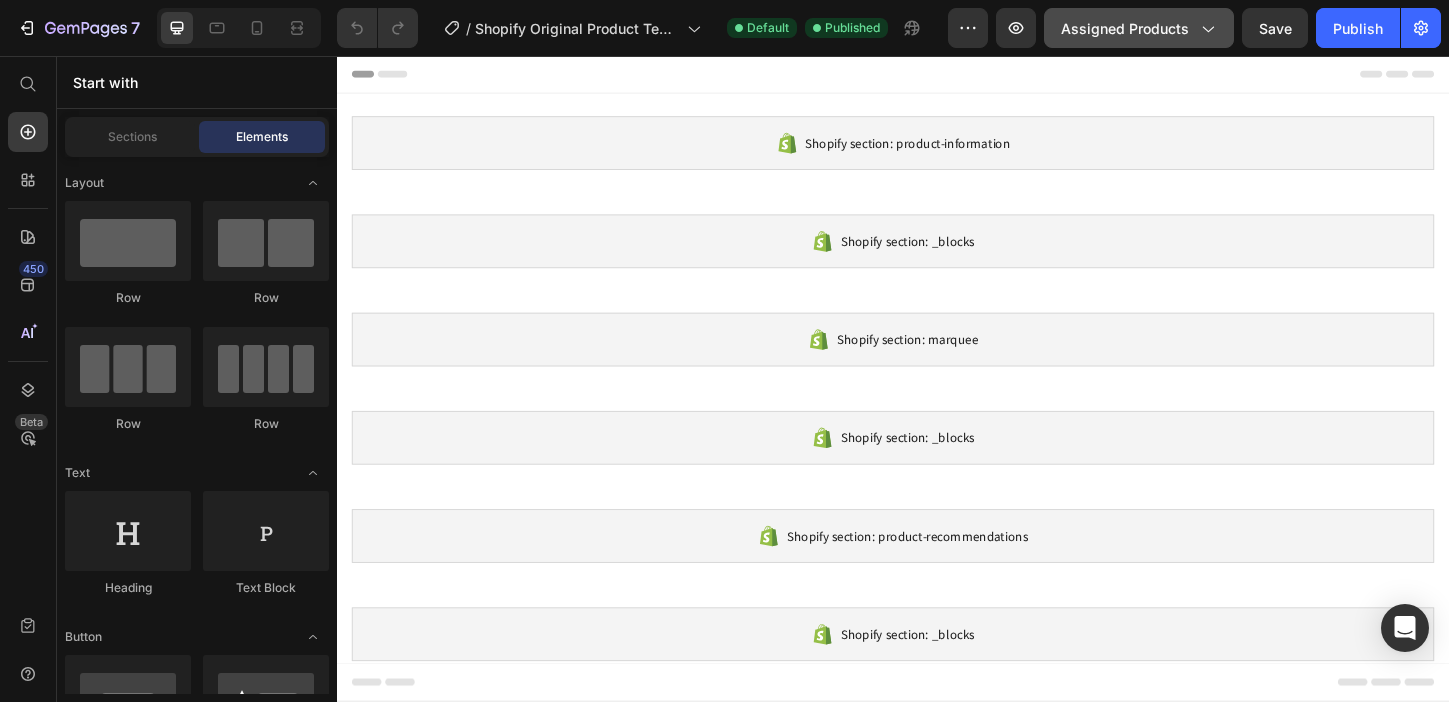 click on "Assigned Products" 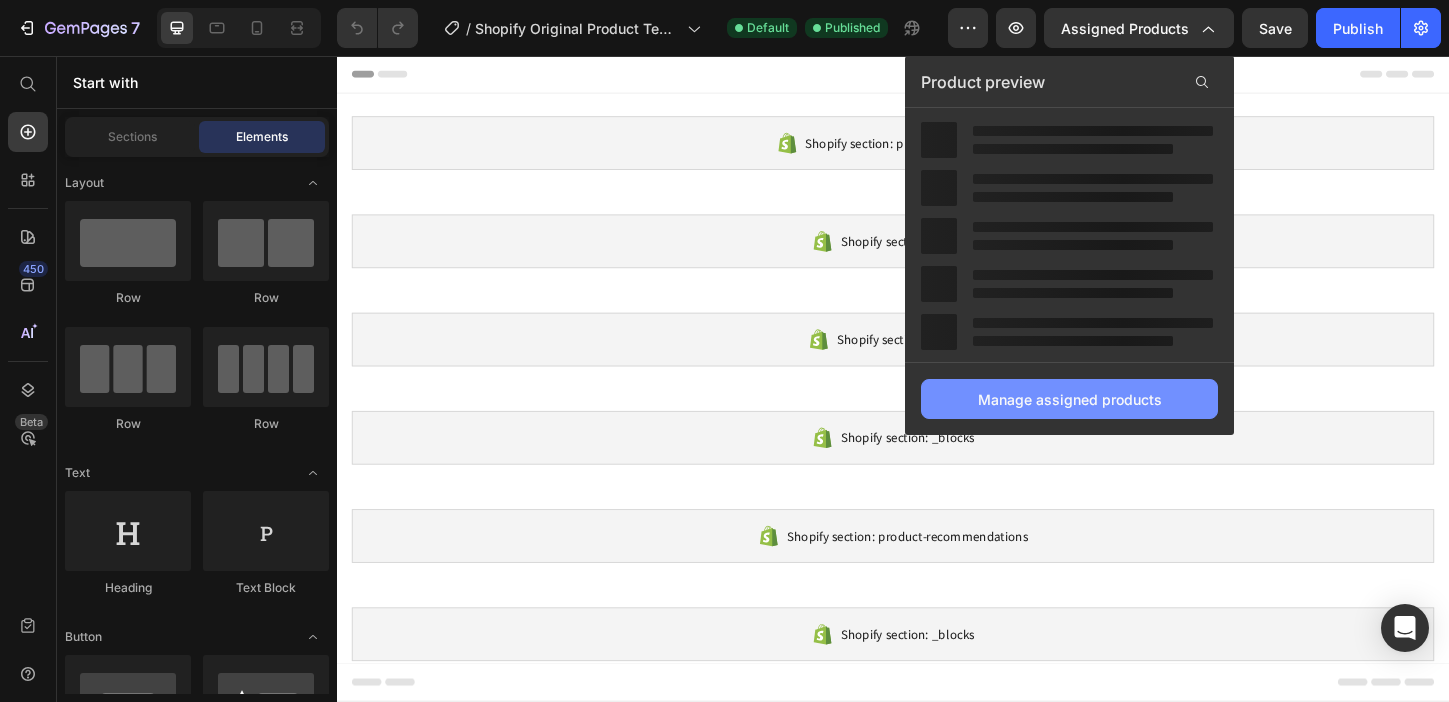 click on "Manage assigned products" at bounding box center [1070, 399] 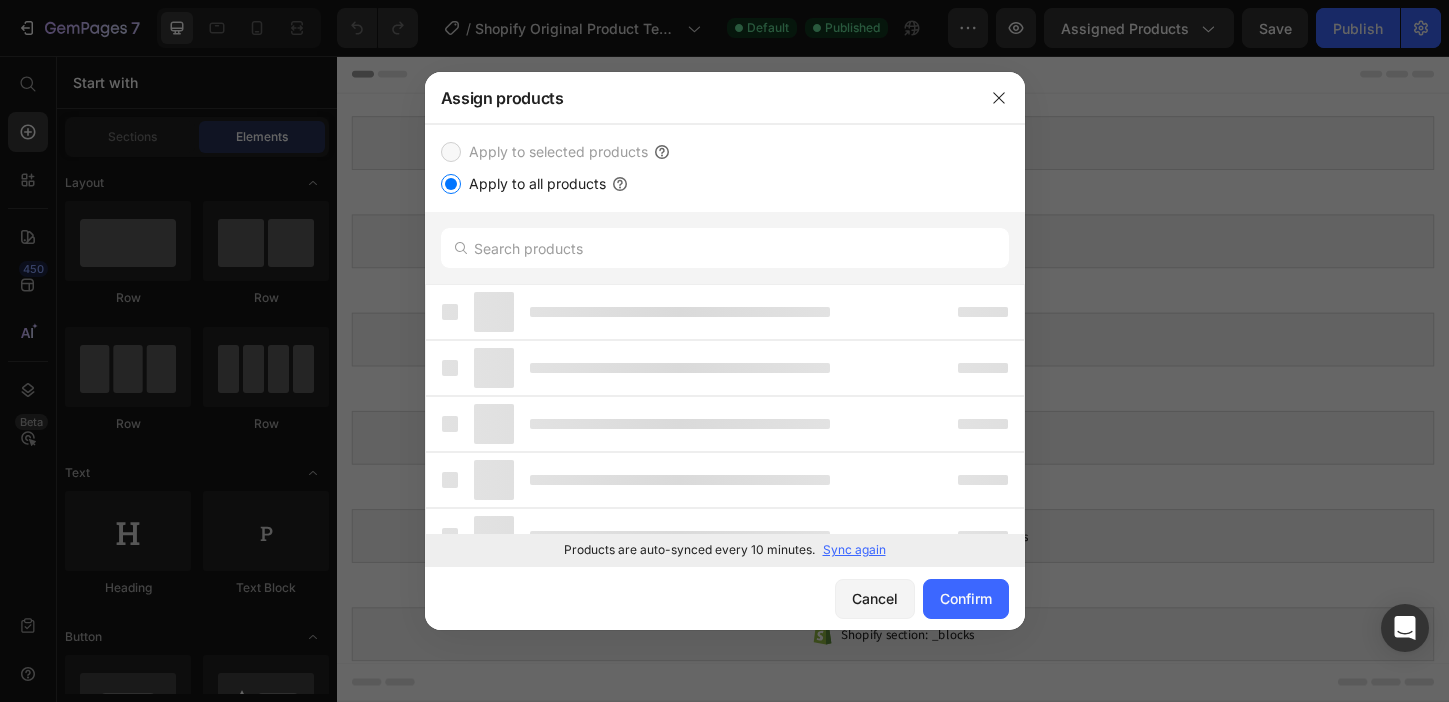 scroll, scrollTop: 0, scrollLeft: 0, axis: both 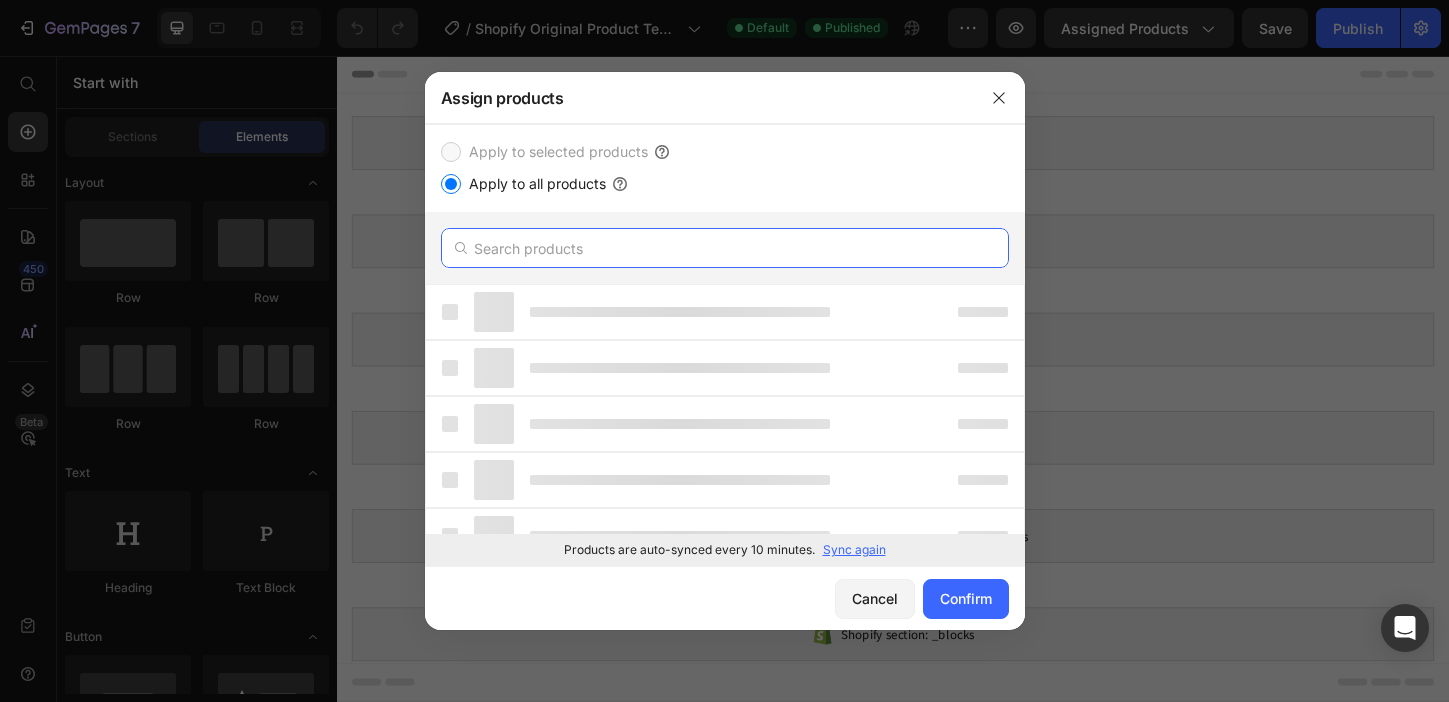 click at bounding box center [725, 248] 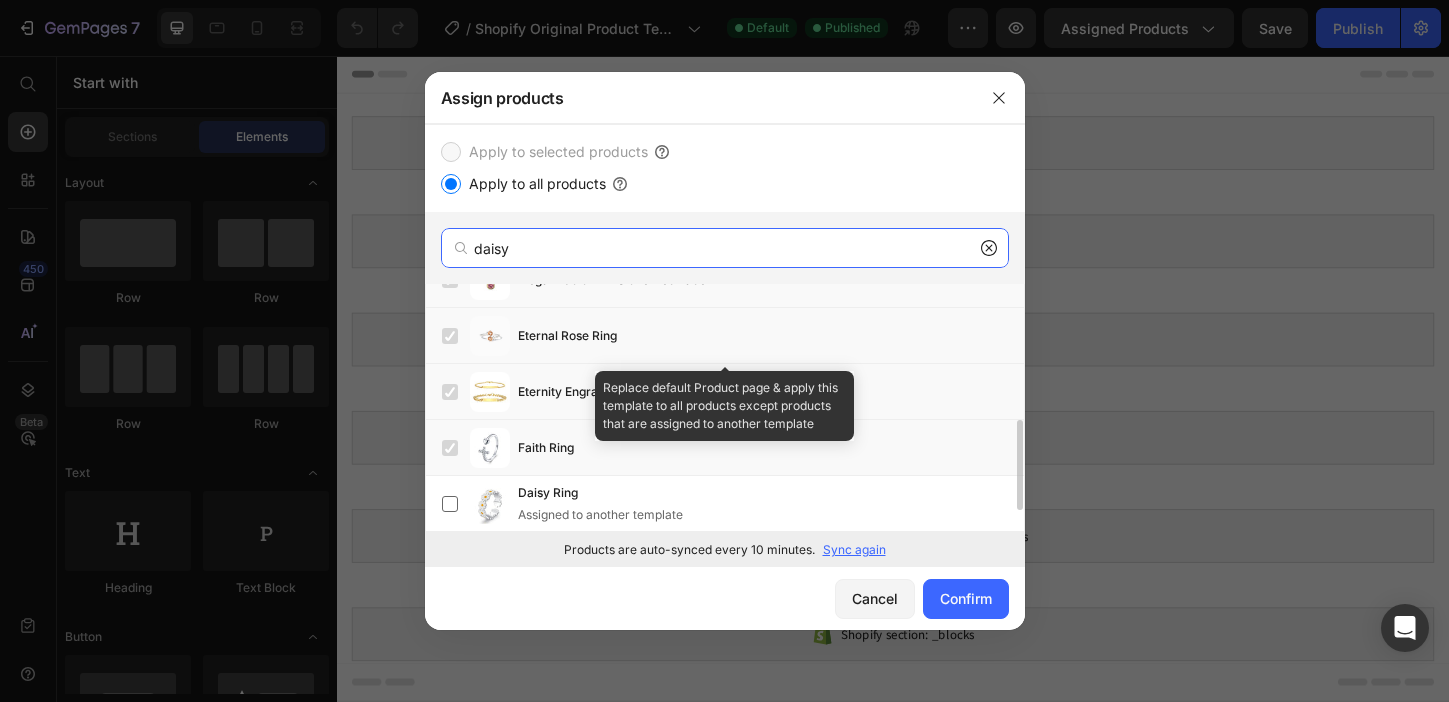 scroll, scrollTop: 425, scrollLeft: 0, axis: vertical 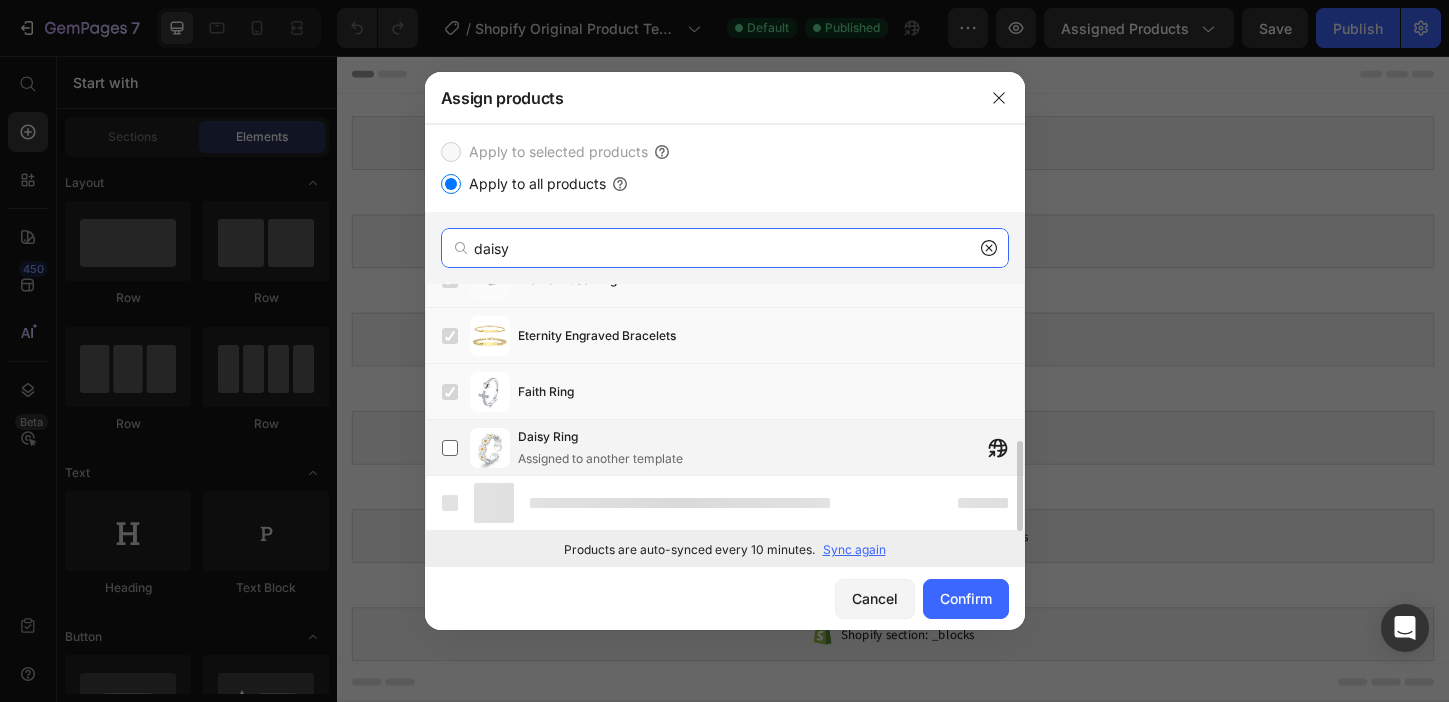 type on "daisy" 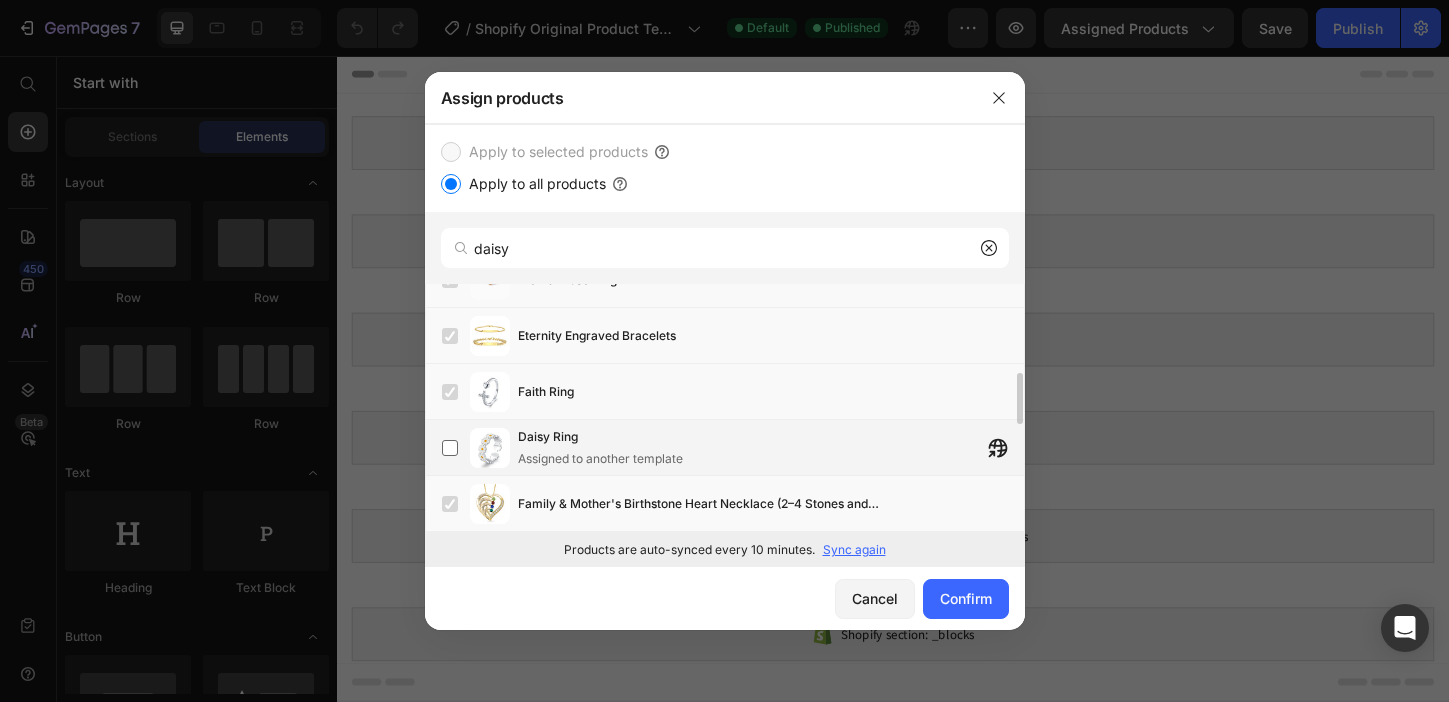 click on "Daisy Ring" at bounding box center [548, 437] 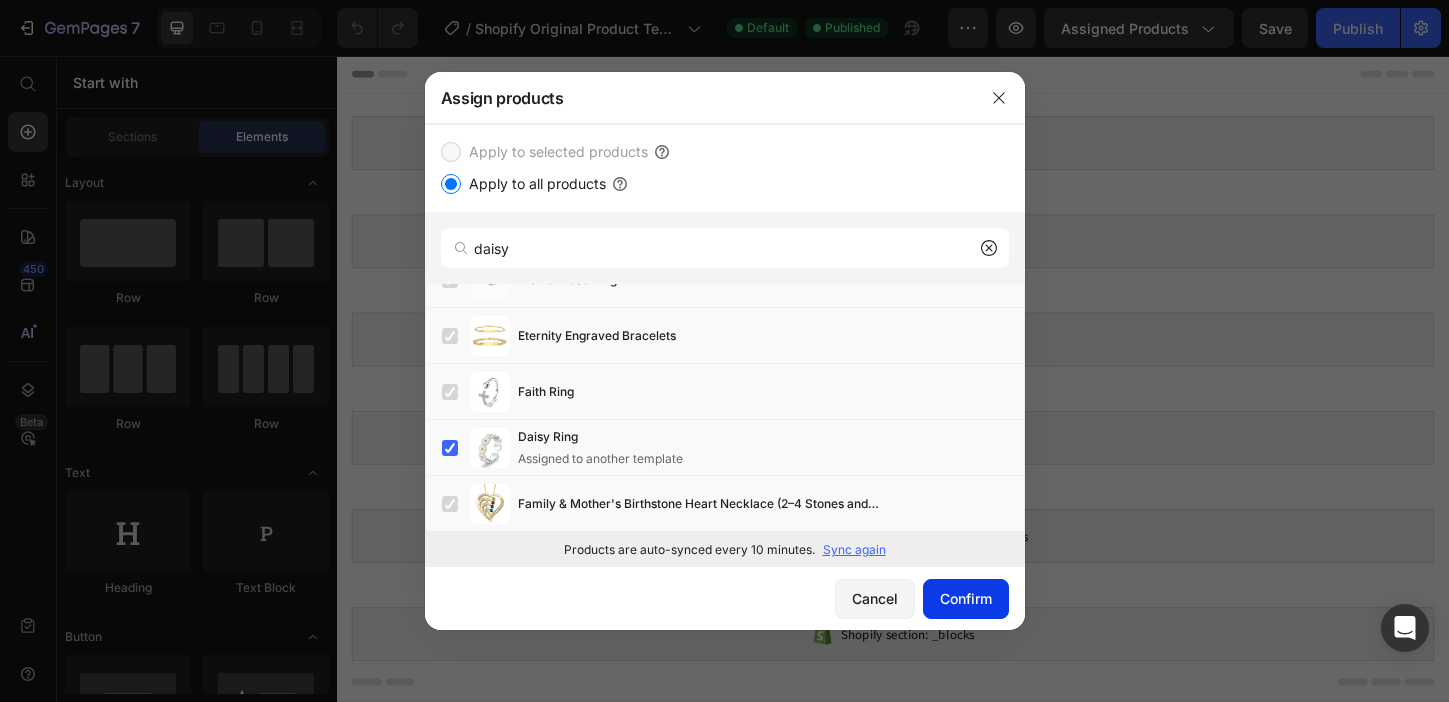 click on "Confirm" at bounding box center (966, 598) 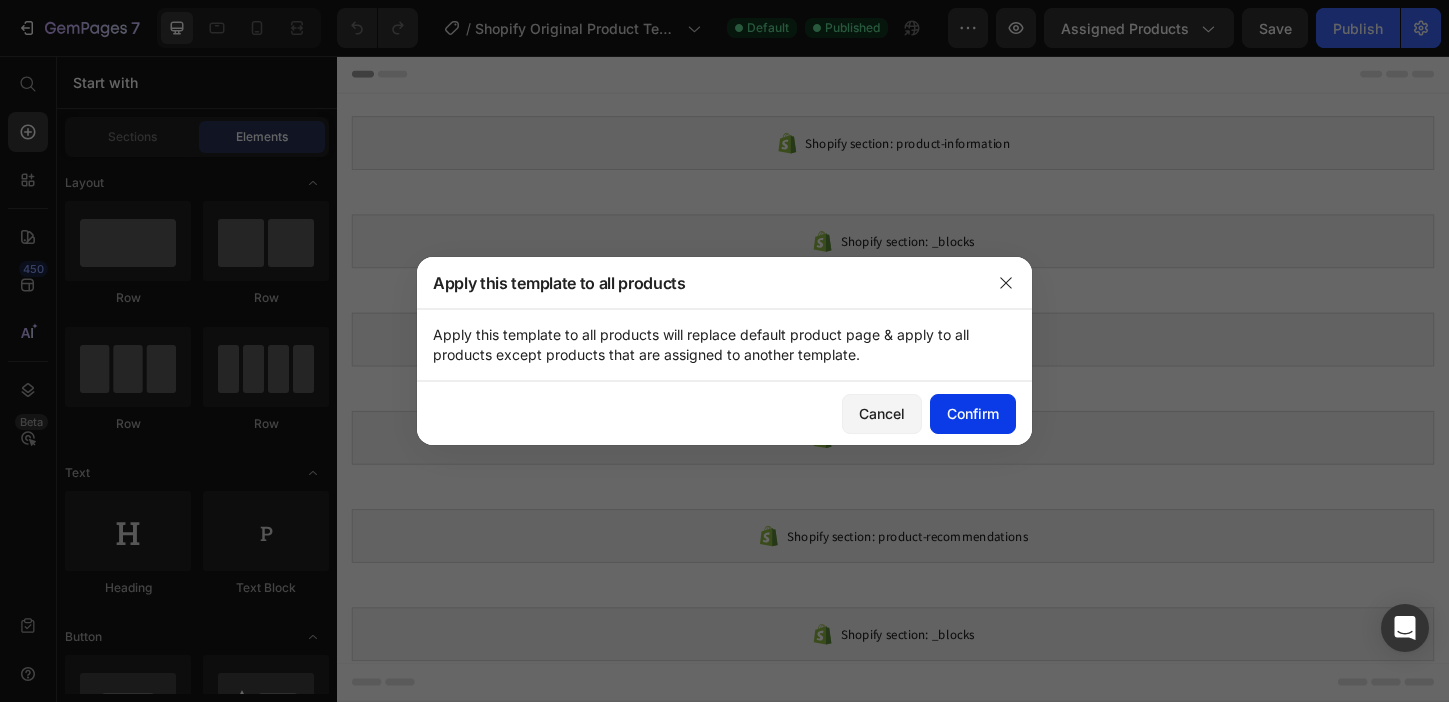 click on "Confirm" at bounding box center [973, 413] 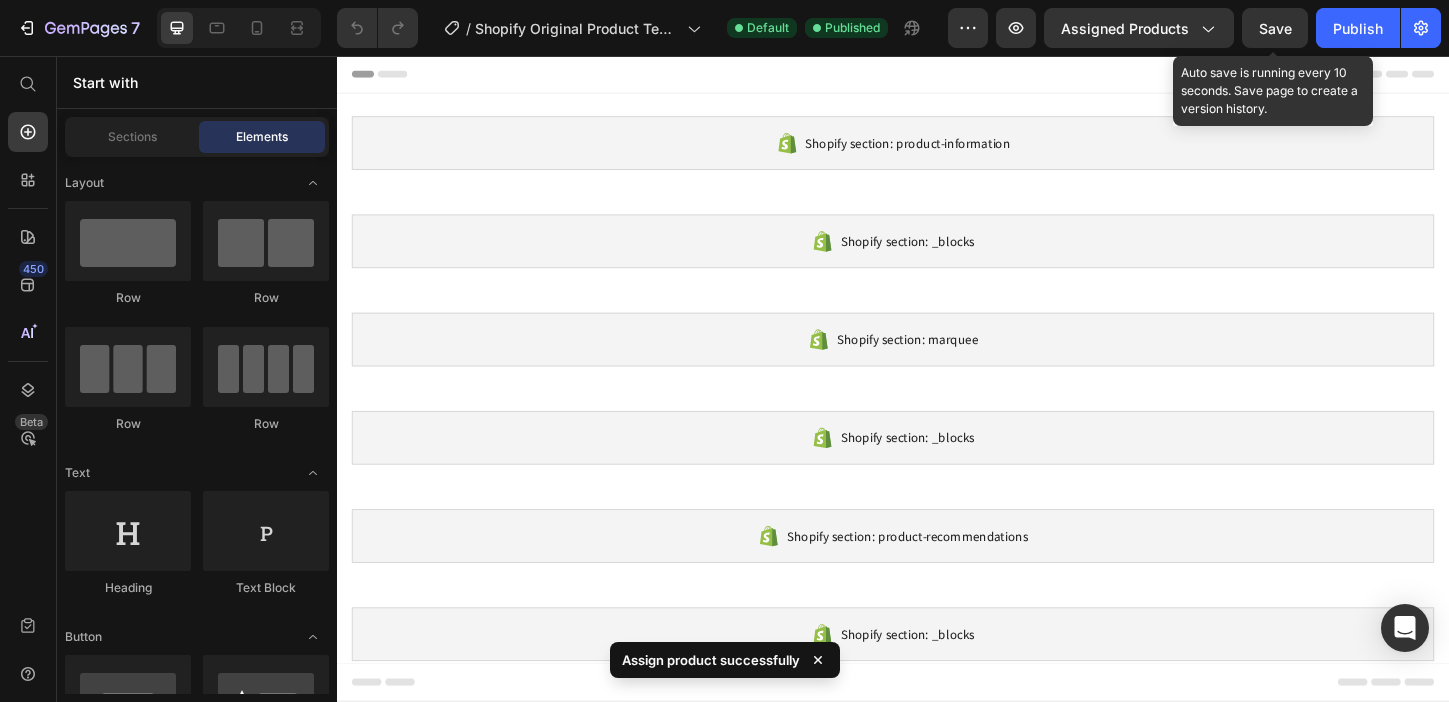 drag, startPoint x: 1276, startPoint y: 29, endPoint x: 1269, endPoint y: 52, distance: 24.04163 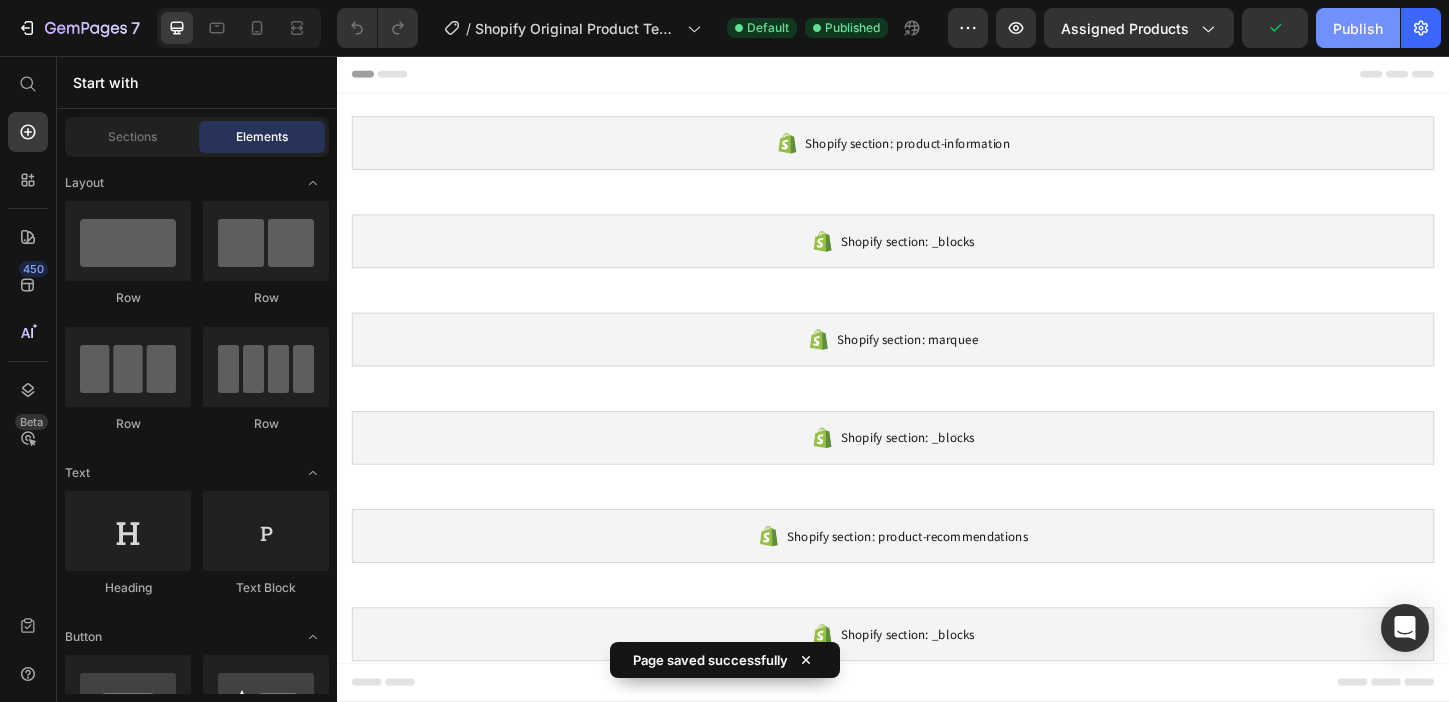click on "Publish" at bounding box center [1358, 28] 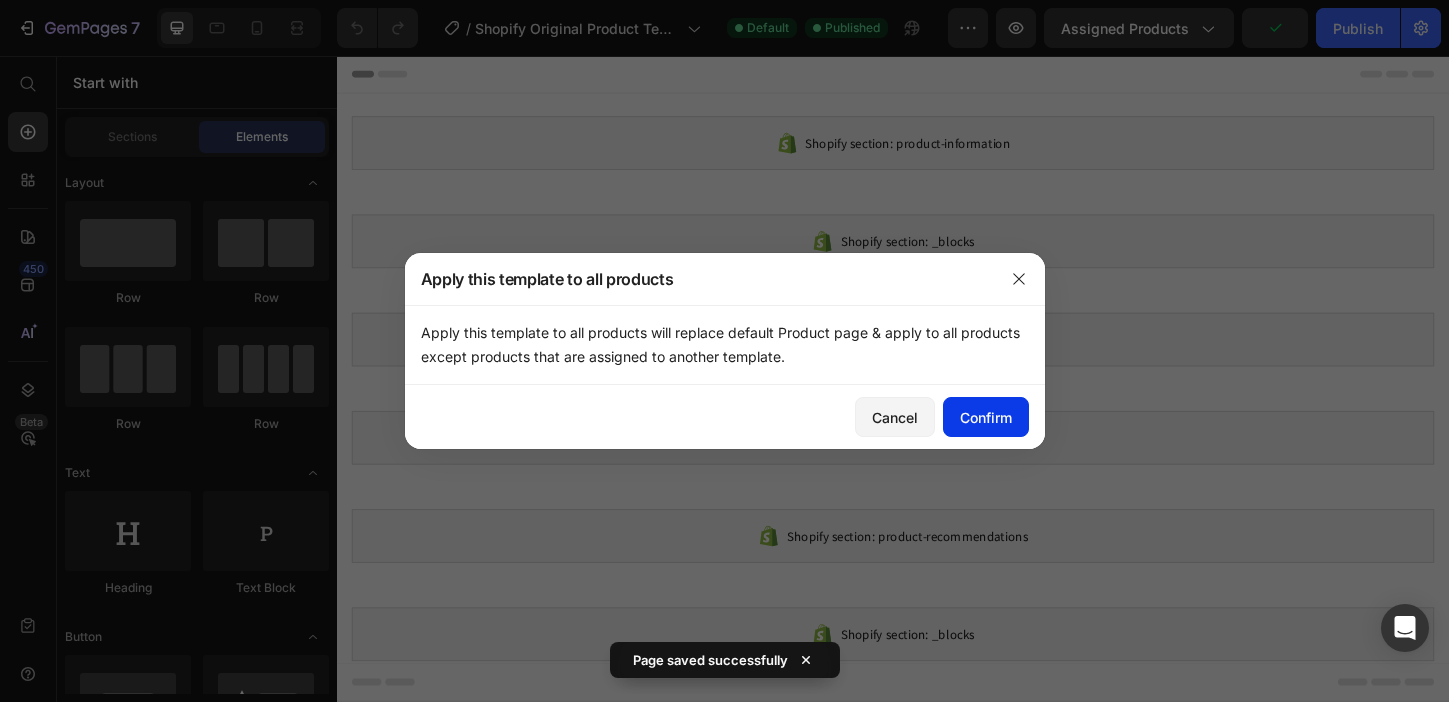 click on "Confirm" at bounding box center [986, 417] 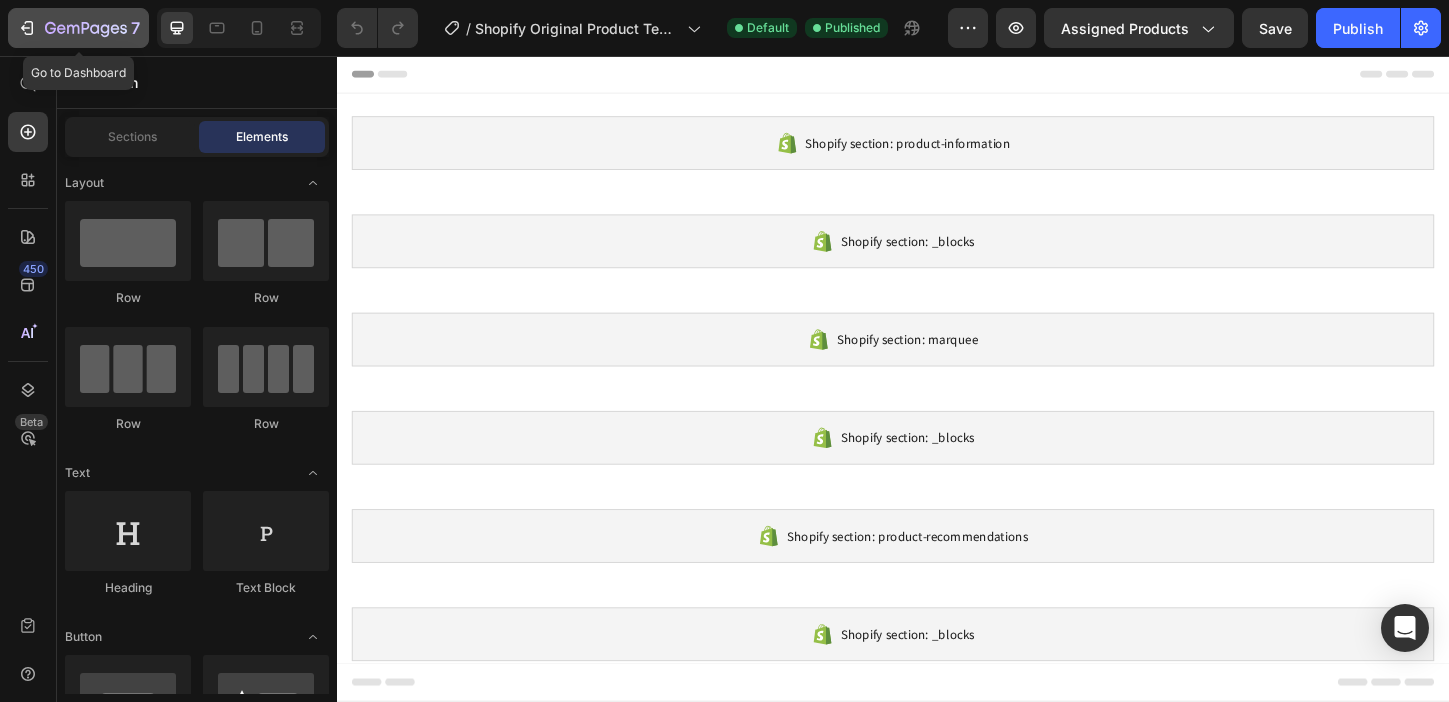 click 